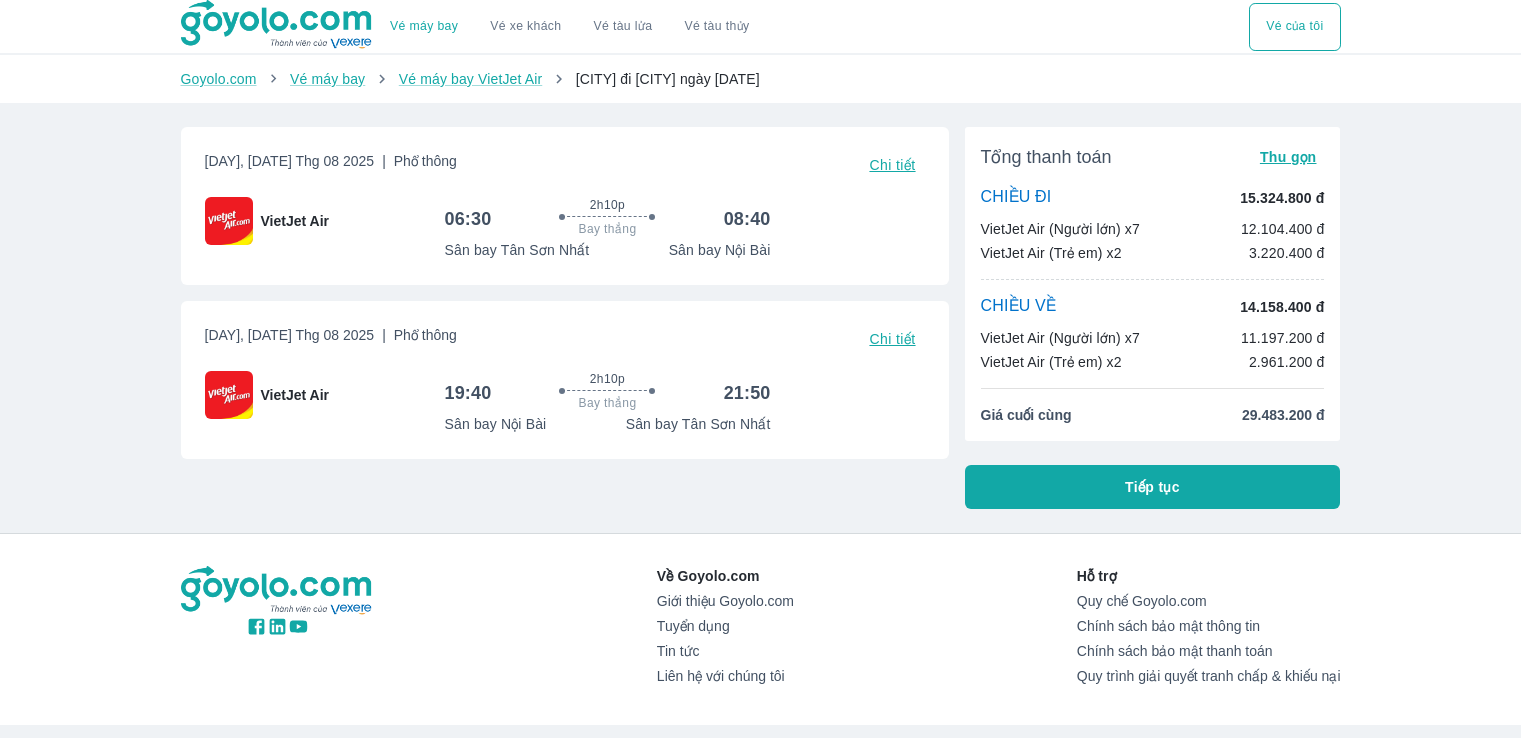 scroll, scrollTop: 0, scrollLeft: 0, axis: both 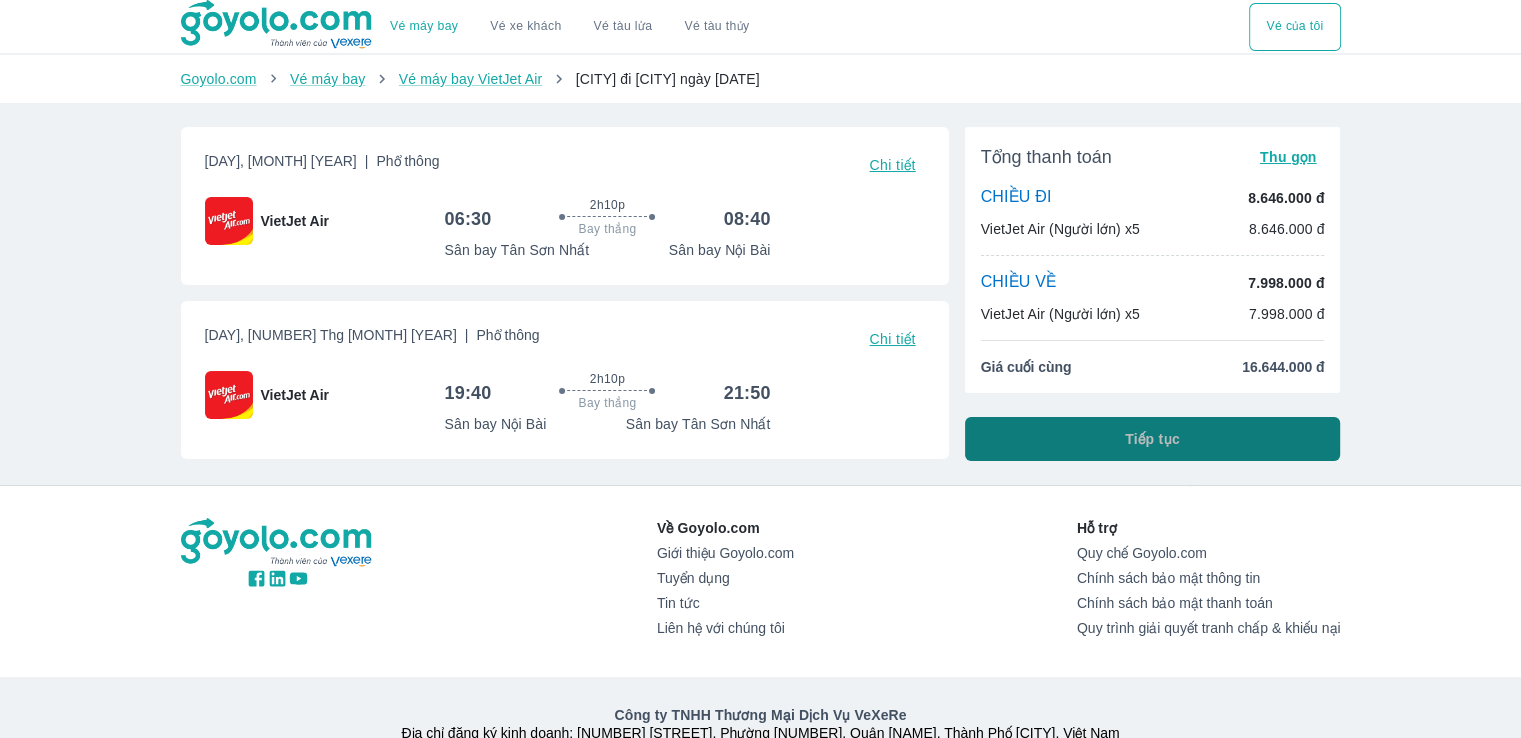 click on "Tiếp tục" at bounding box center [1153, 439] 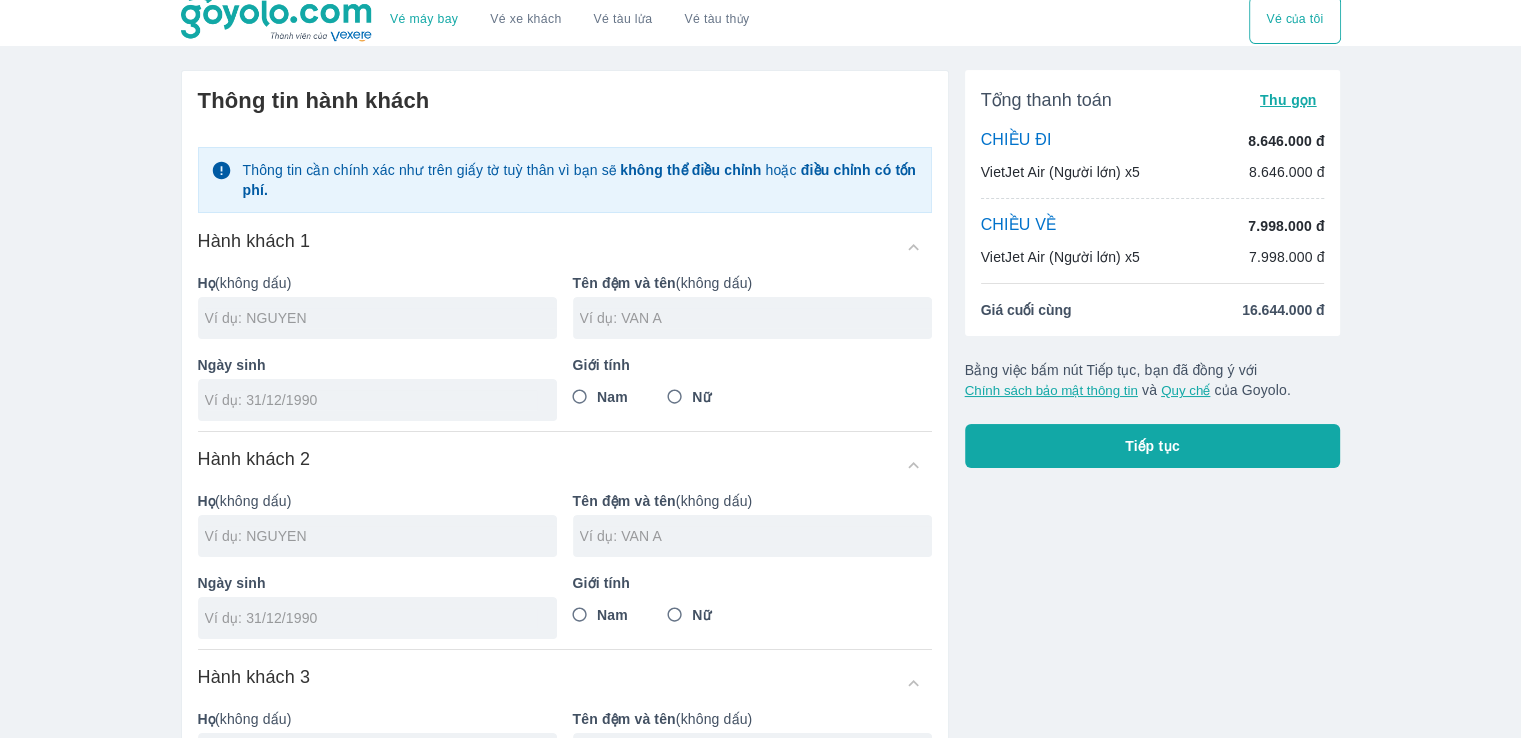 scroll, scrollTop: 0, scrollLeft: 0, axis: both 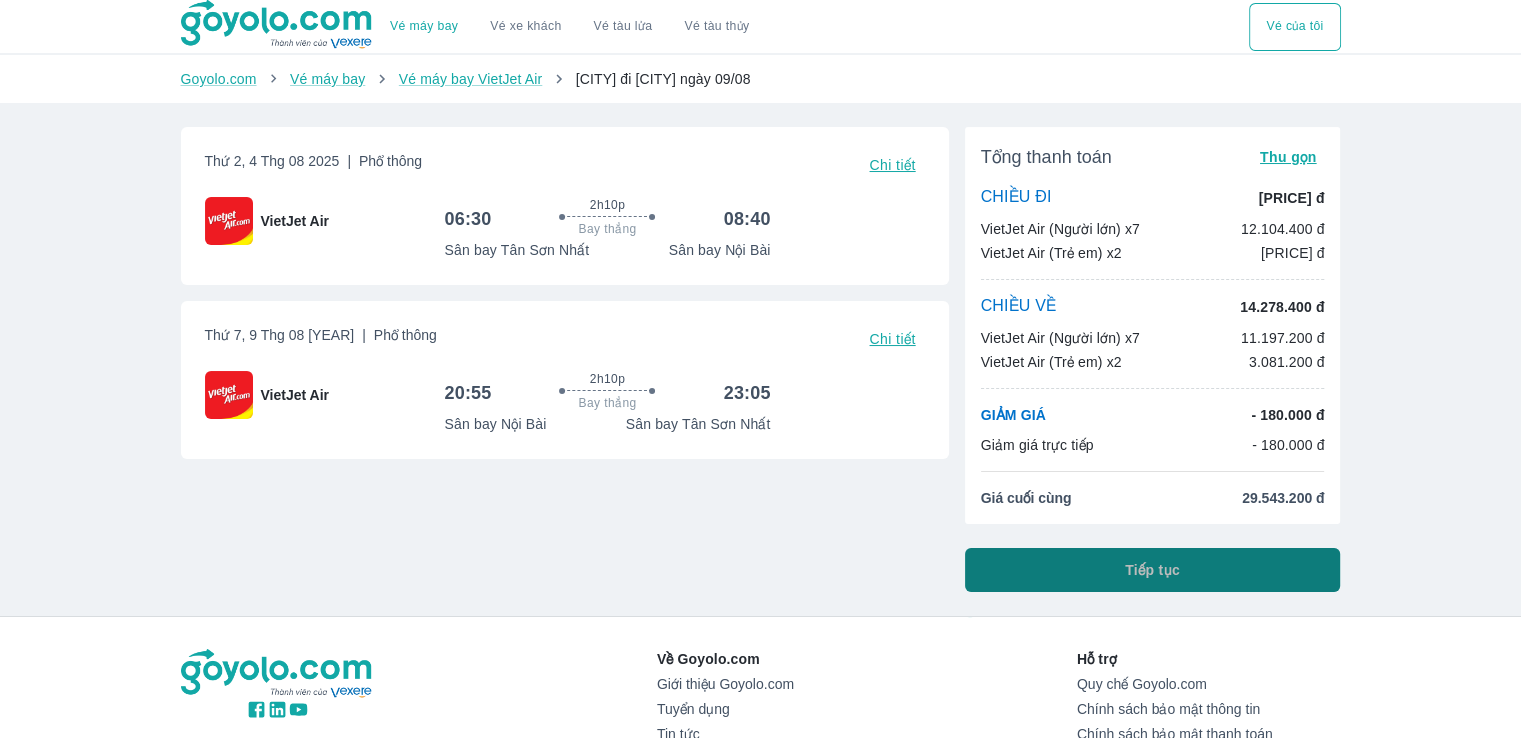 click on "Tiếp tục" at bounding box center [1153, 570] 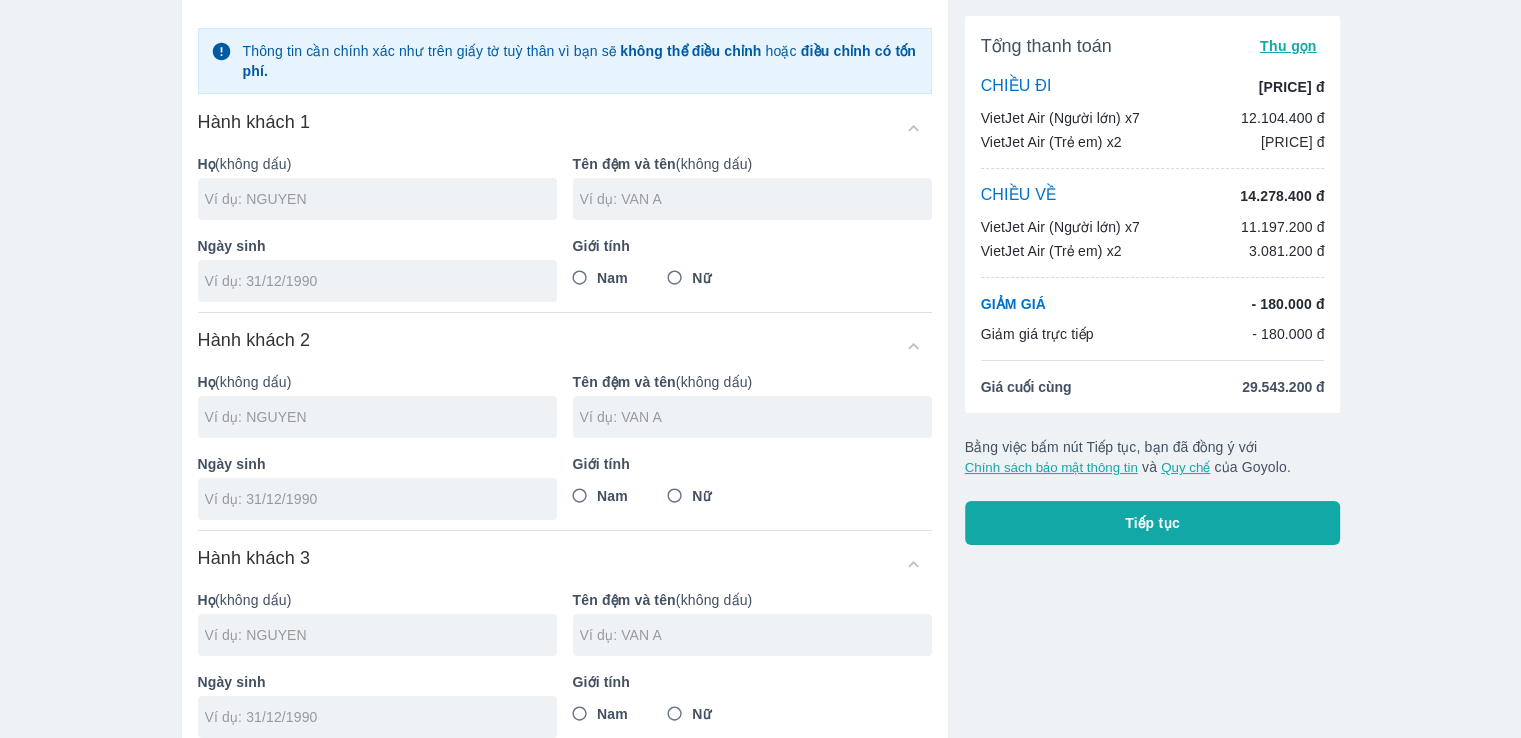 scroll, scrollTop: 0, scrollLeft: 0, axis: both 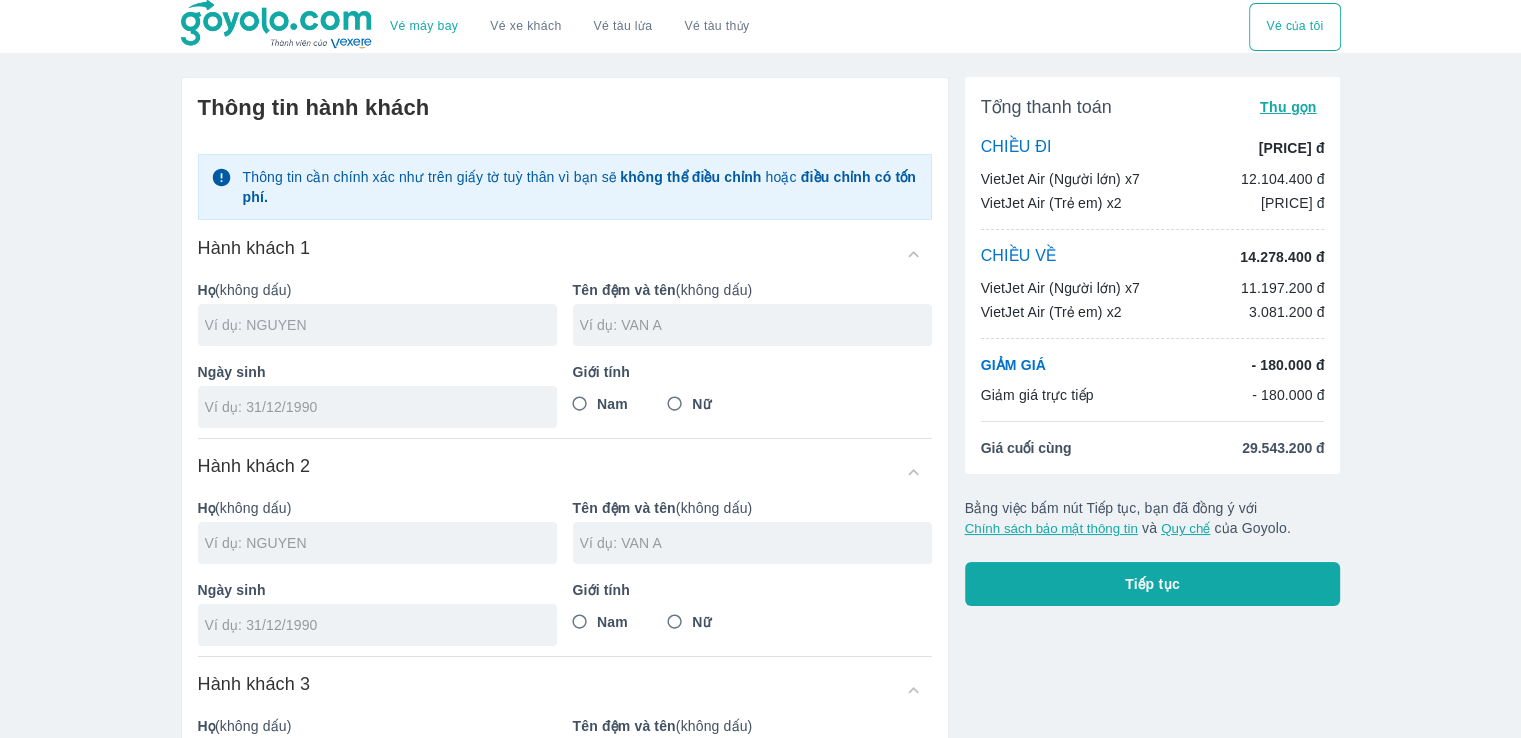 click at bounding box center (381, 325) 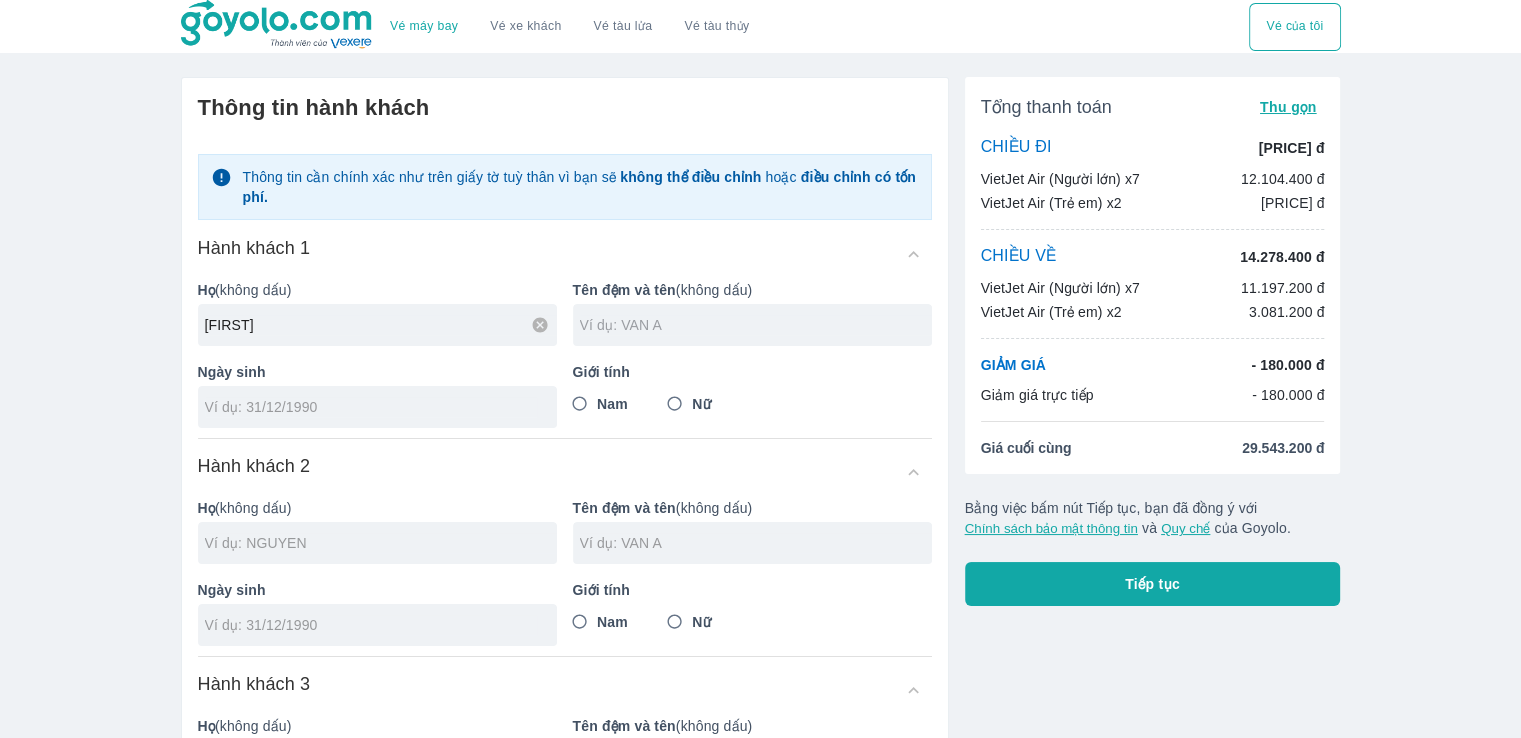 type on "NGUYEN" 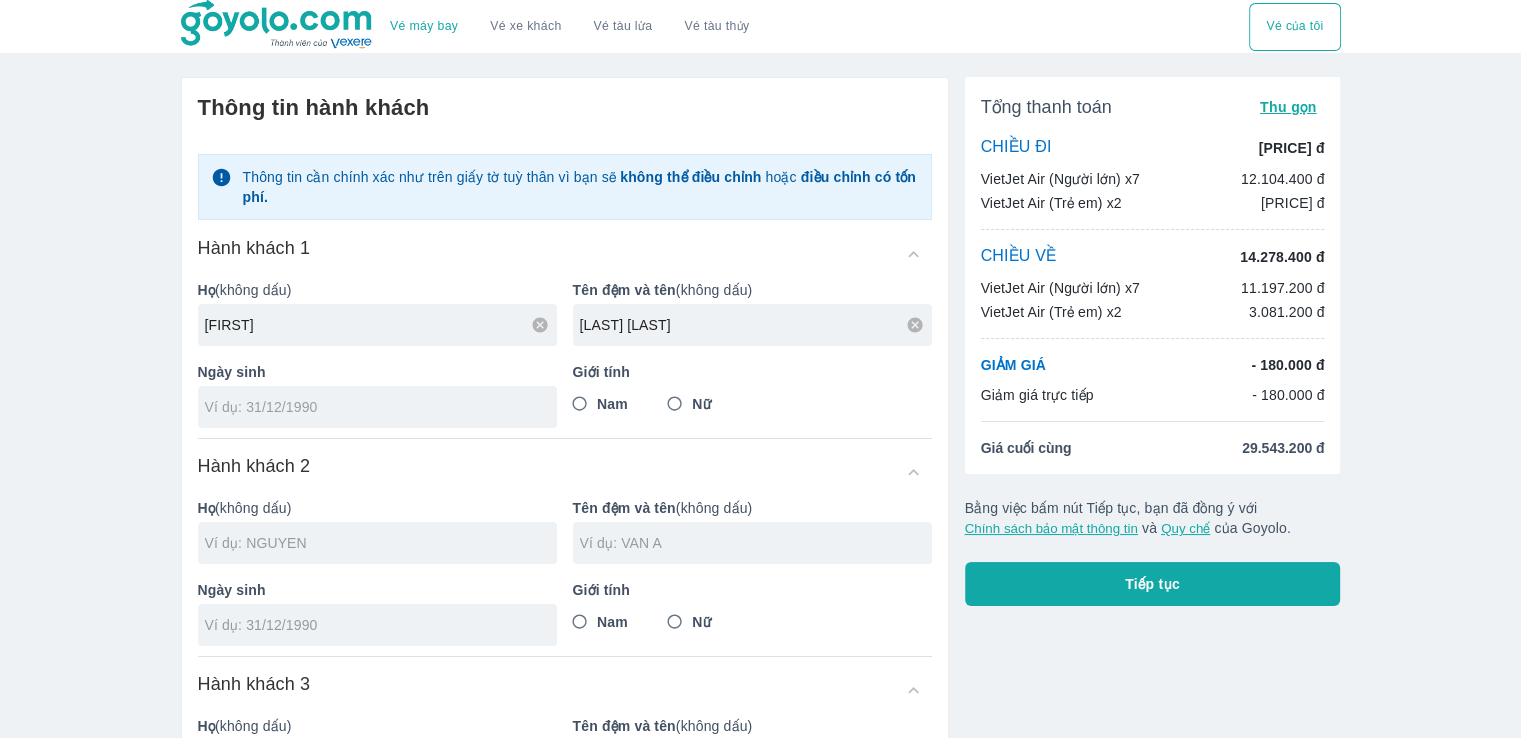 type on "VAN CONG" 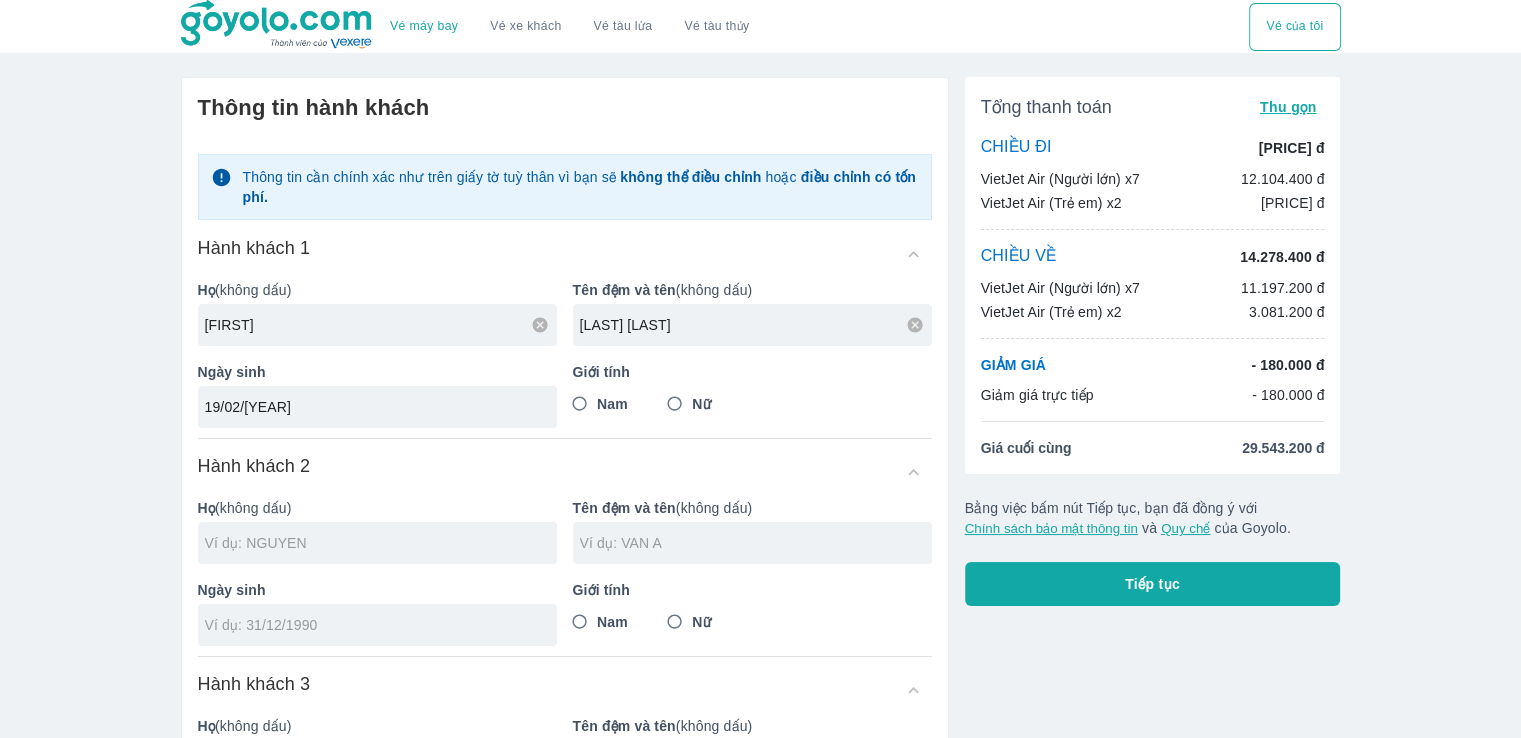 type on "19/02/1980" 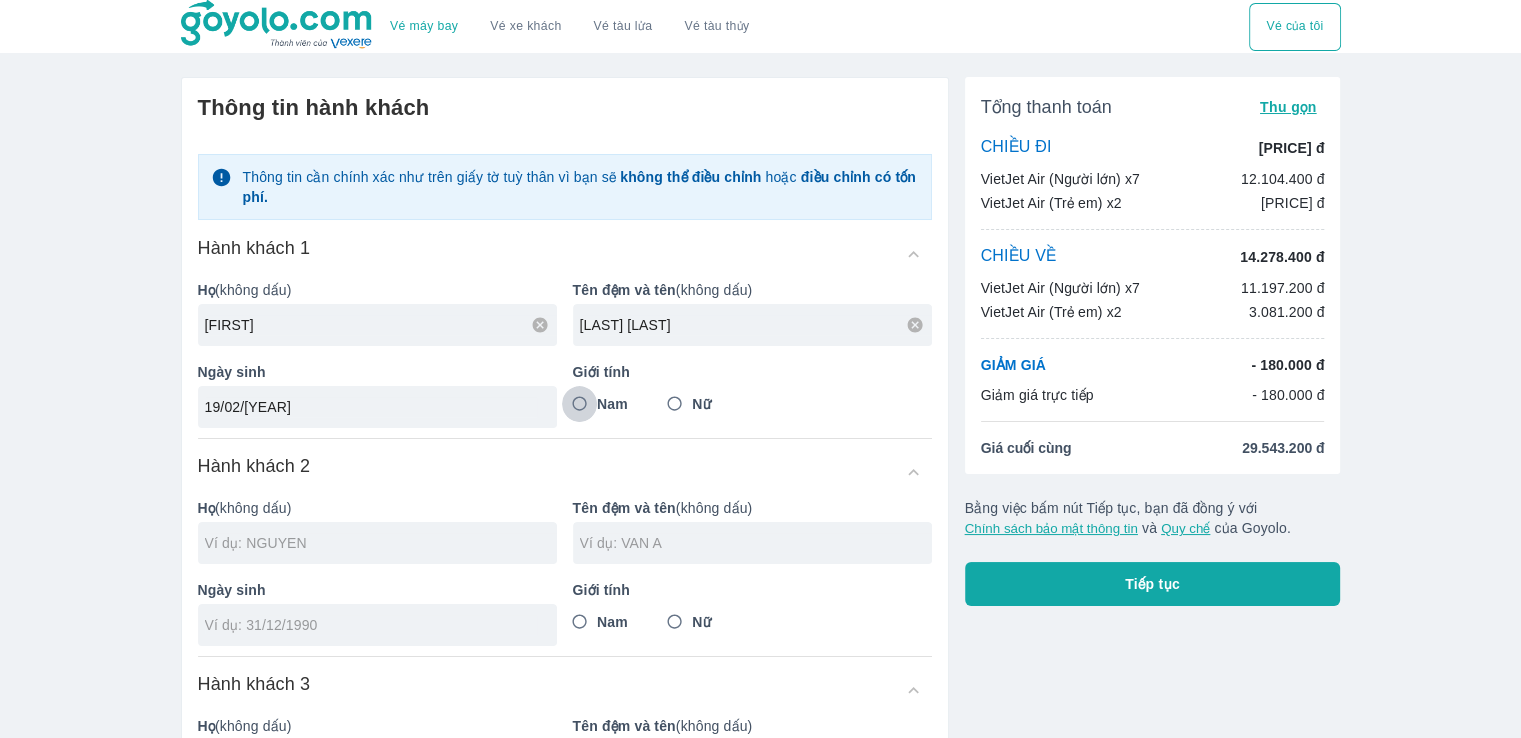 click on "Nam" at bounding box center [580, 404] 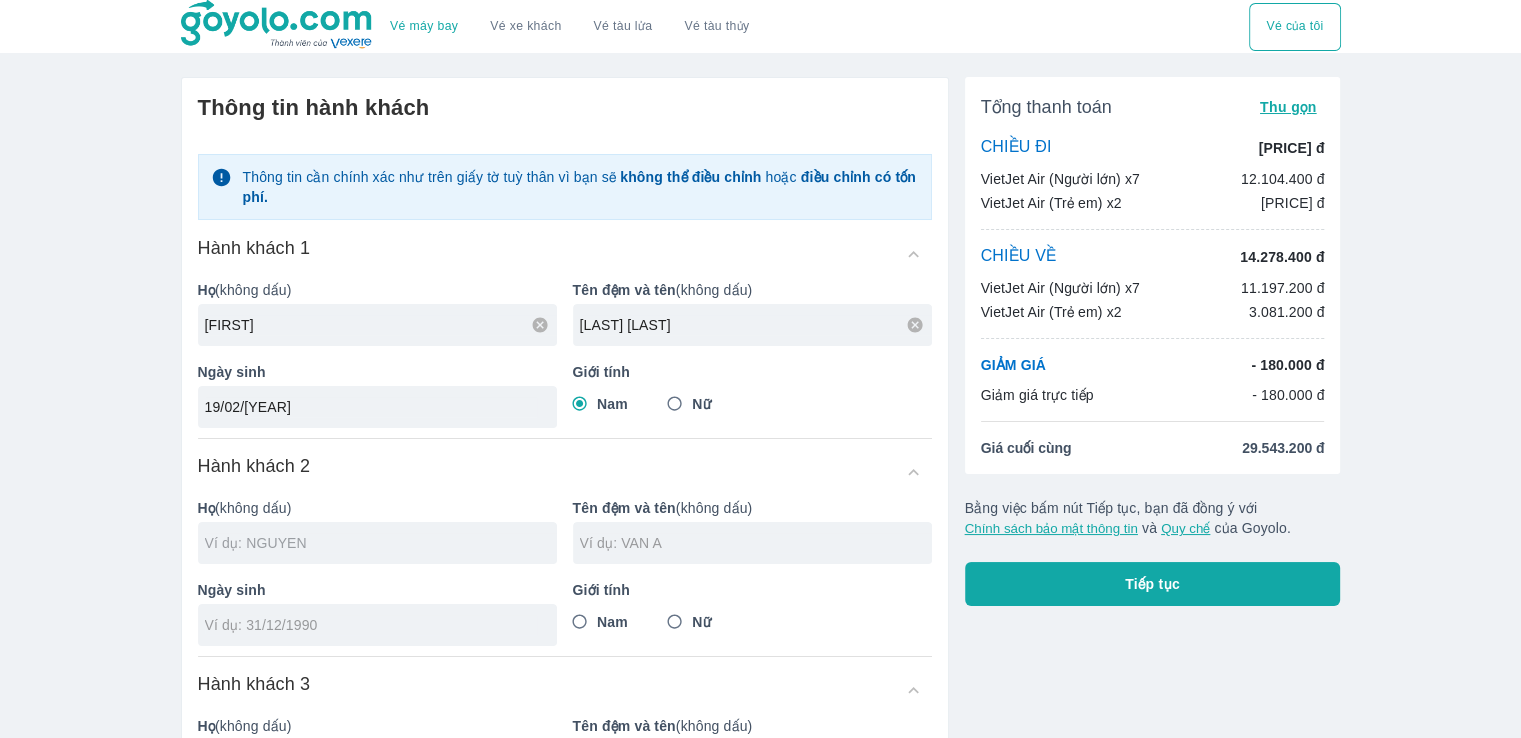 click at bounding box center [381, 543] 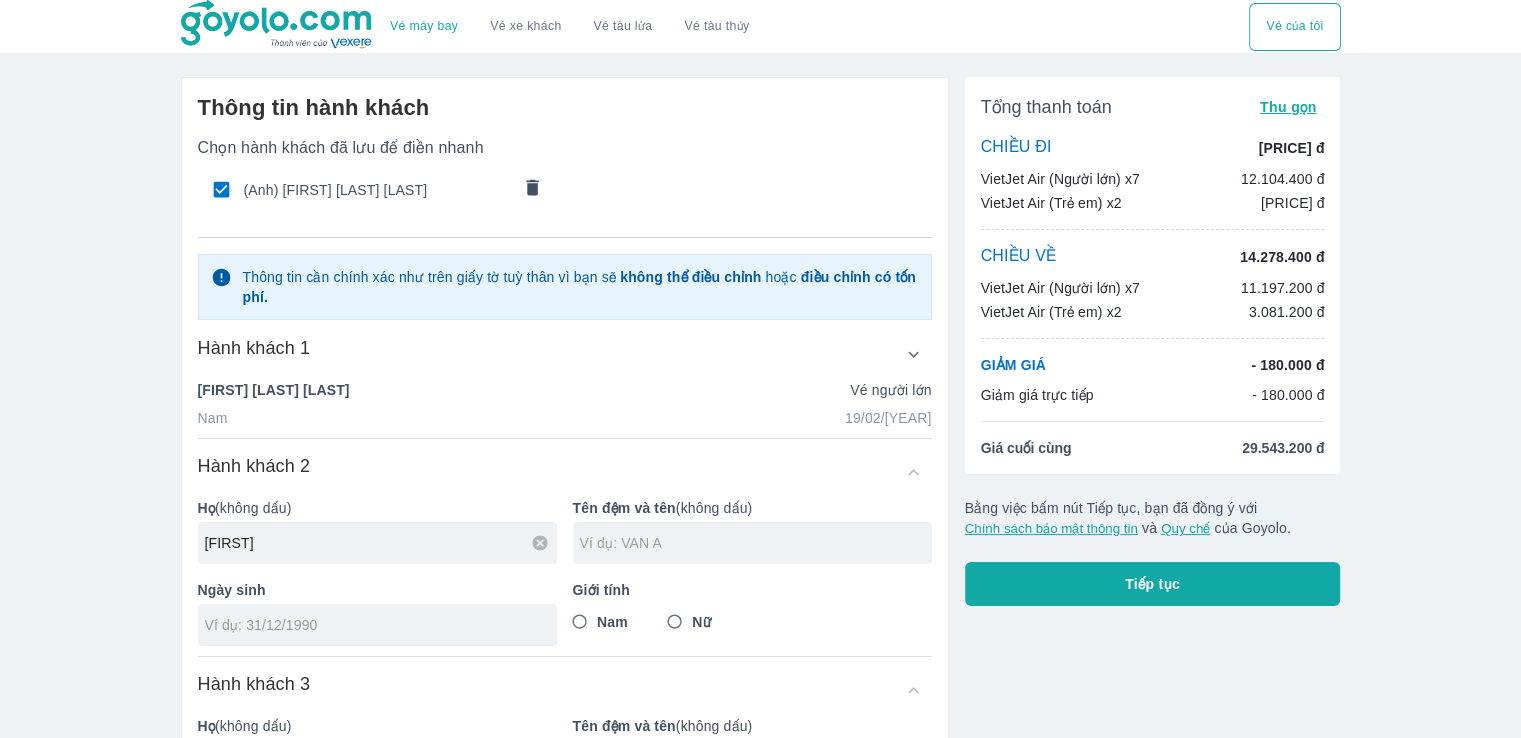 type on "NGUYEN" 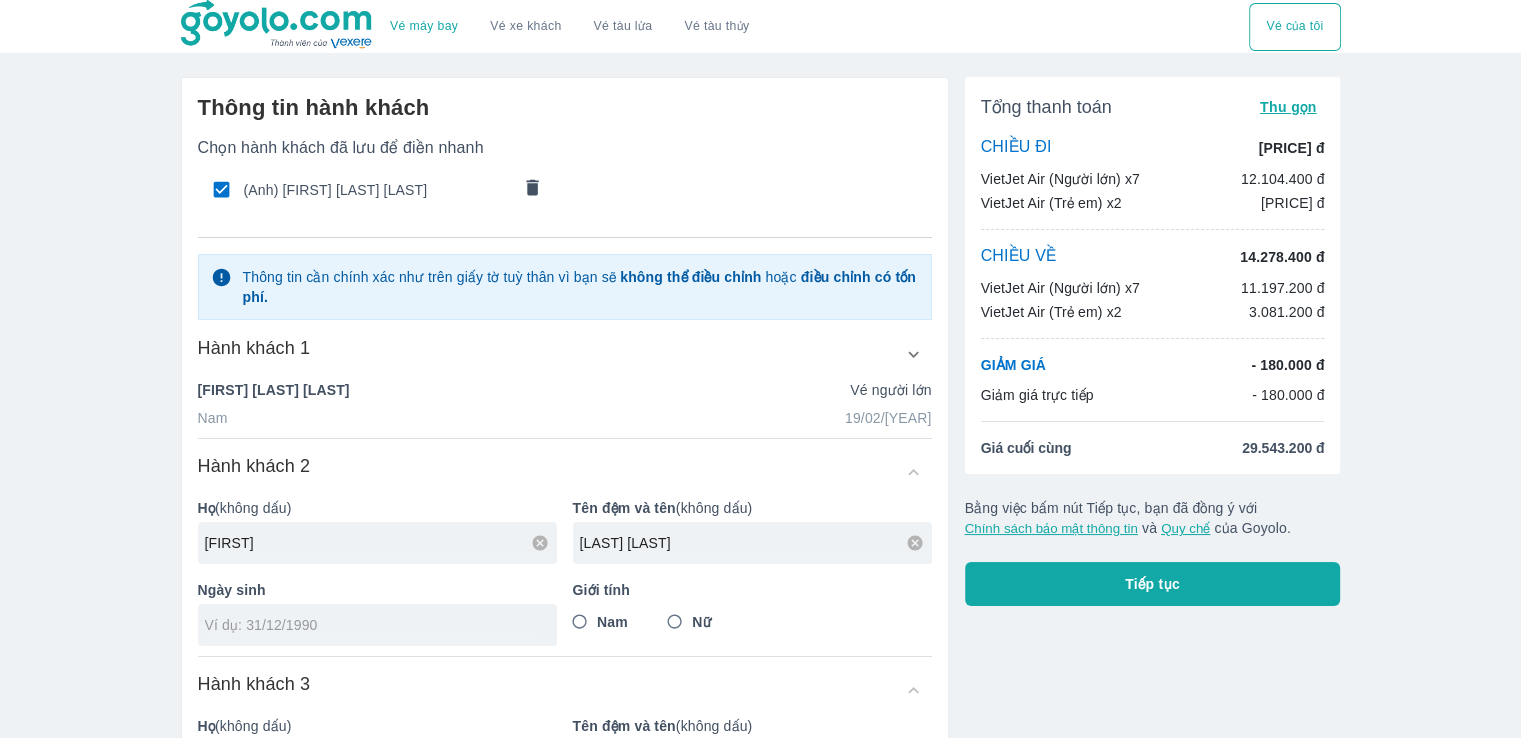 type on "THI DIEU" 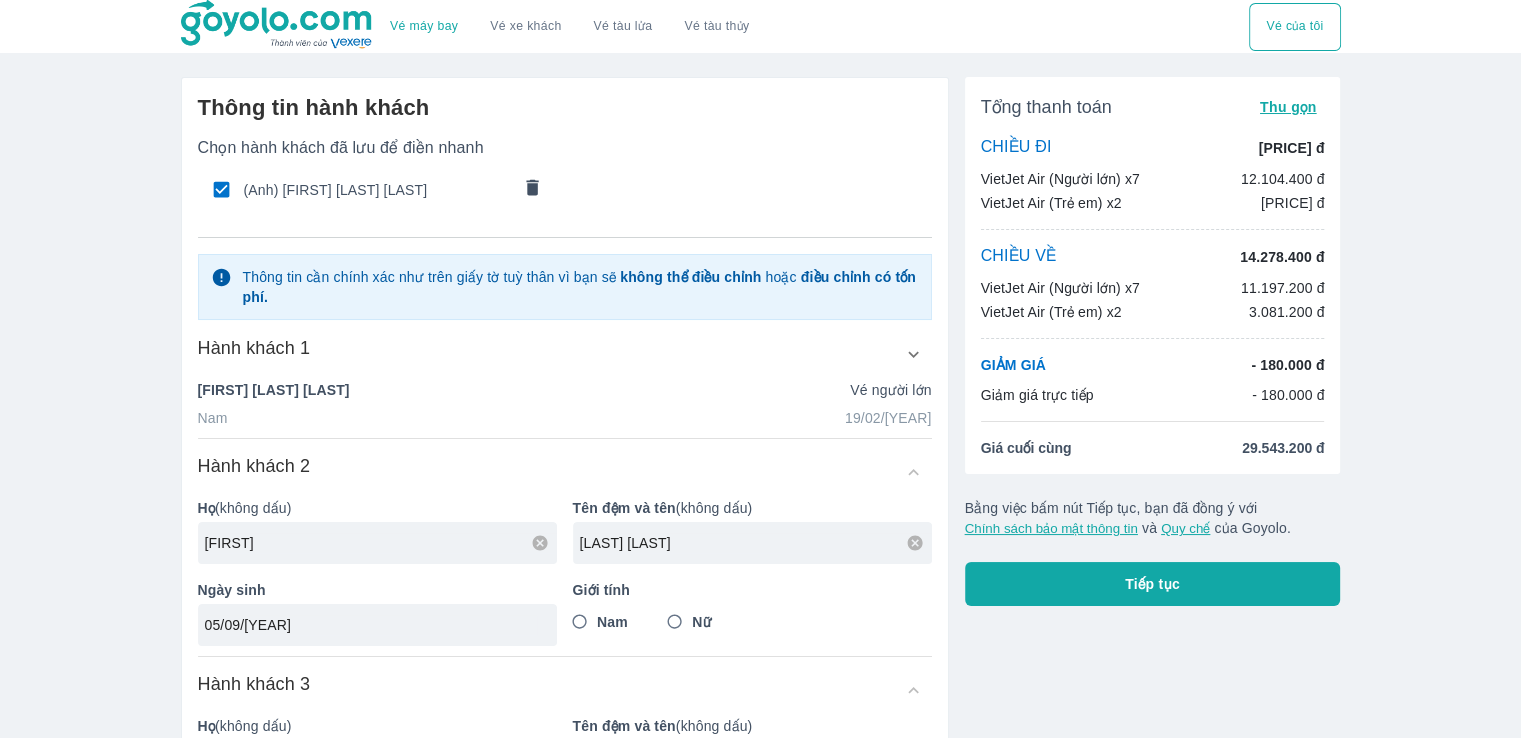 type on "05/09/1980" 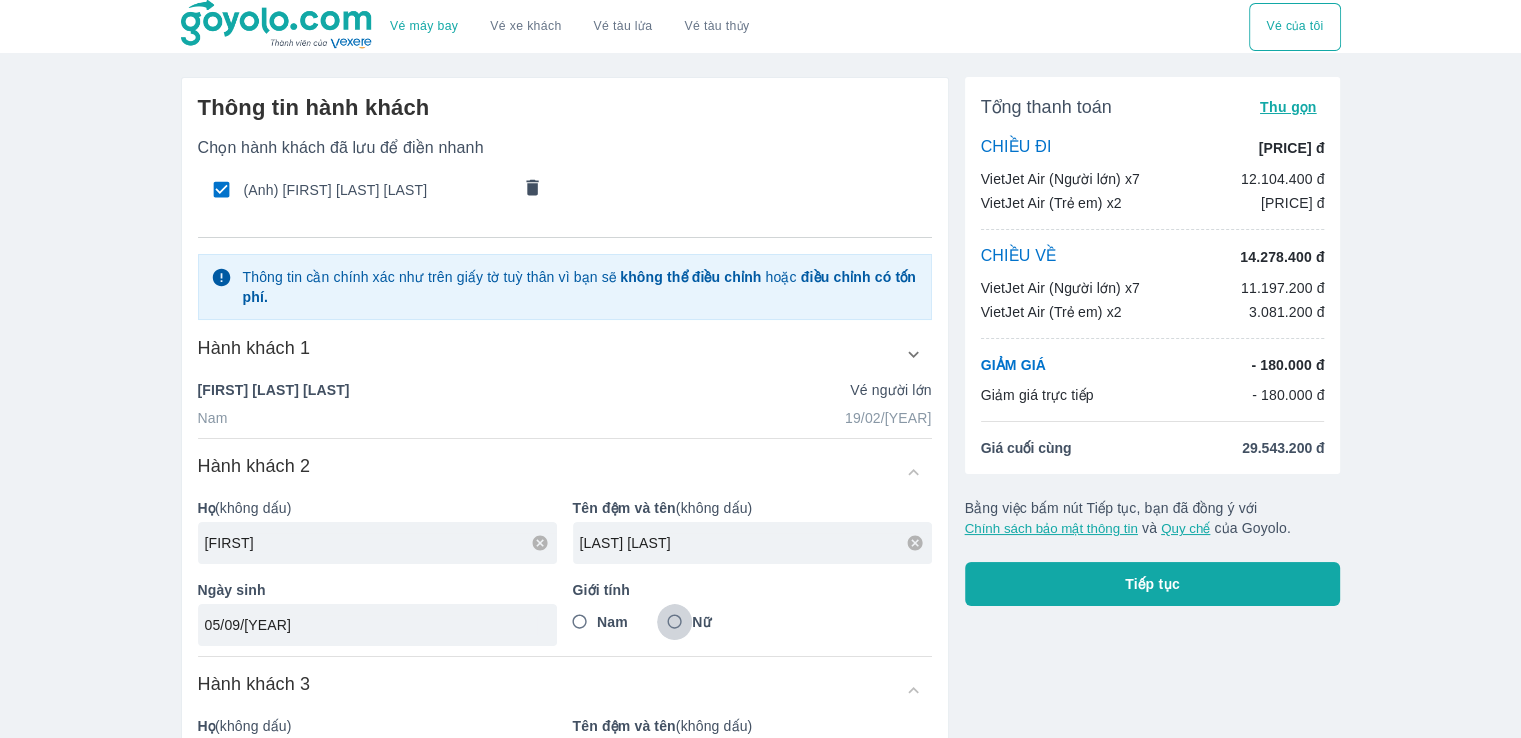 click on "Nữ" at bounding box center (675, 622) 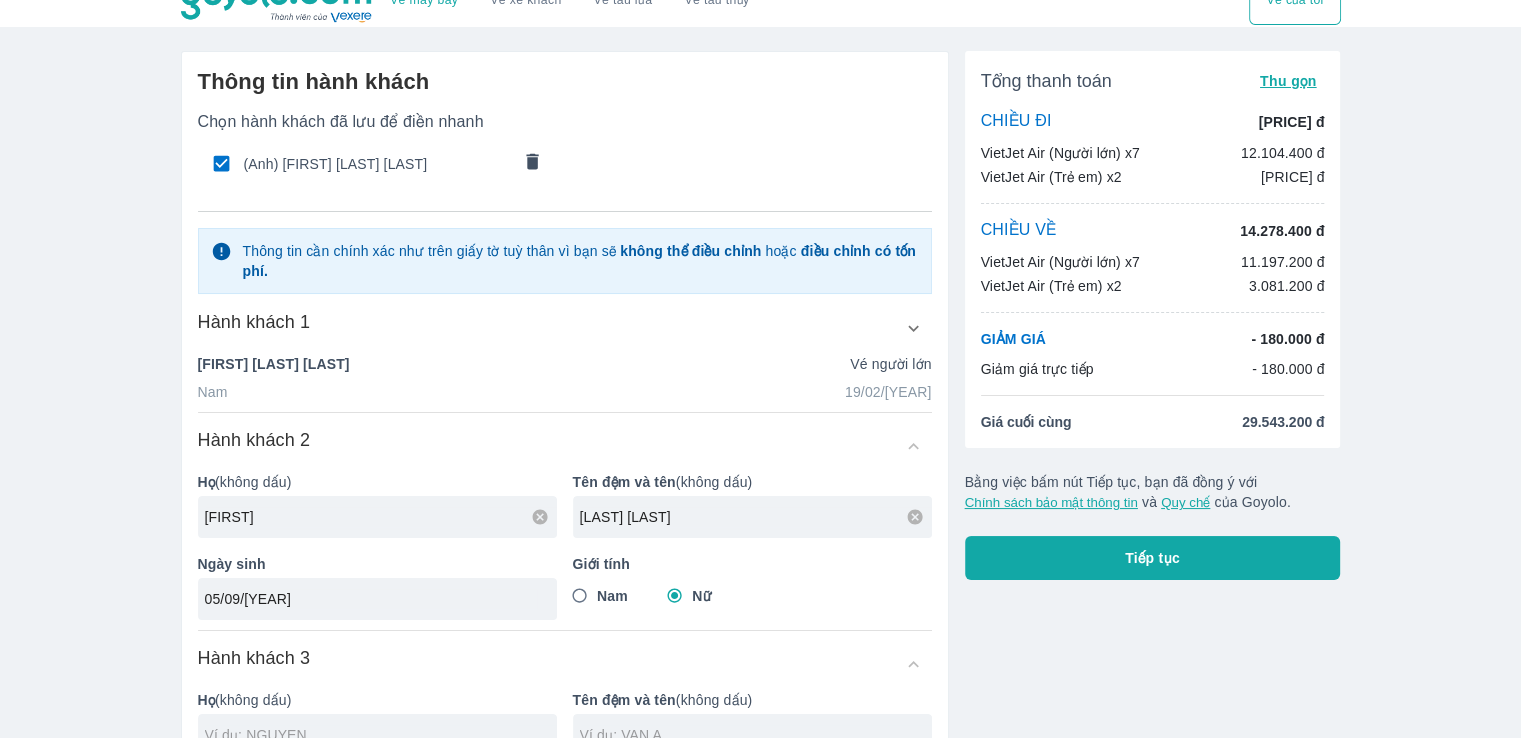 scroll, scrollTop: 200, scrollLeft: 0, axis: vertical 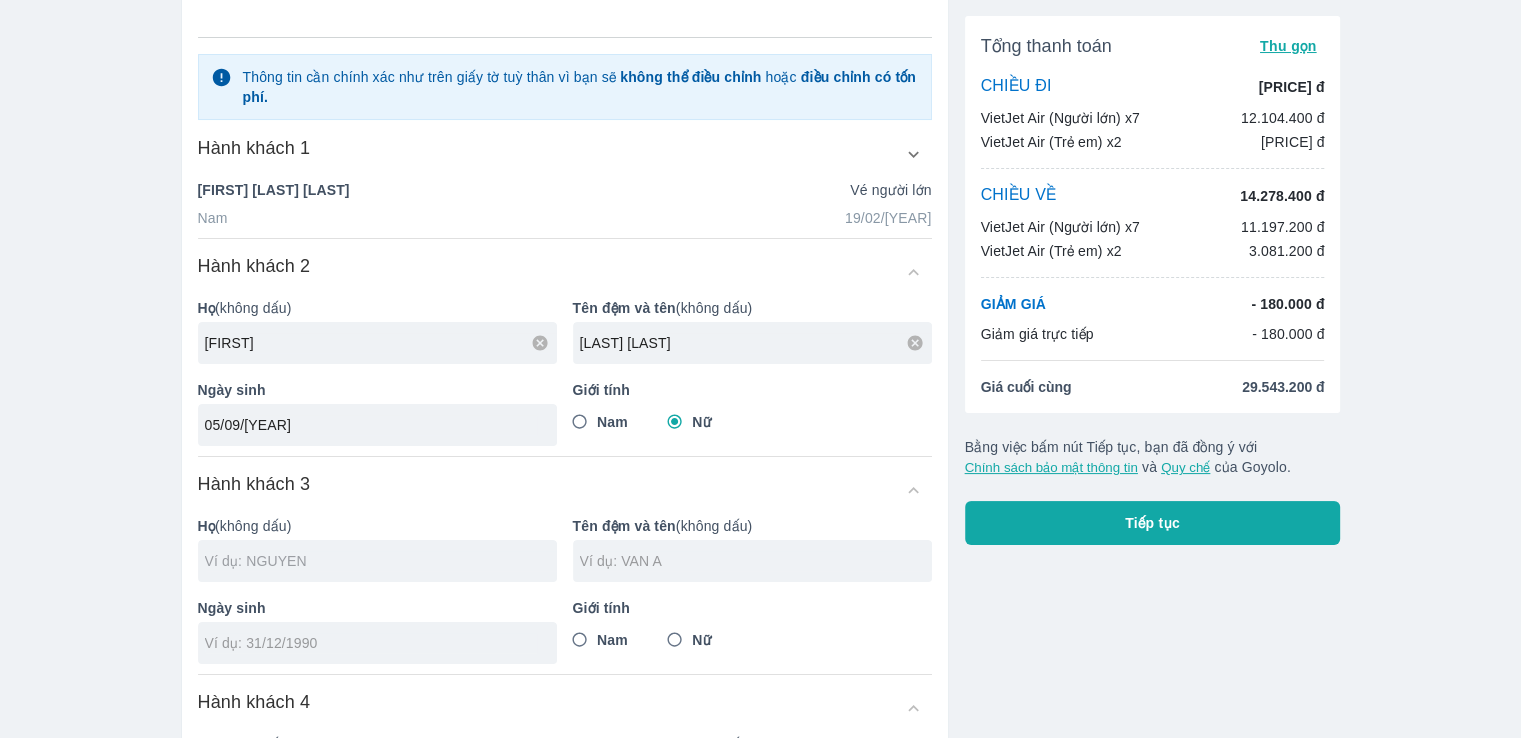 click at bounding box center [381, 561] 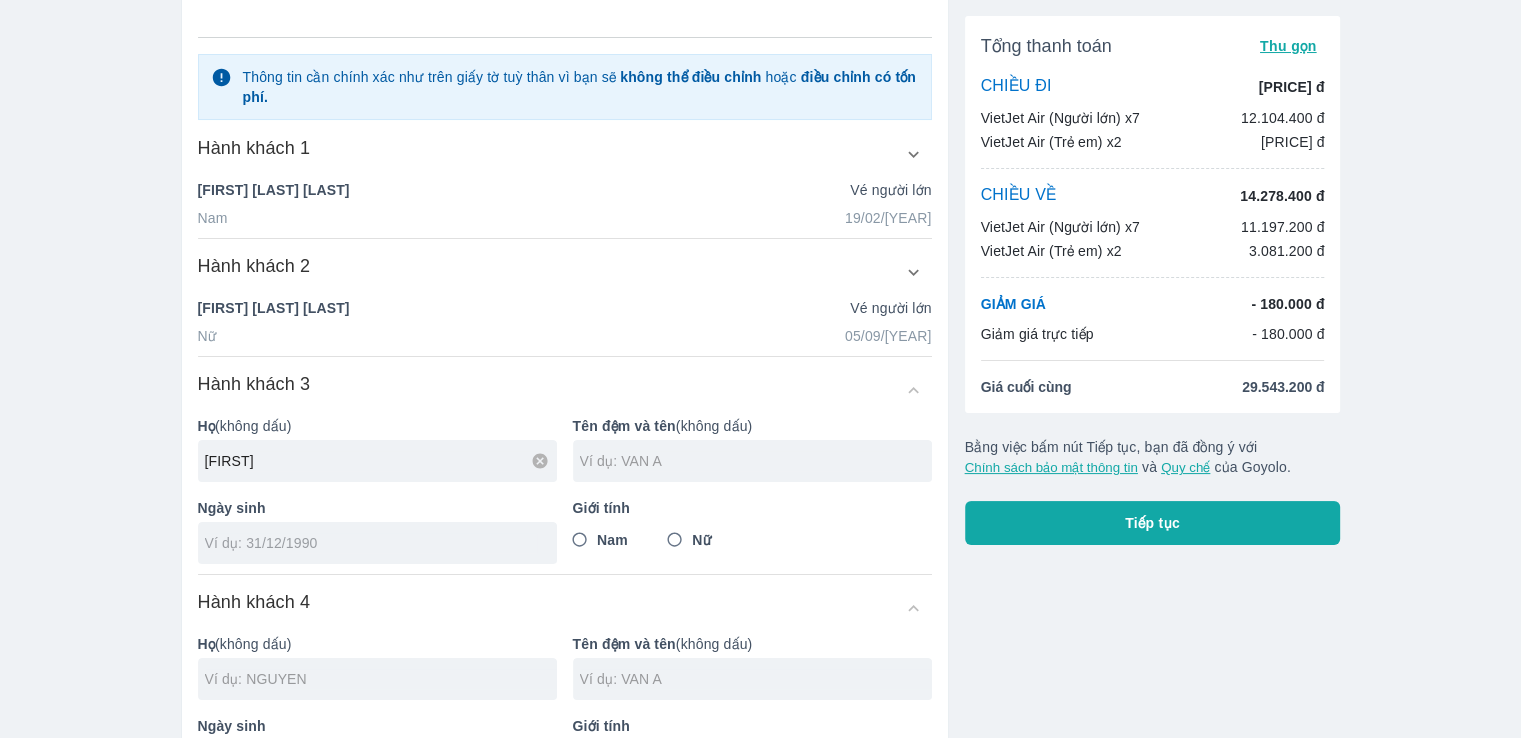 type on "DUONG" 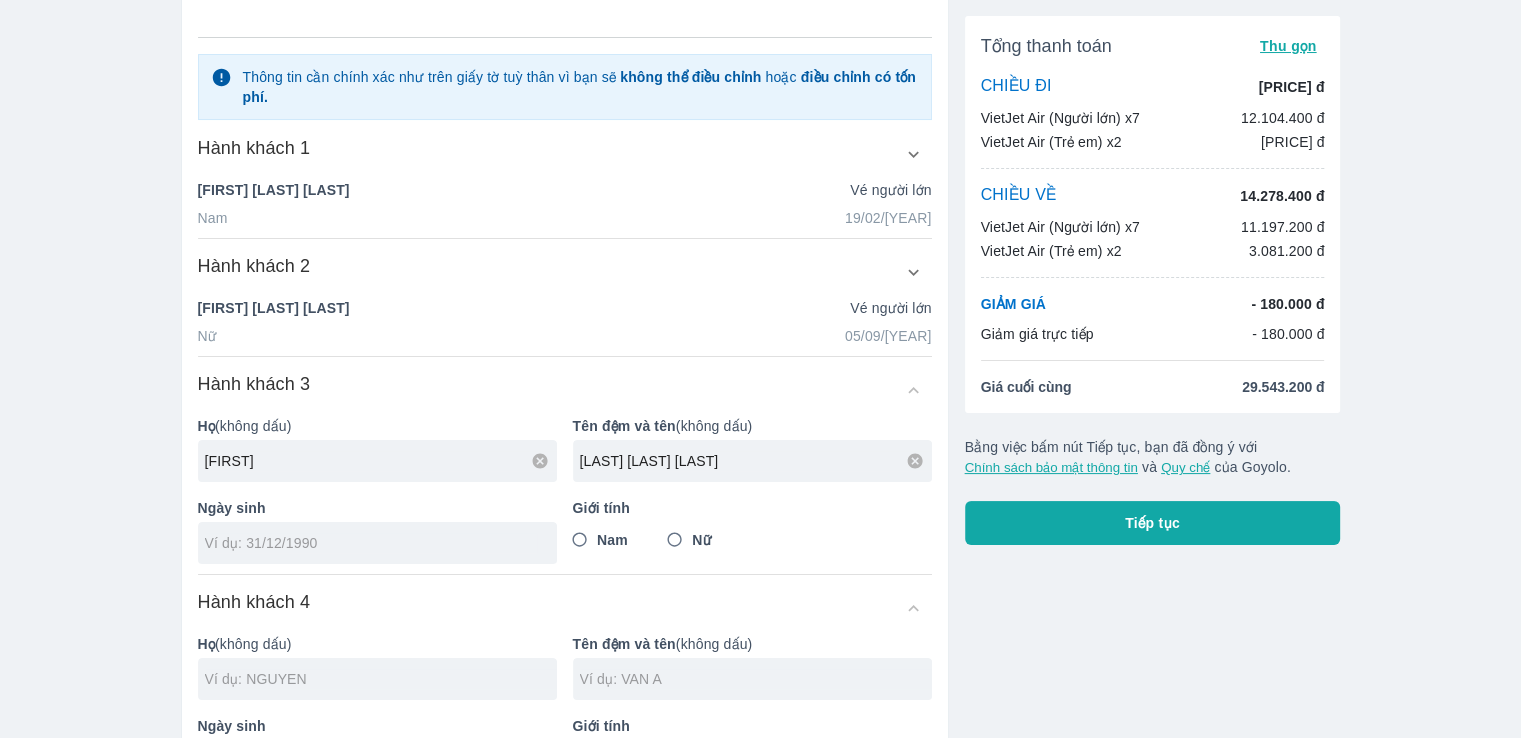 type on "VAN THUC" 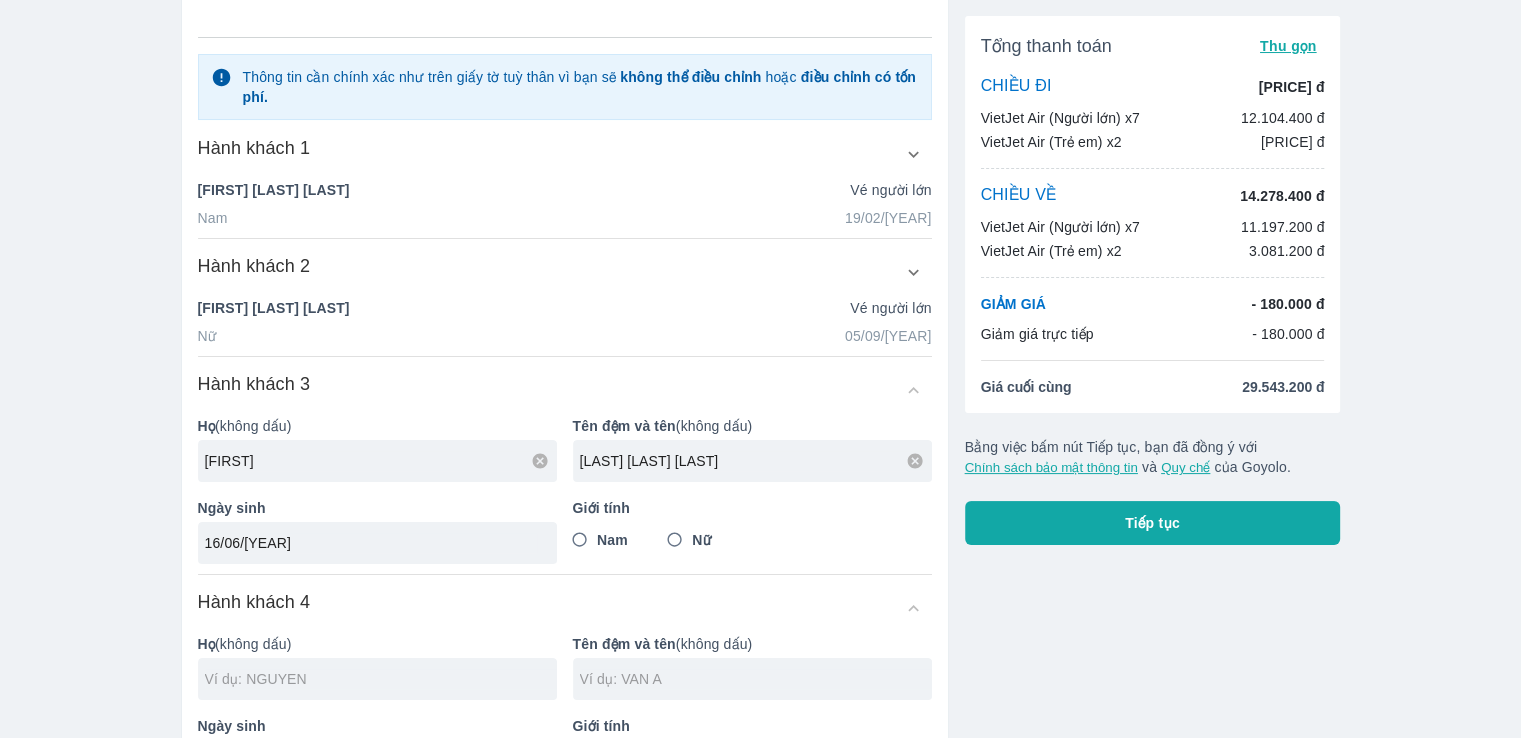 type on "16/06/1967" 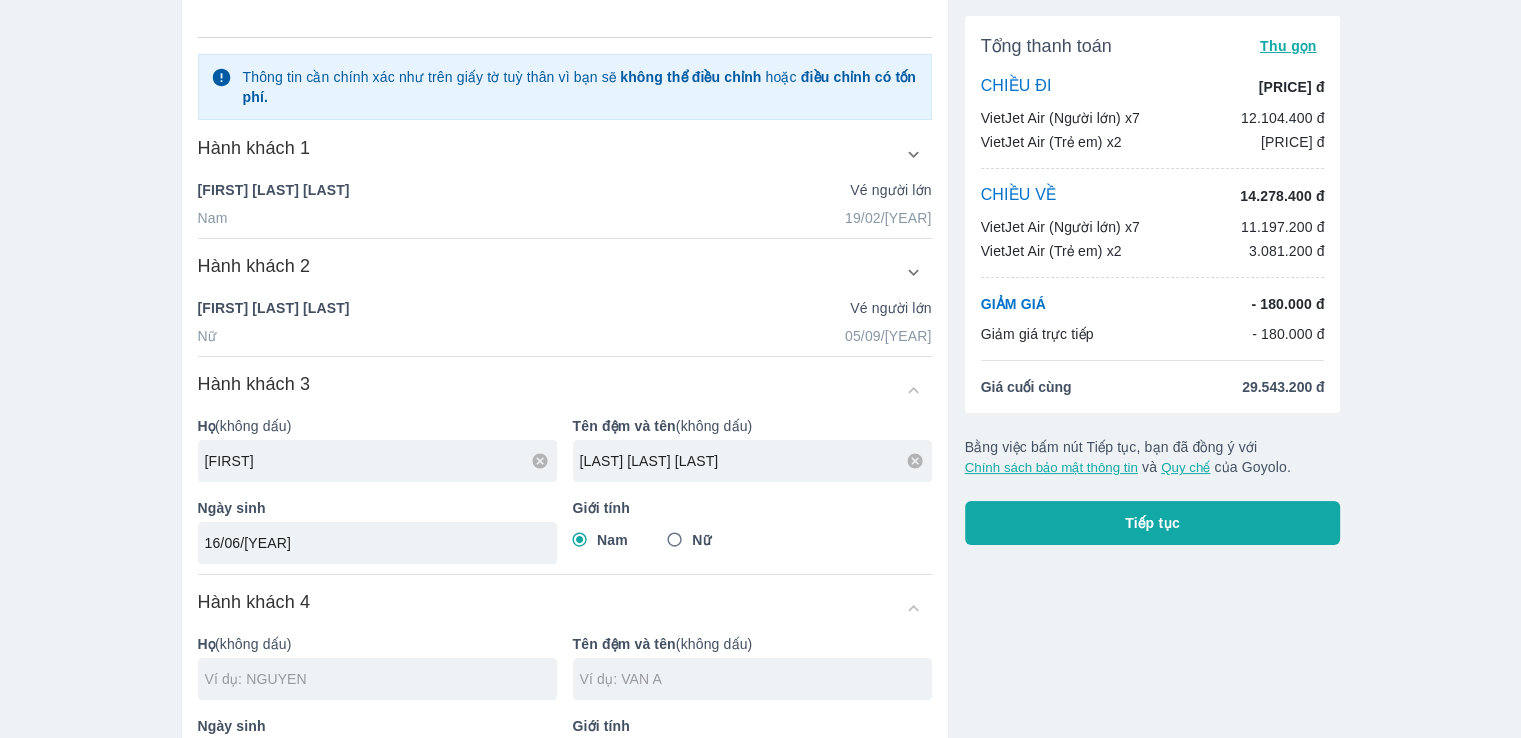 scroll, scrollTop: 300, scrollLeft: 0, axis: vertical 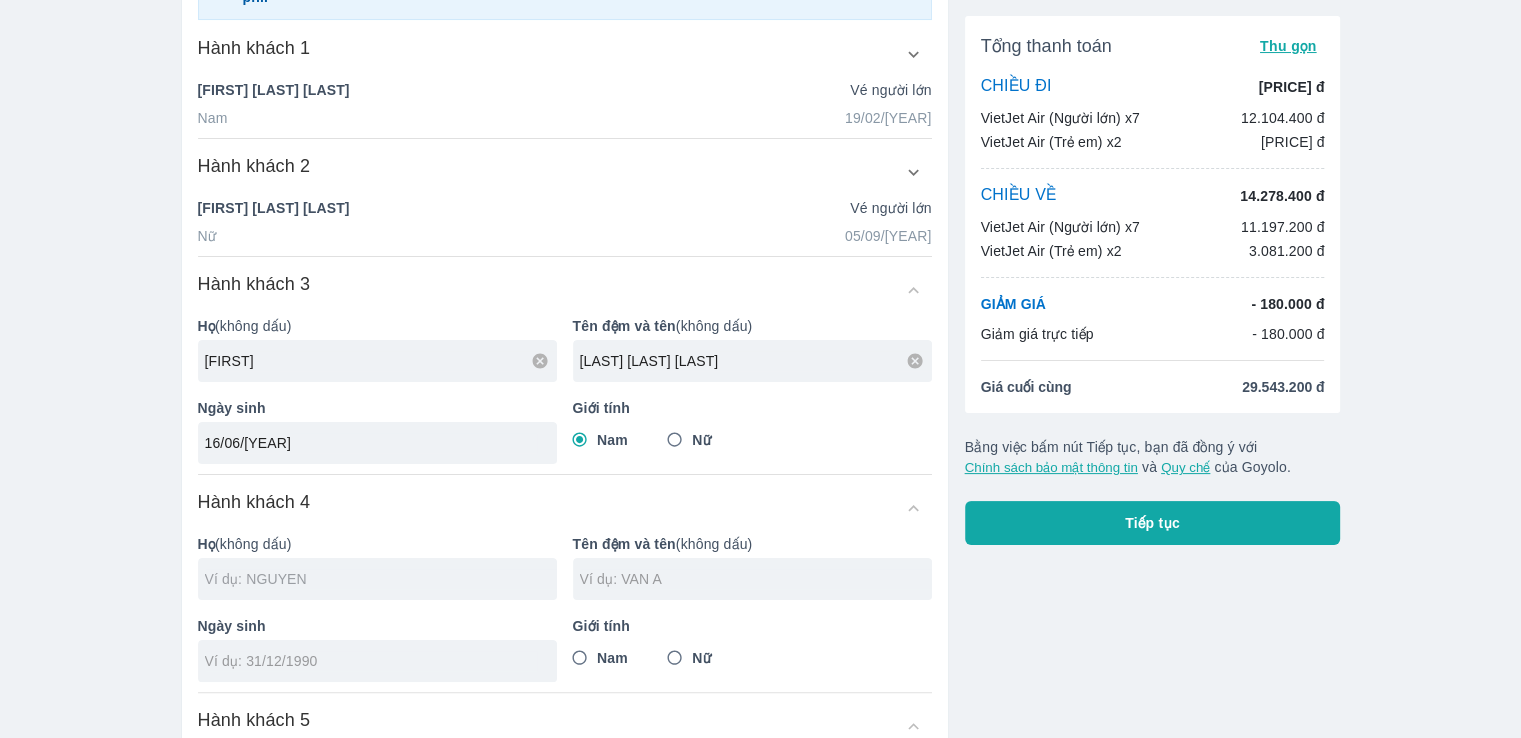 click at bounding box center (381, 579) 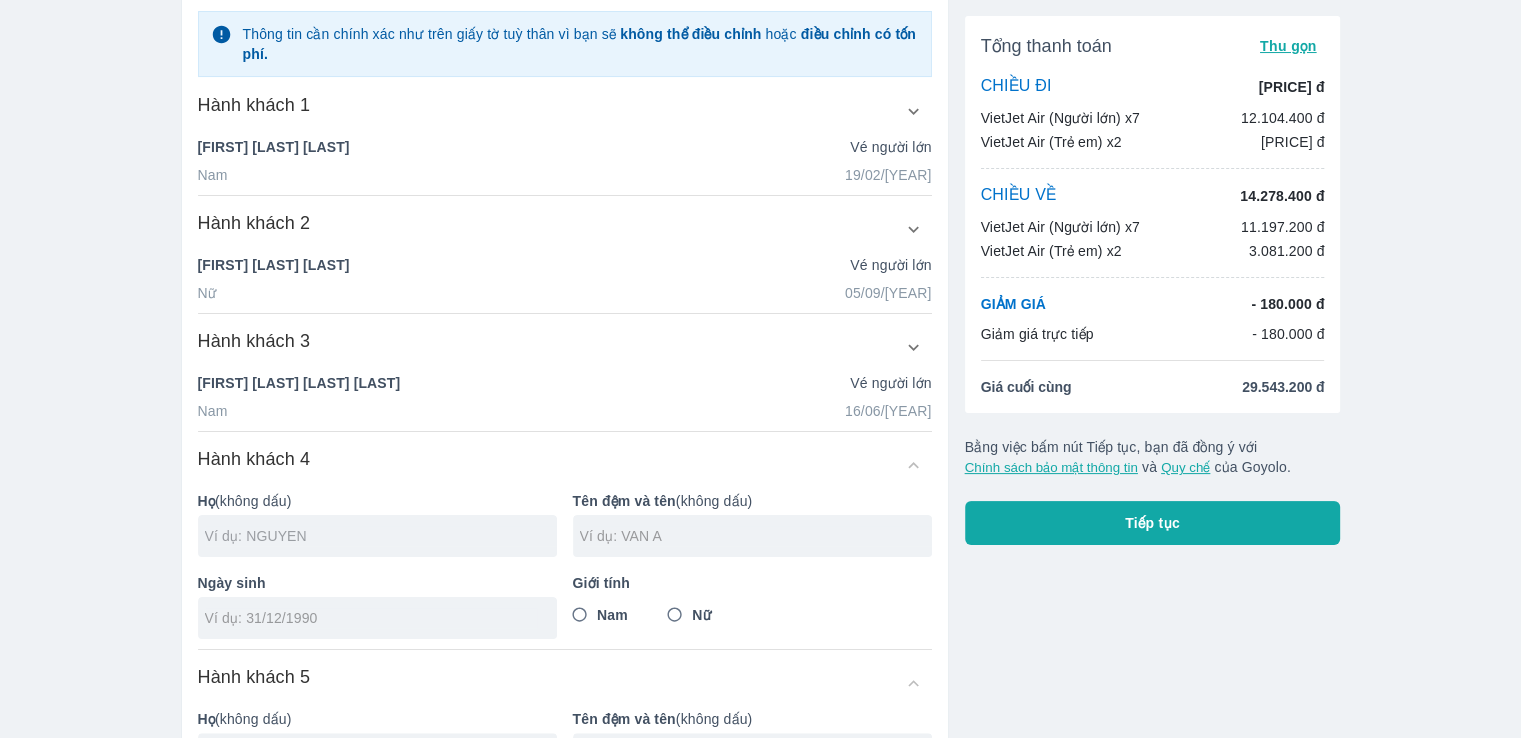 scroll, scrollTop: 357, scrollLeft: 0, axis: vertical 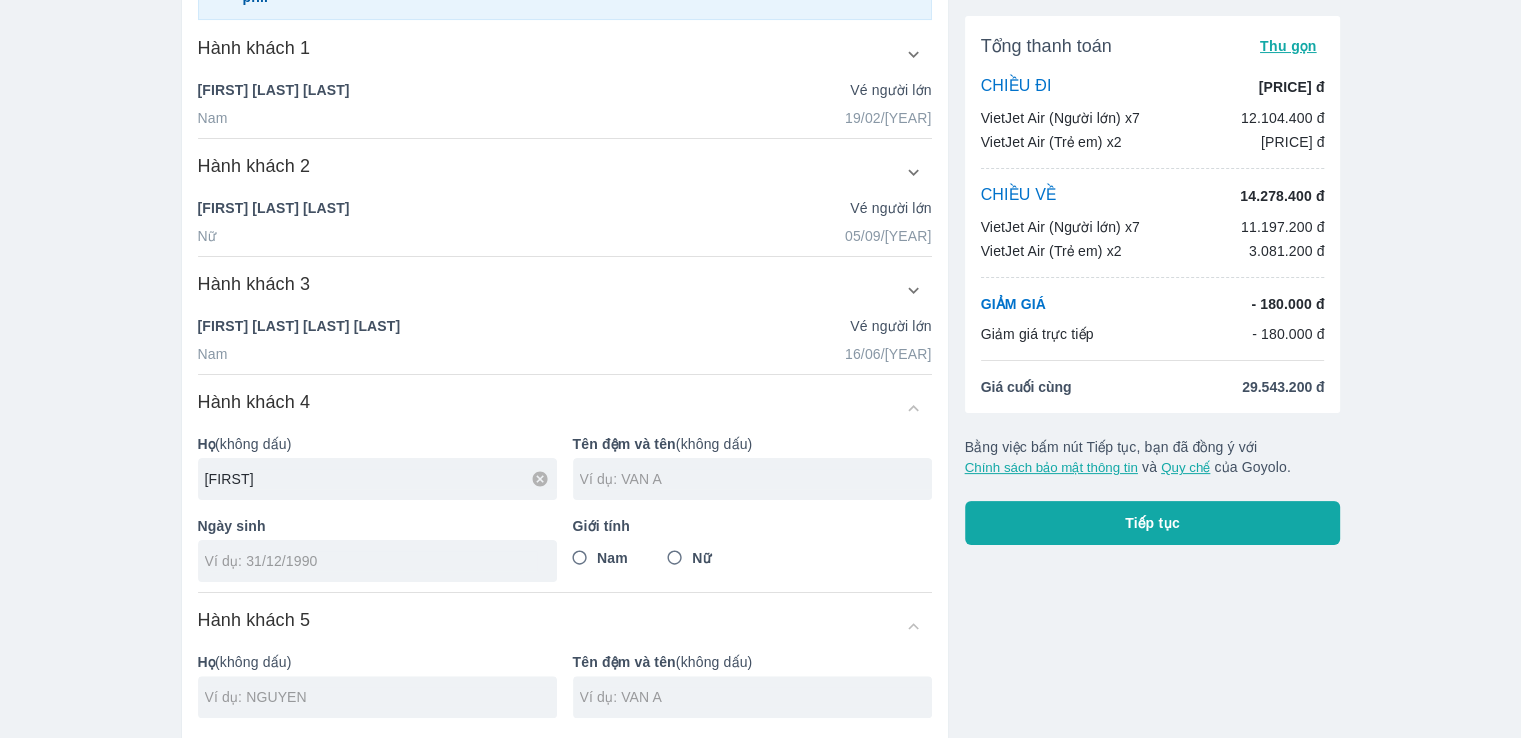 type on "NGUYEN" 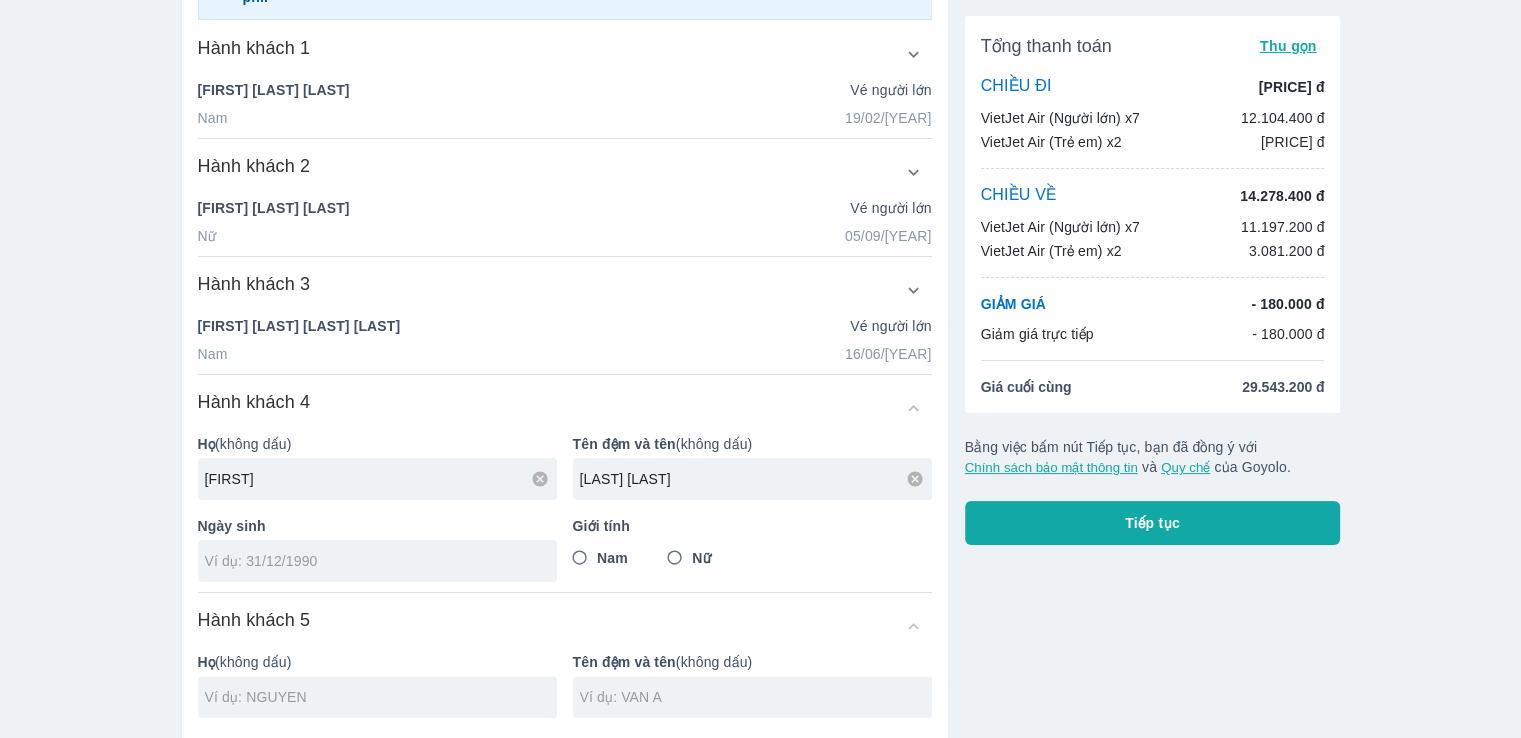 type on "THI TRANG" 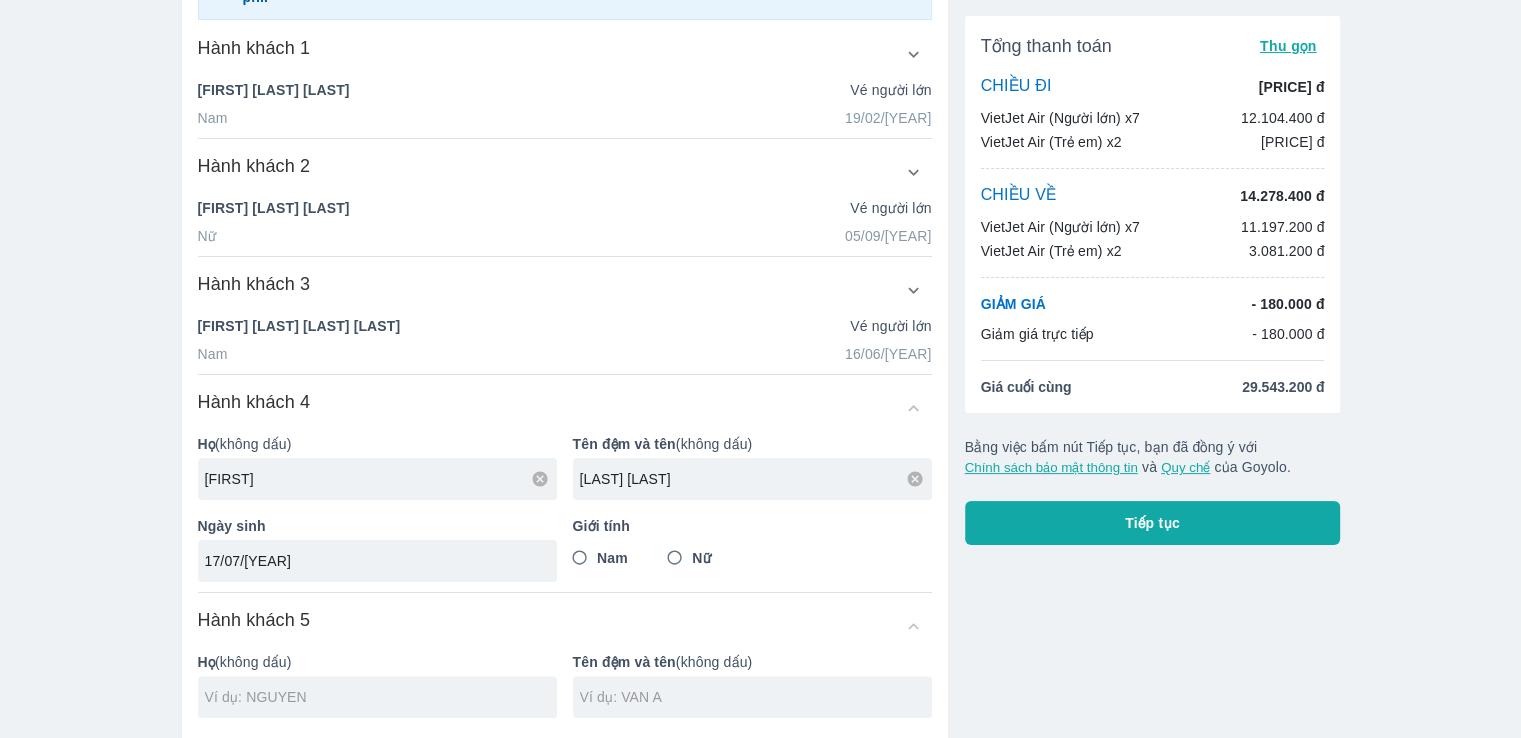 type on "17/07/1971" 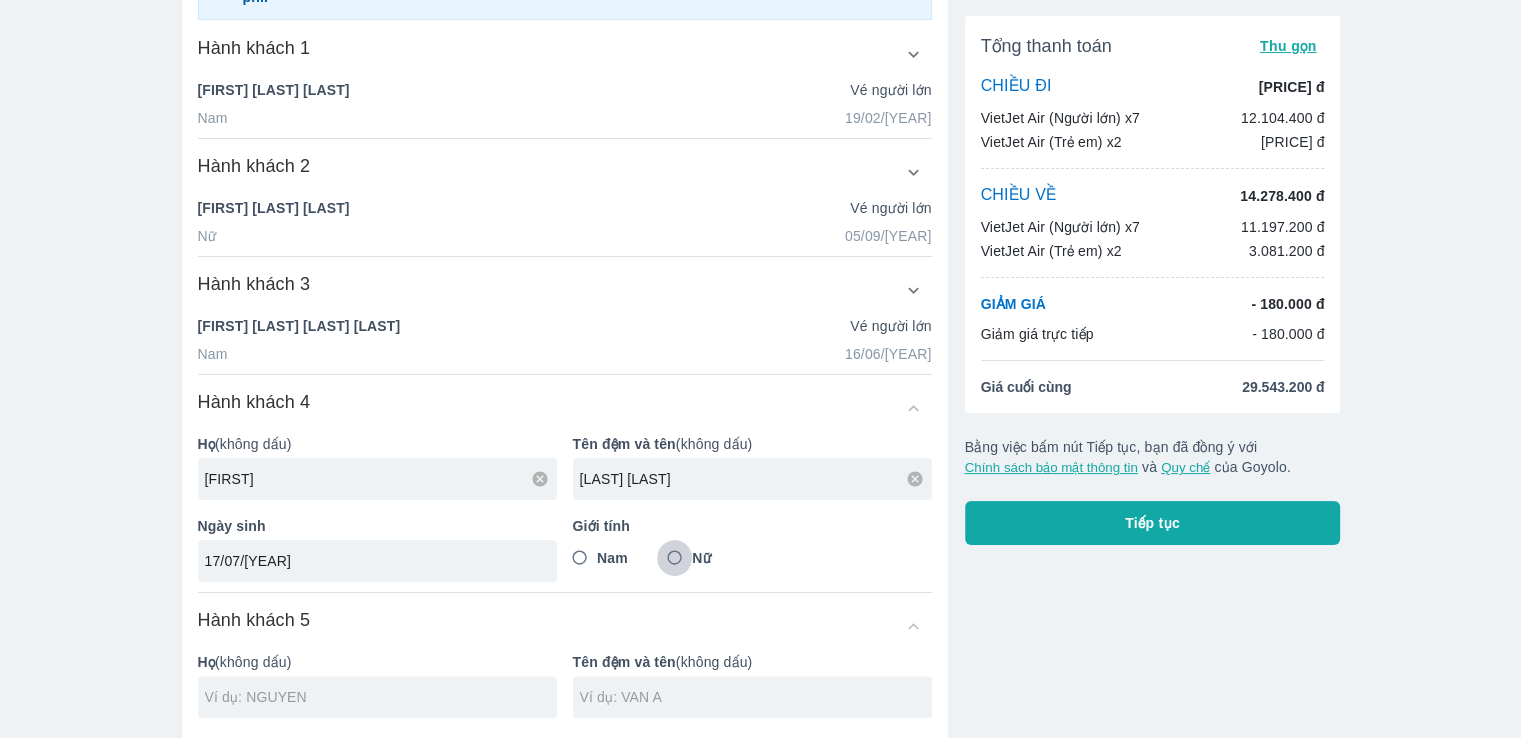 click on "Nữ" at bounding box center [675, 558] 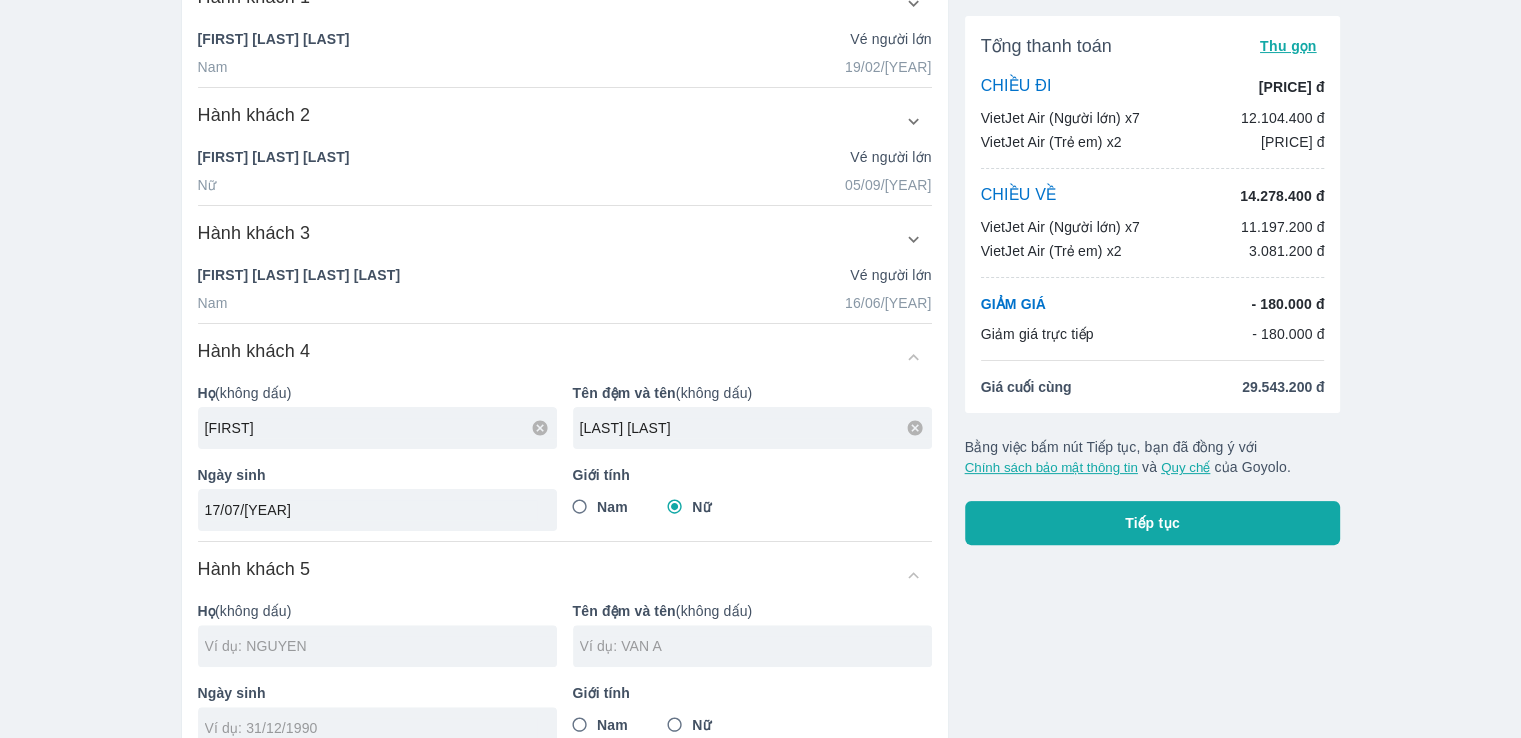scroll, scrollTop: 457, scrollLeft: 0, axis: vertical 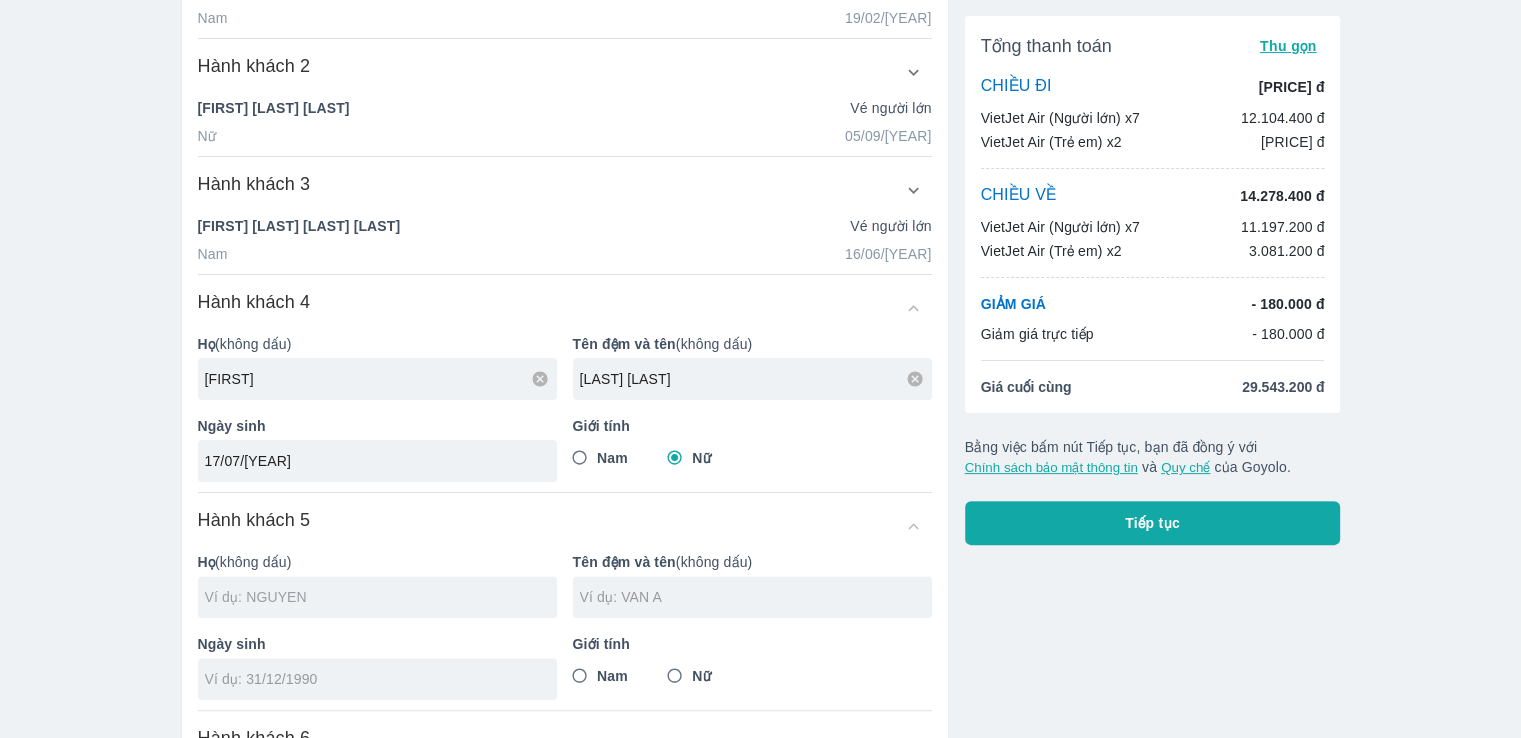 click at bounding box center (381, 597) 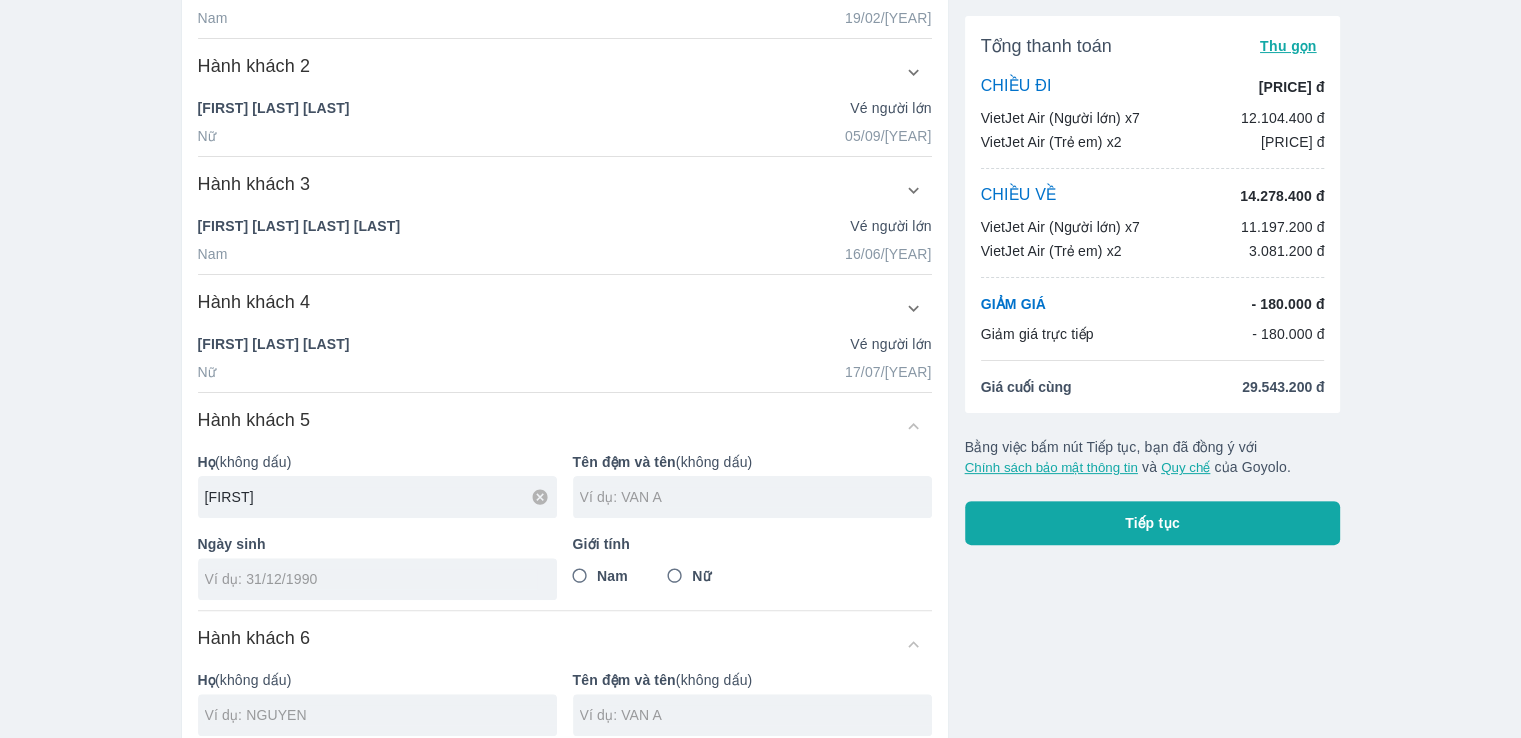 type on "NGUYEN" 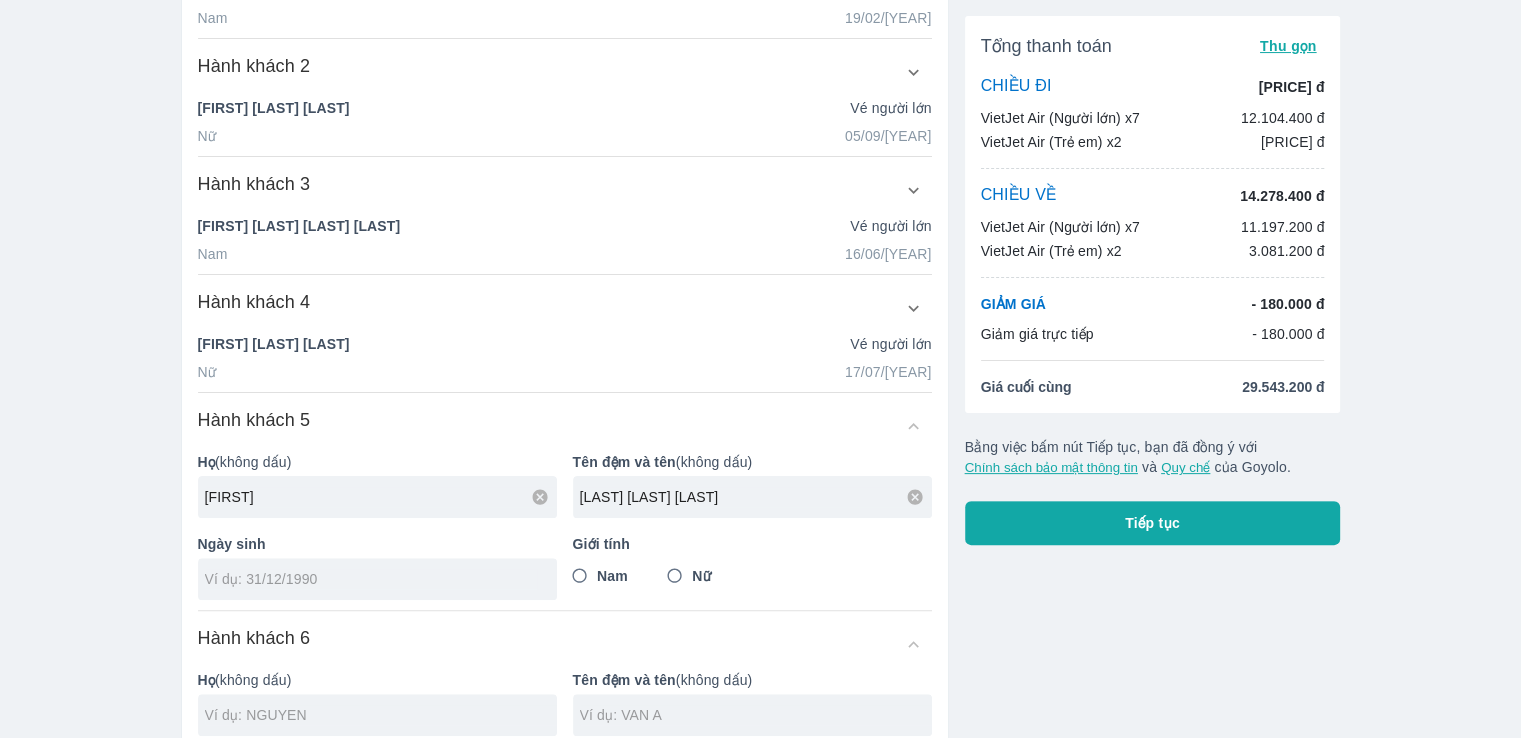 type on "THI NGOC THUY" 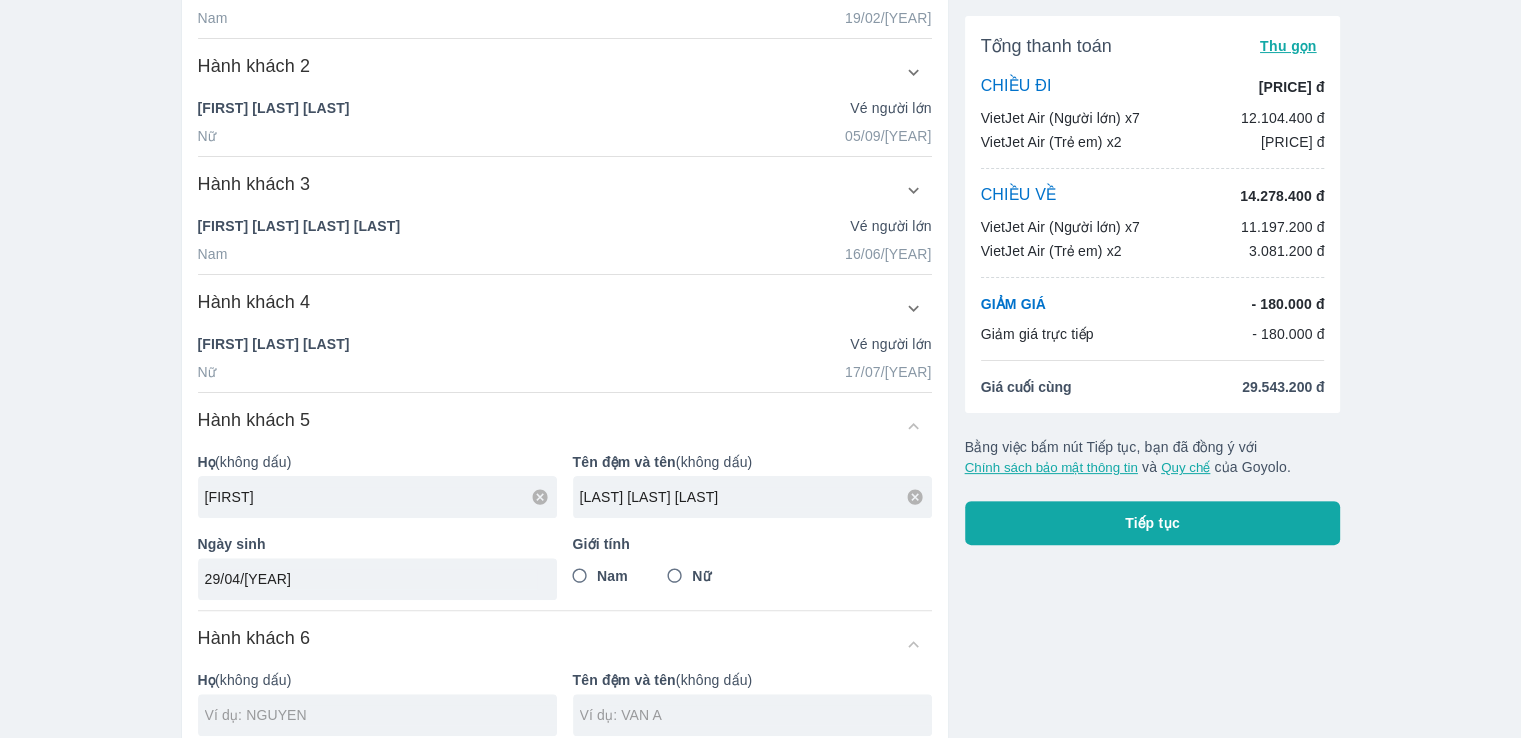 type on "29/04/1982" 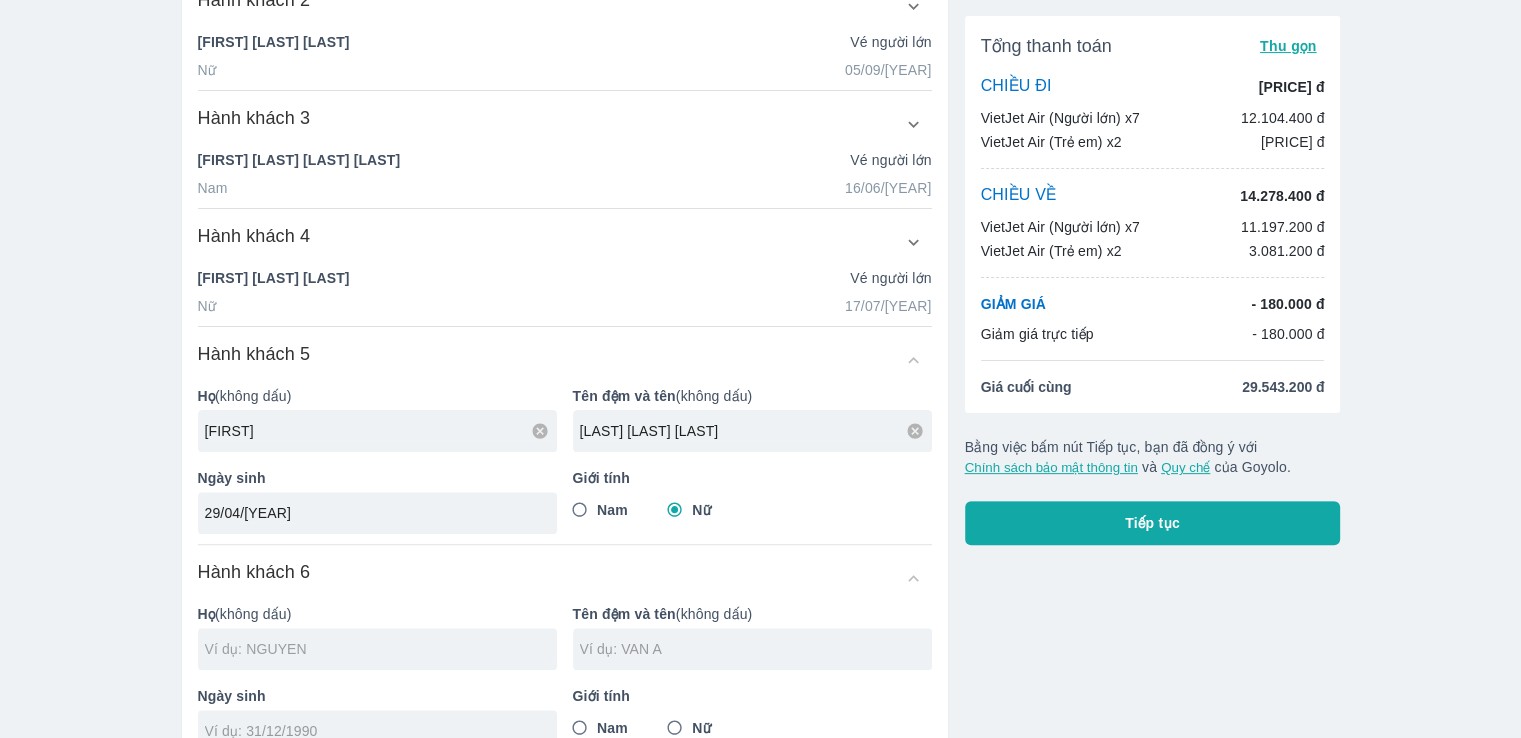 scroll, scrollTop: 557, scrollLeft: 0, axis: vertical 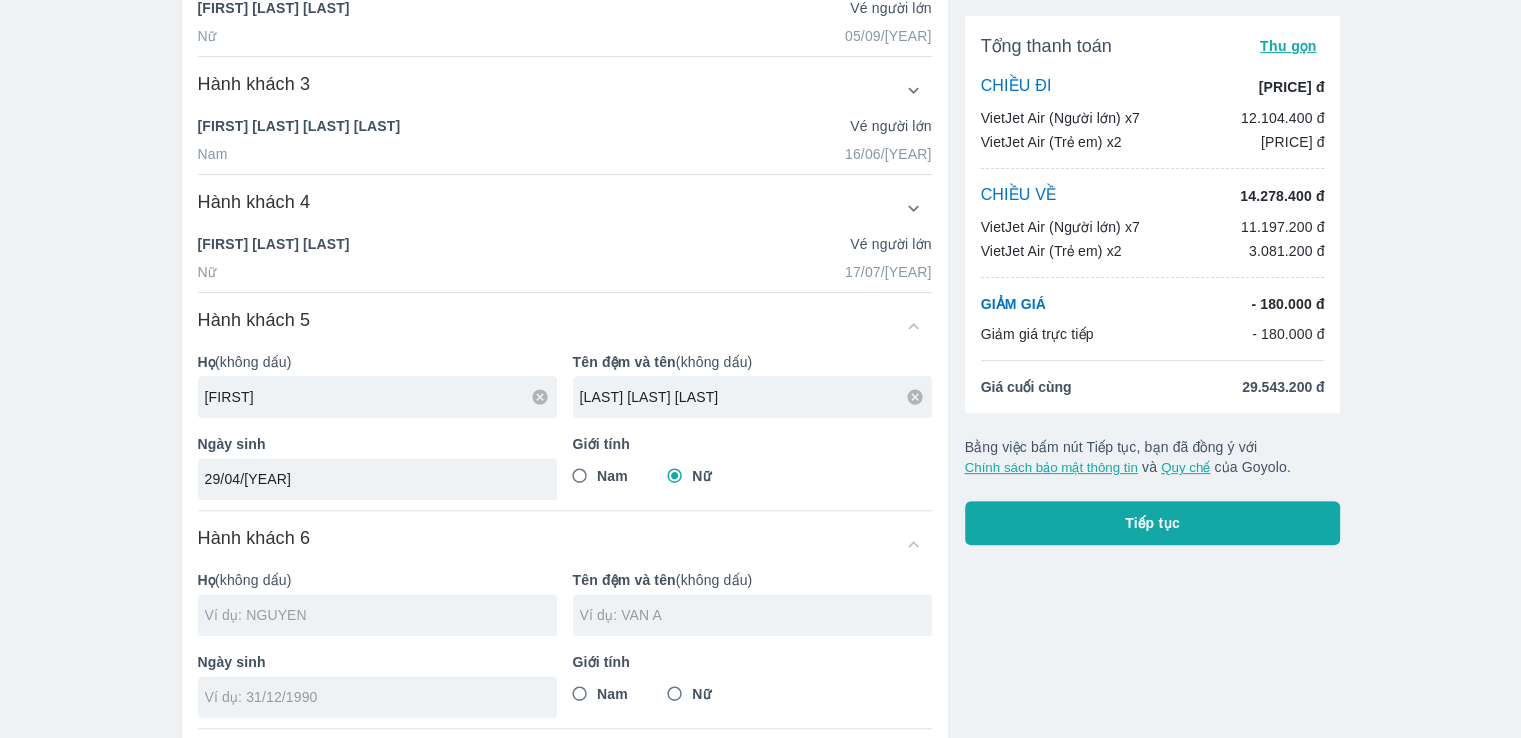 click at bounding box center (381, 615) 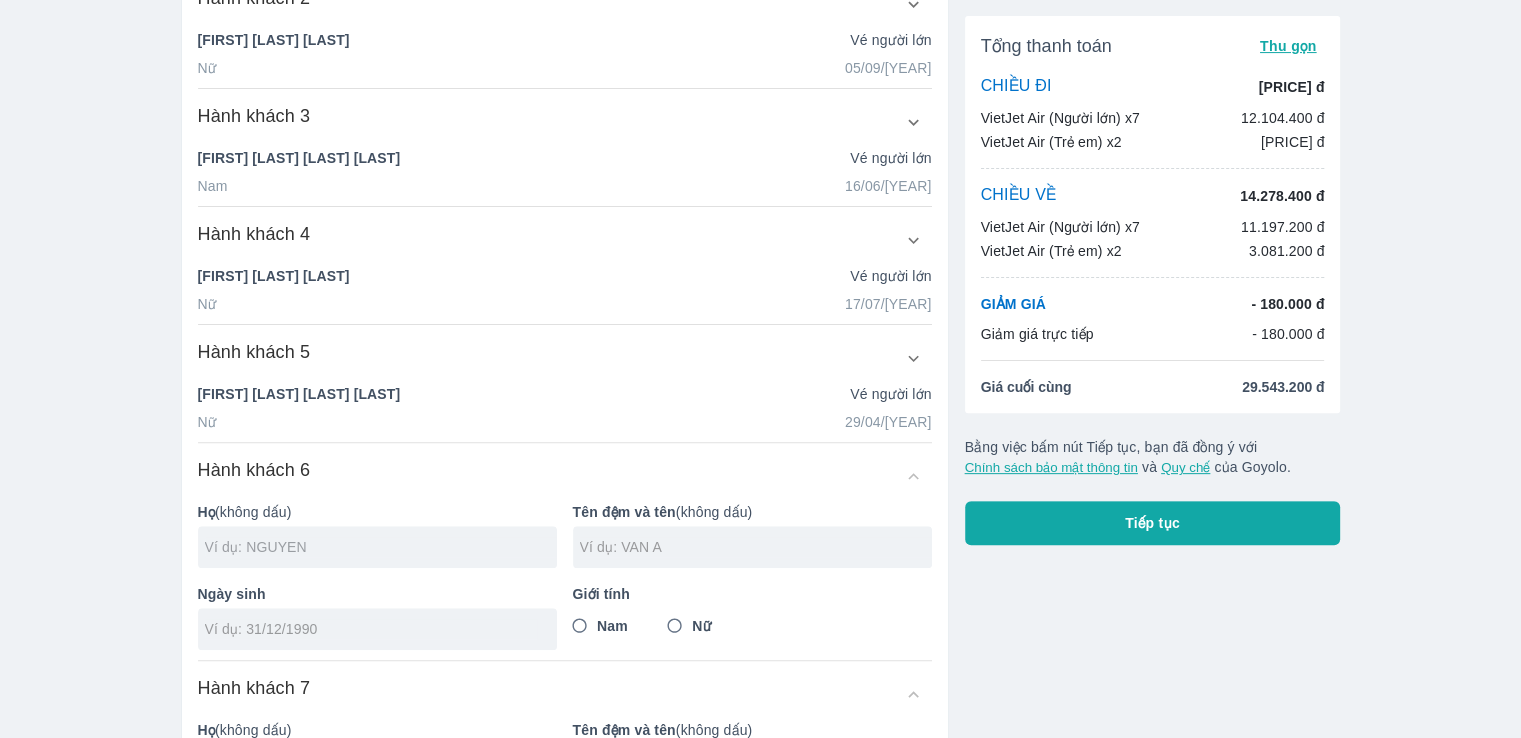scroll, scrollTop: 589, scrollLeft: 0, axis: vertical 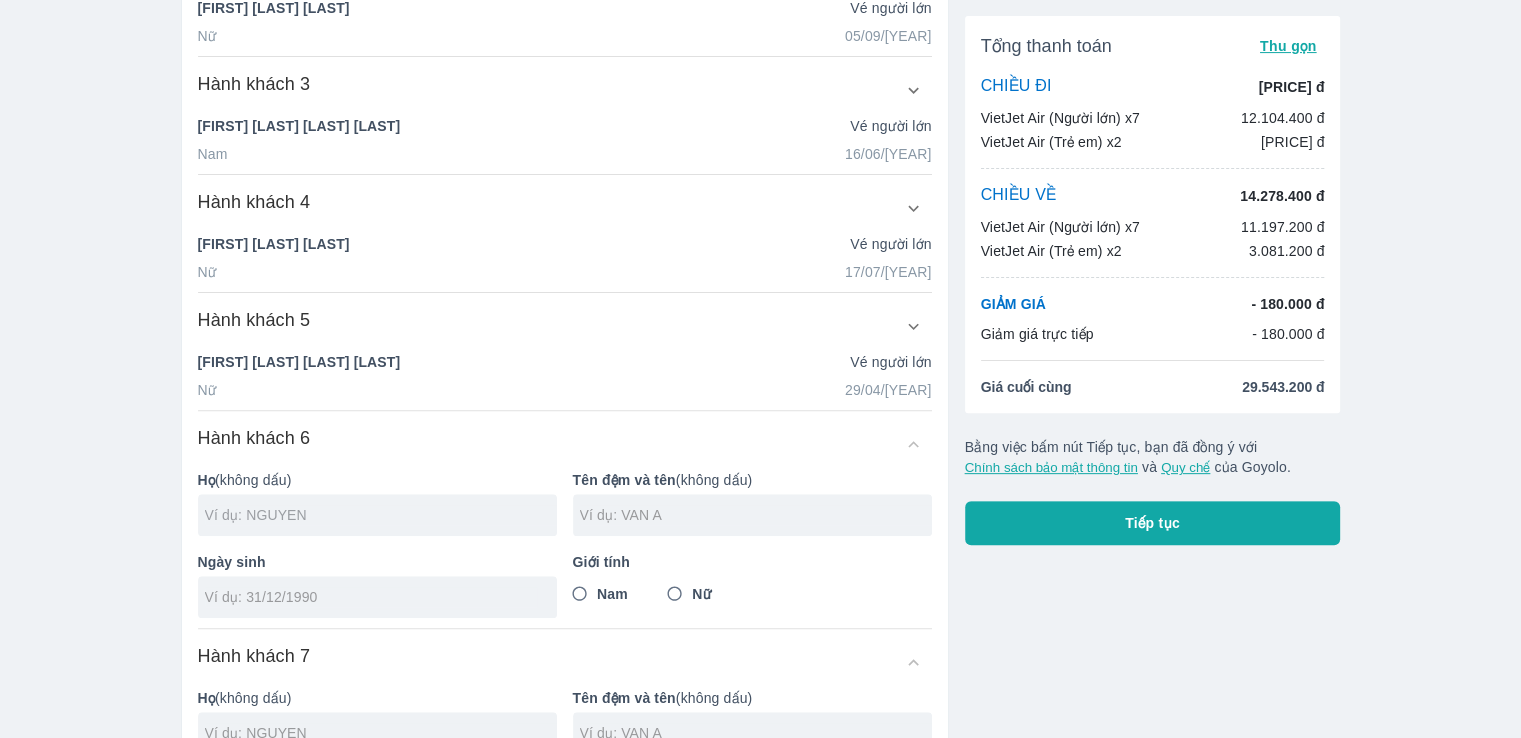 click at bounding box center [381, 515] 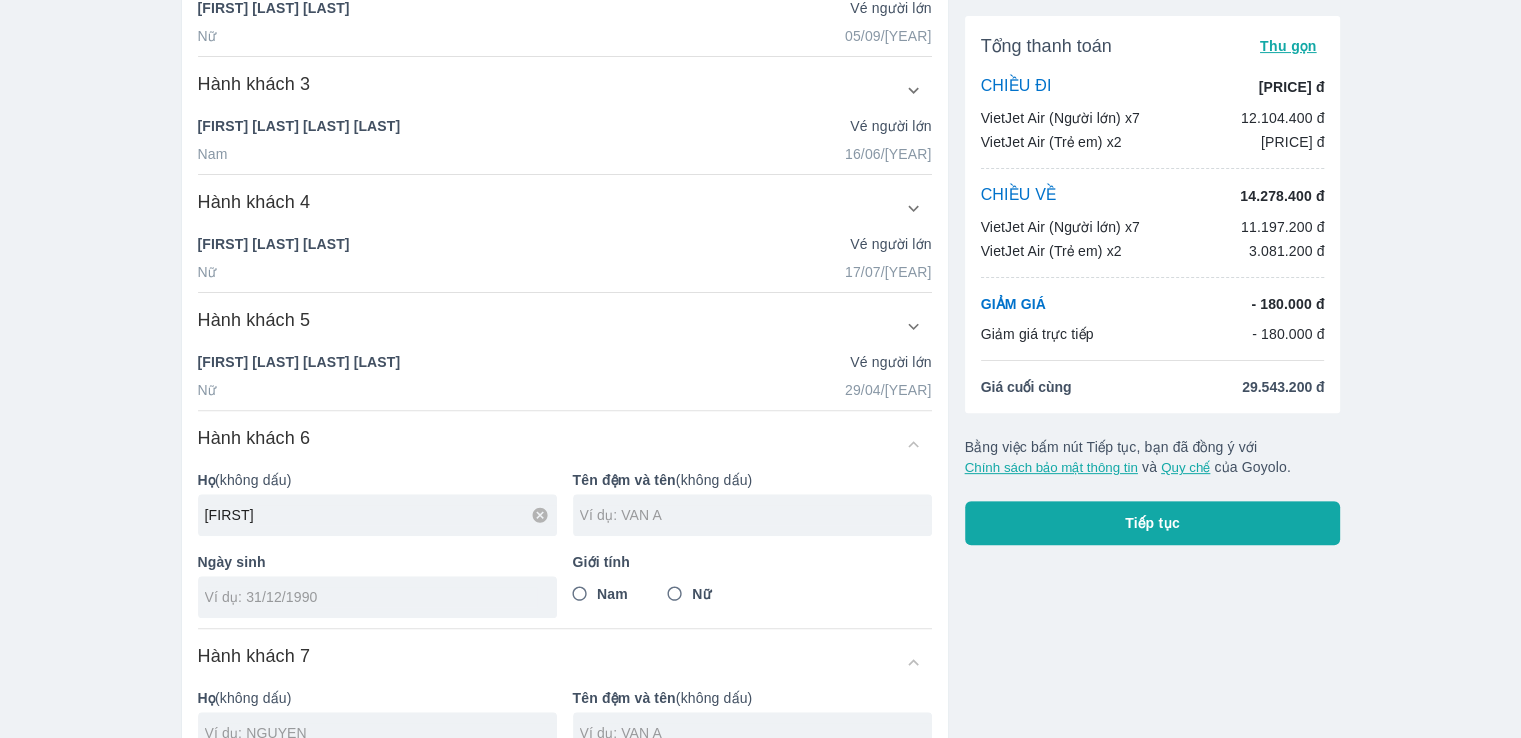 type on "DUONG" 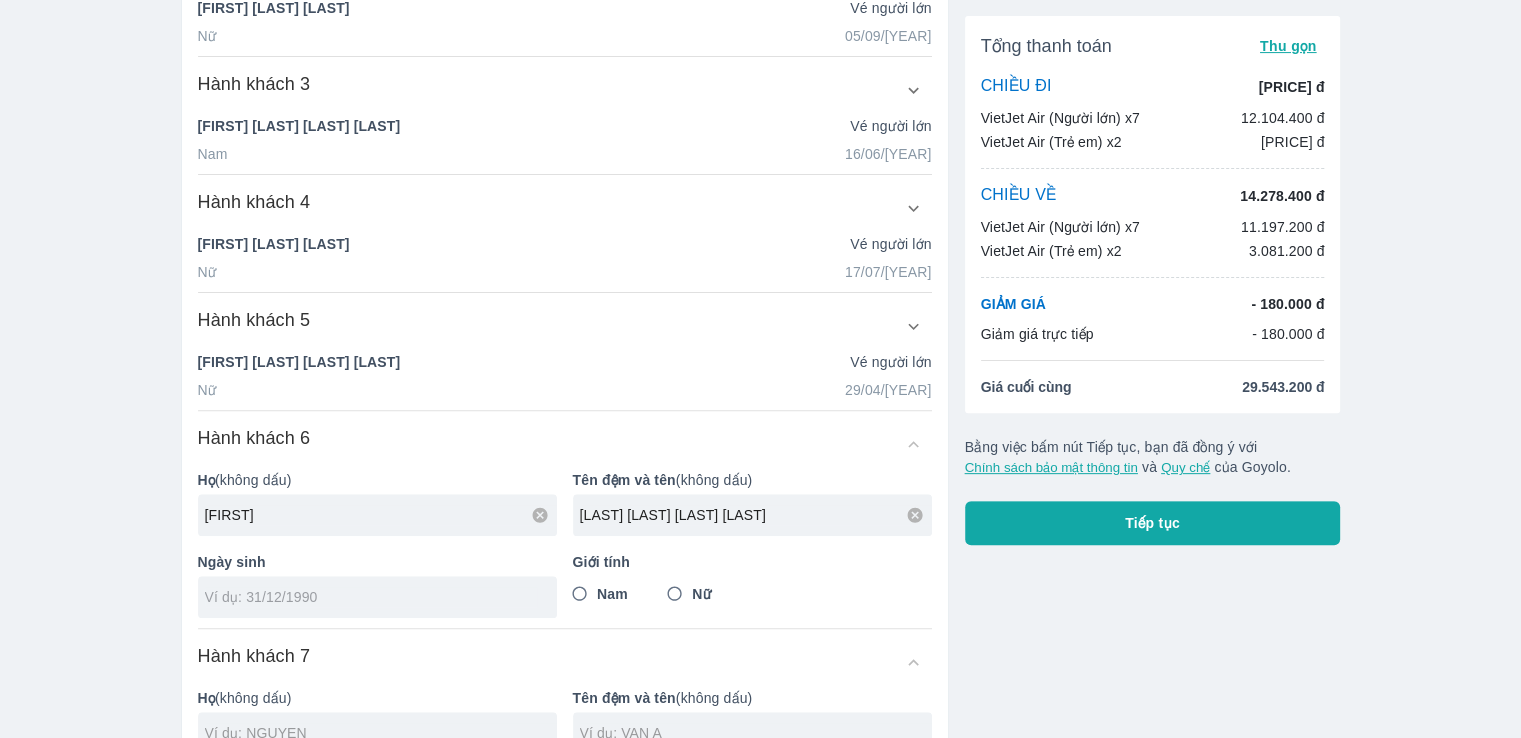 type on "THI MY HOA" 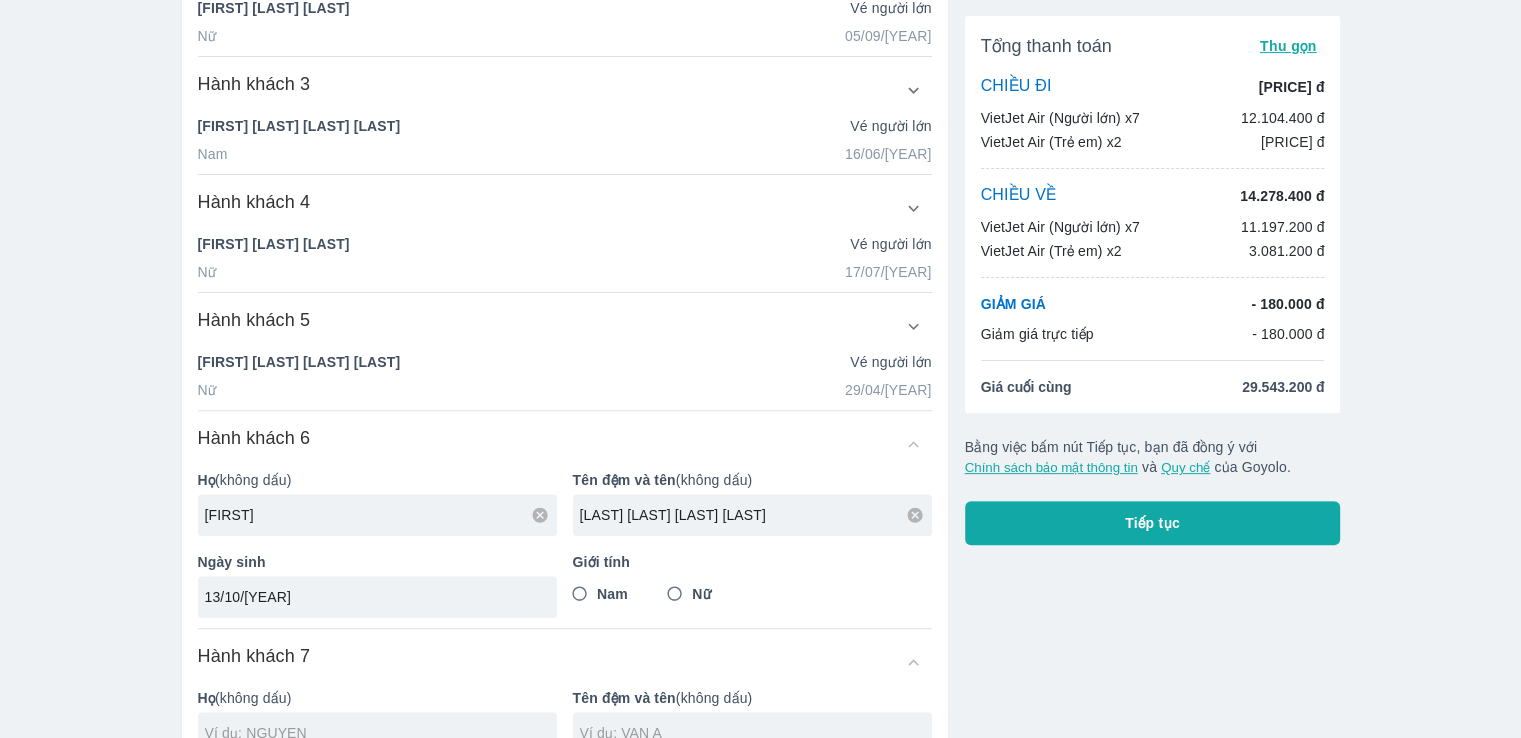 type on "13/10/1996" 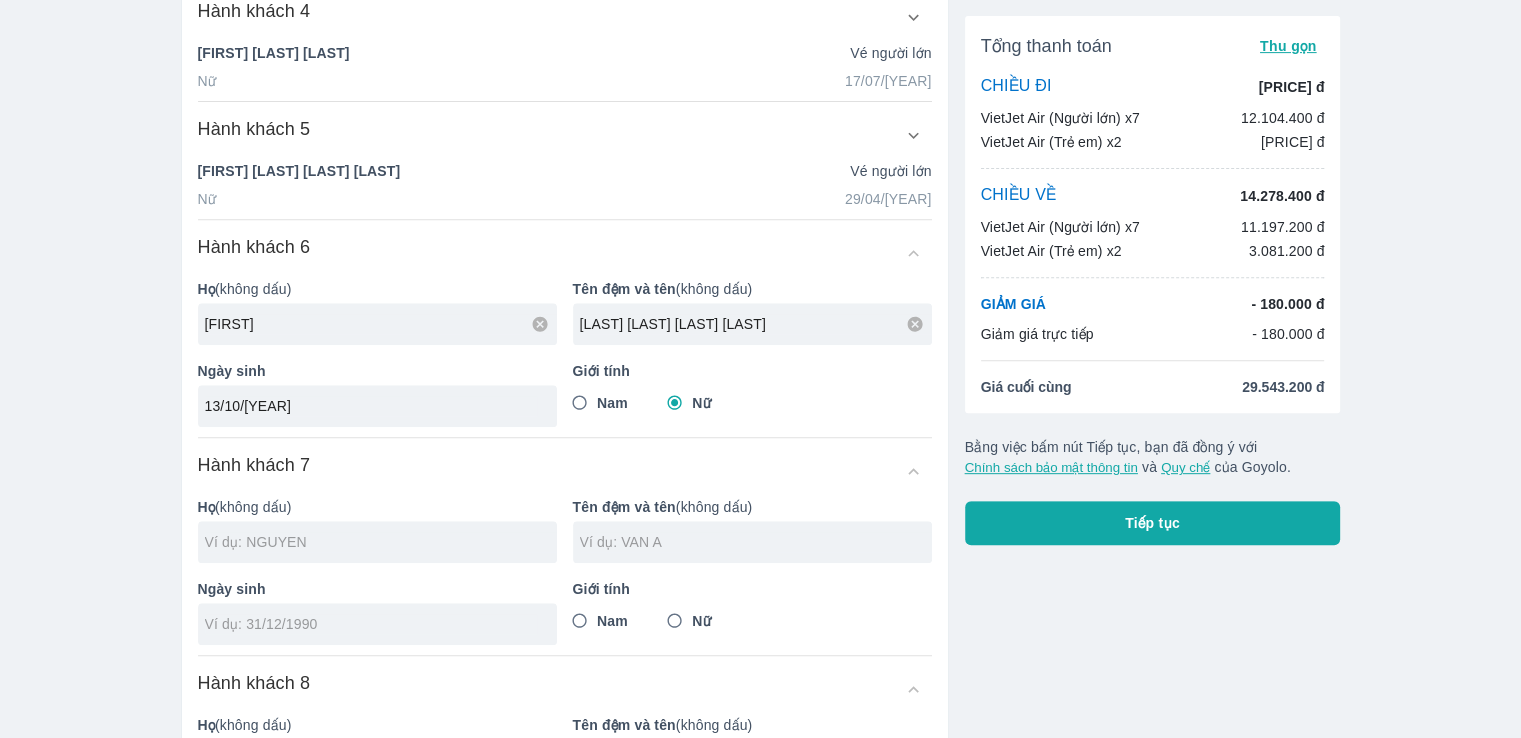 scroll, scrollTop: 789, scrollLeft: 0, axis: vertical 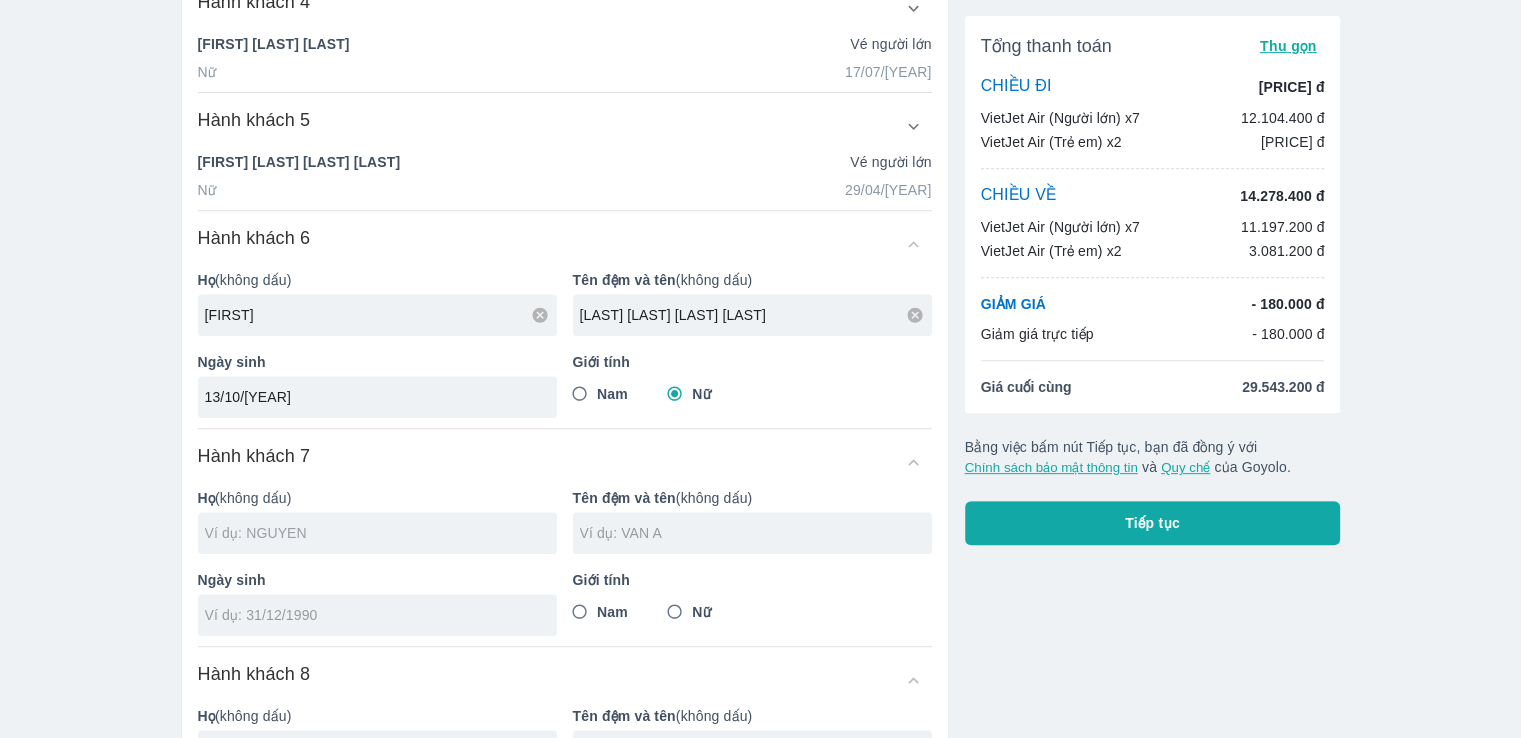 click at bounding box center [381, 533] 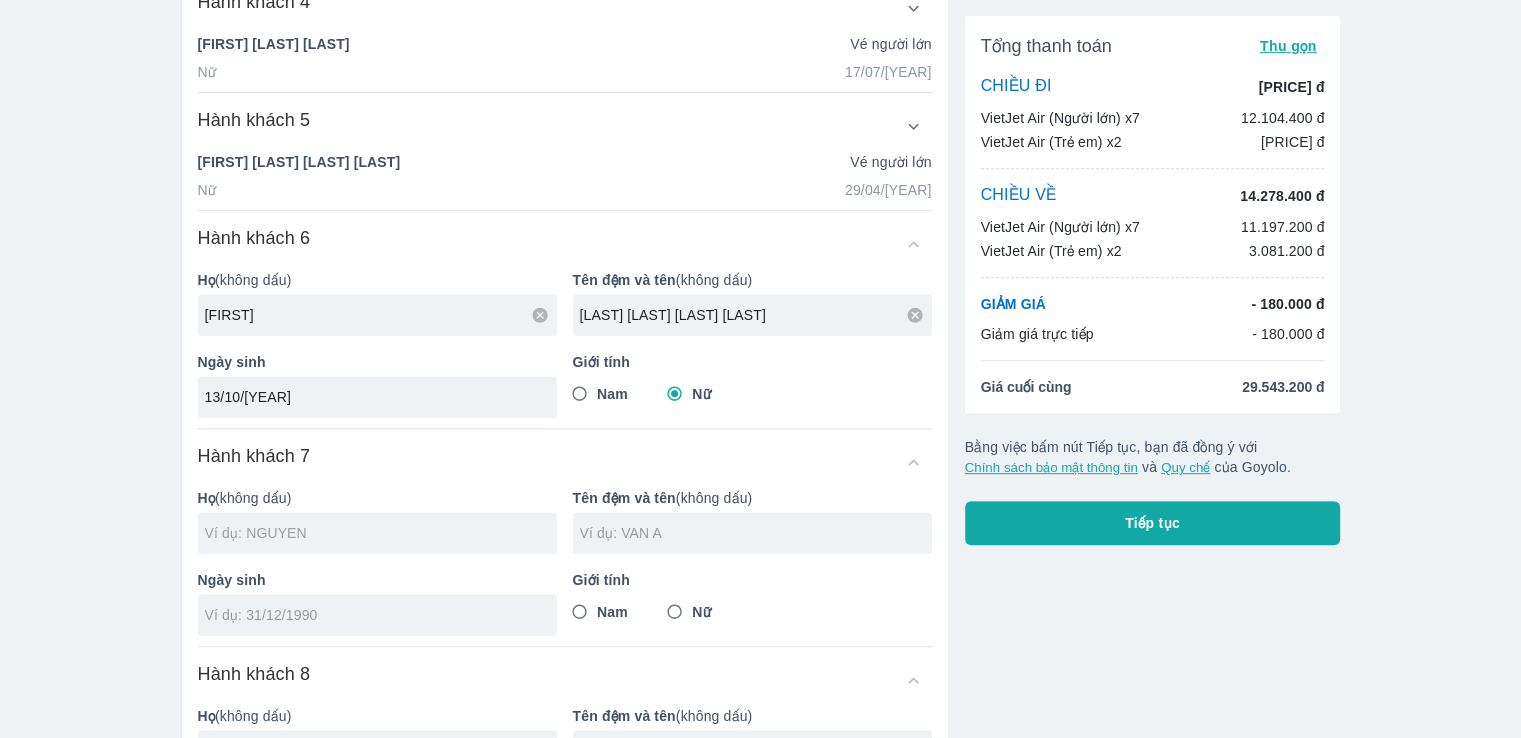 type on "DUONG" 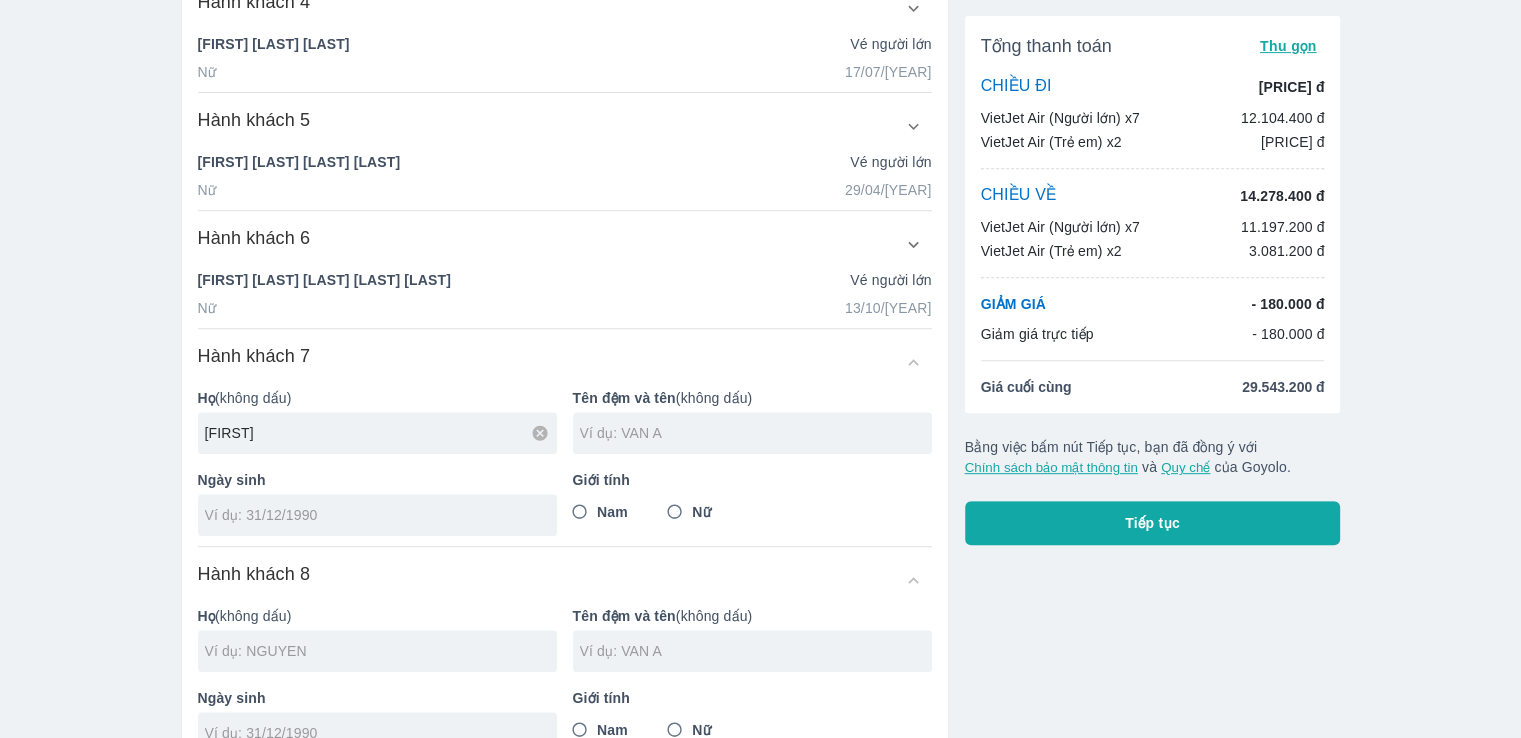 type on "LUU" 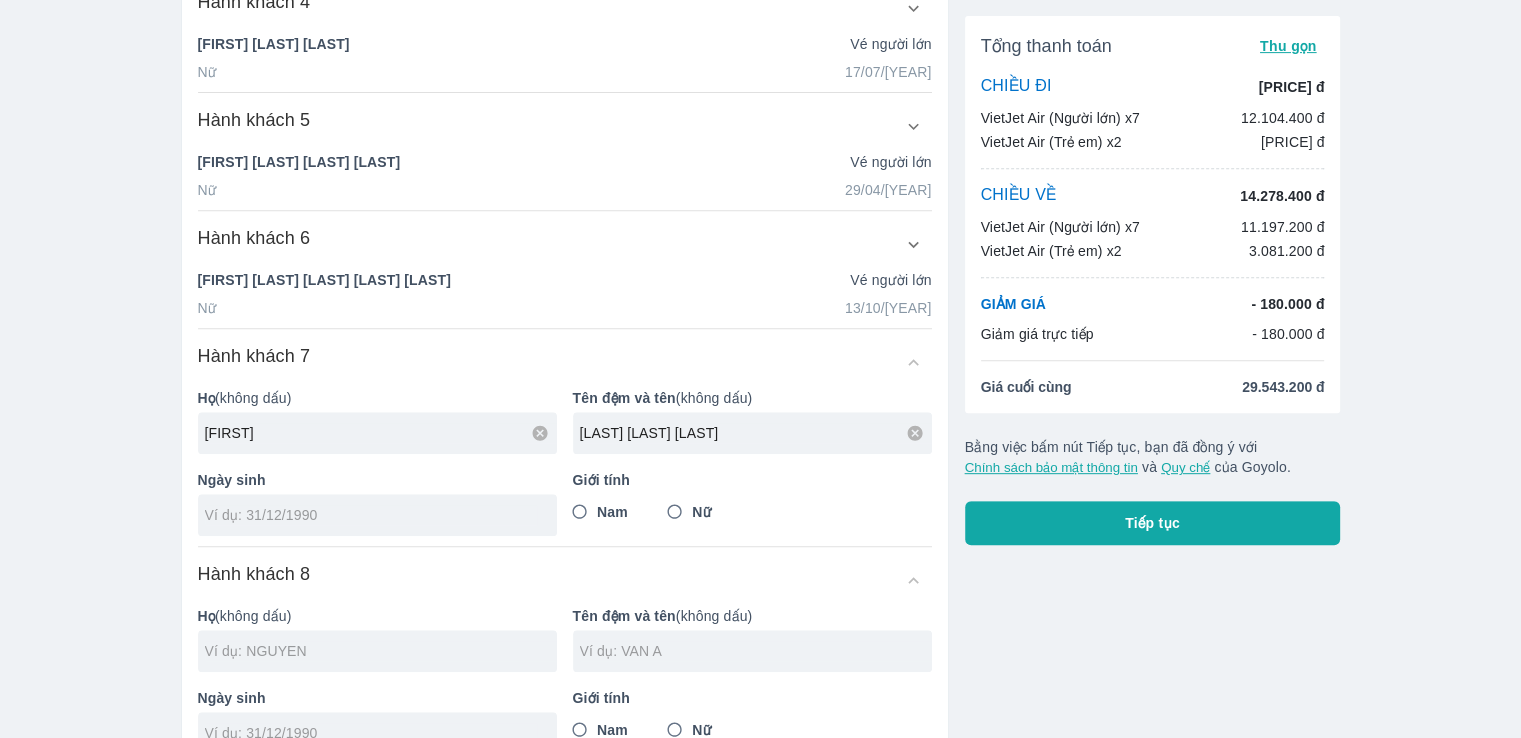 type on "TAN NHUT" 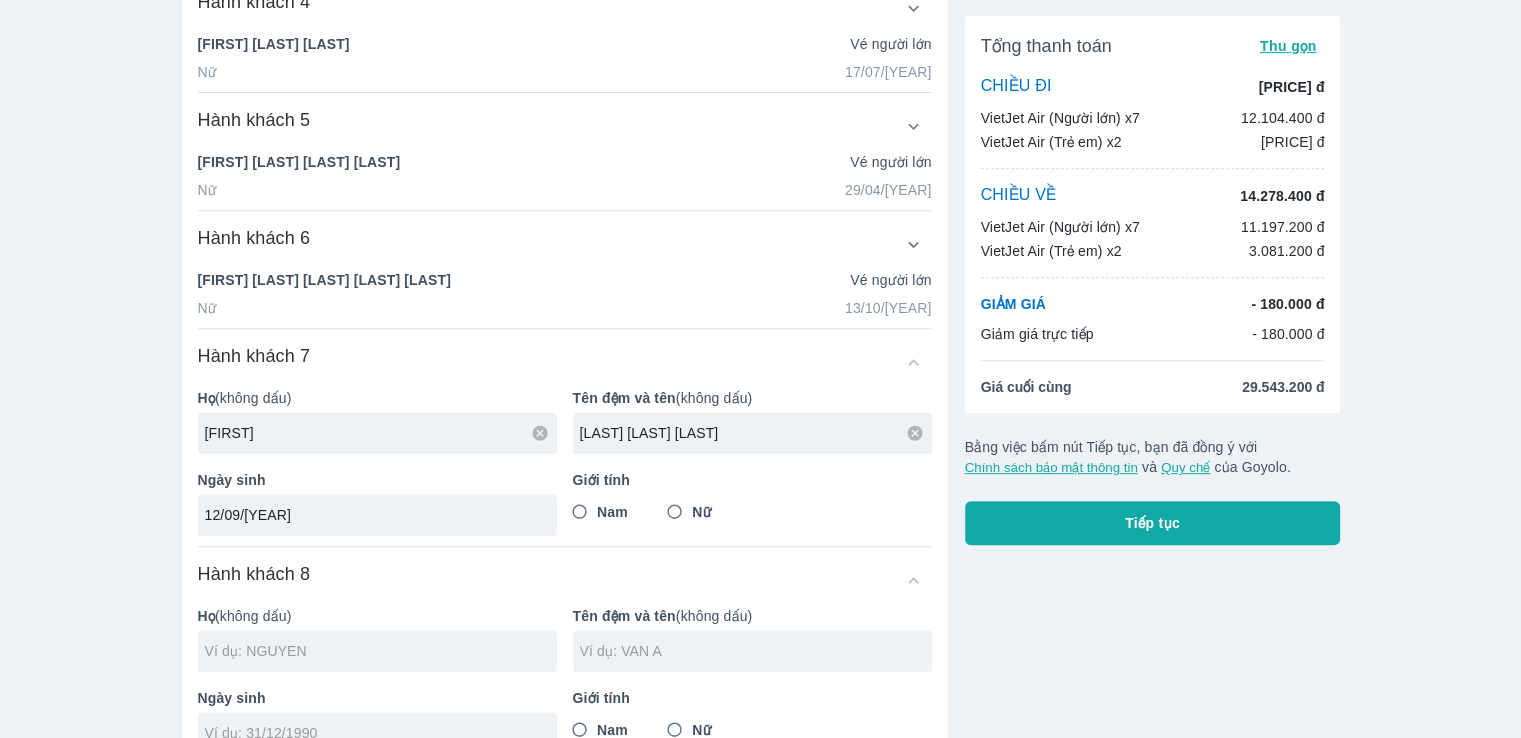 type on "12/09/1992" 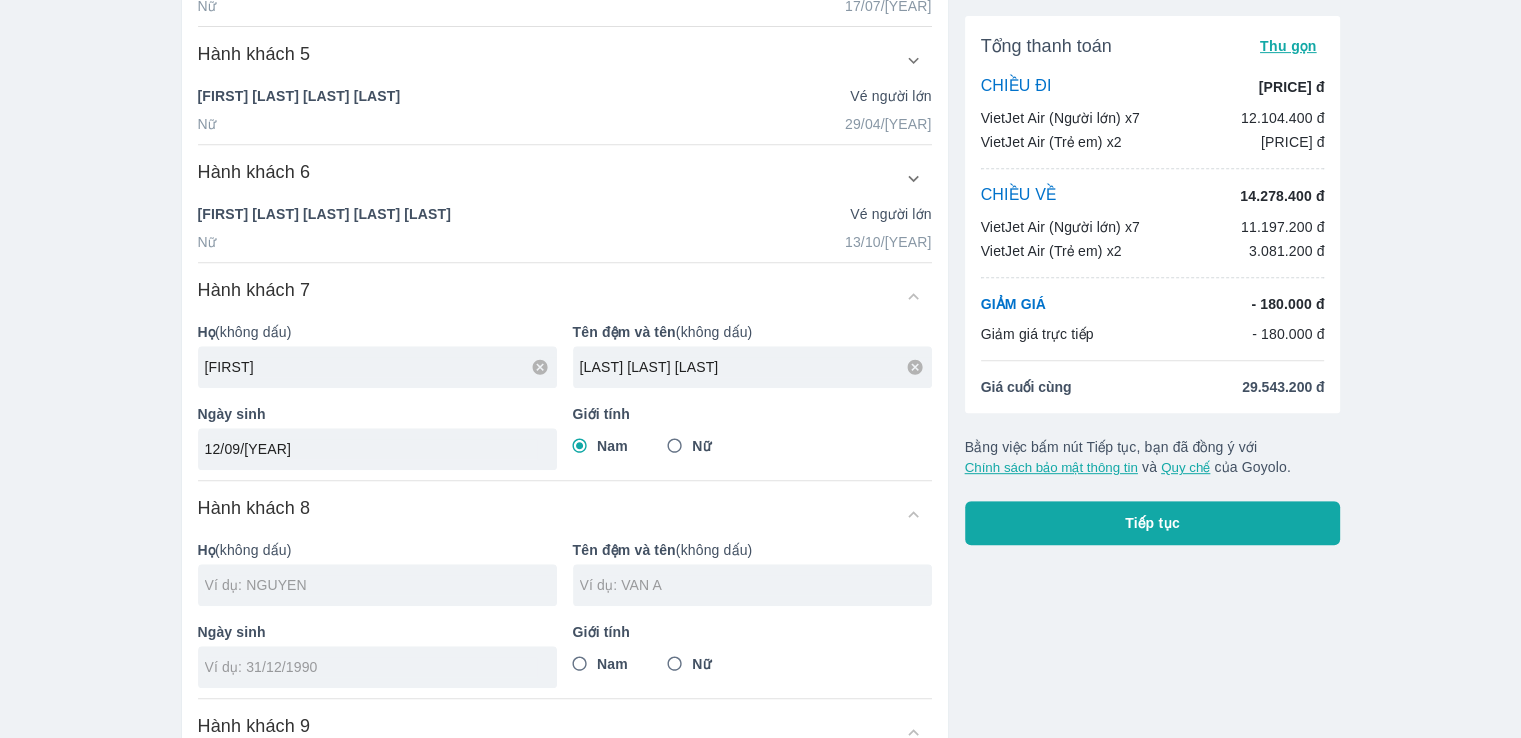 scroll, scrollTop: 889, scrollLeft: 0, axis: vertical 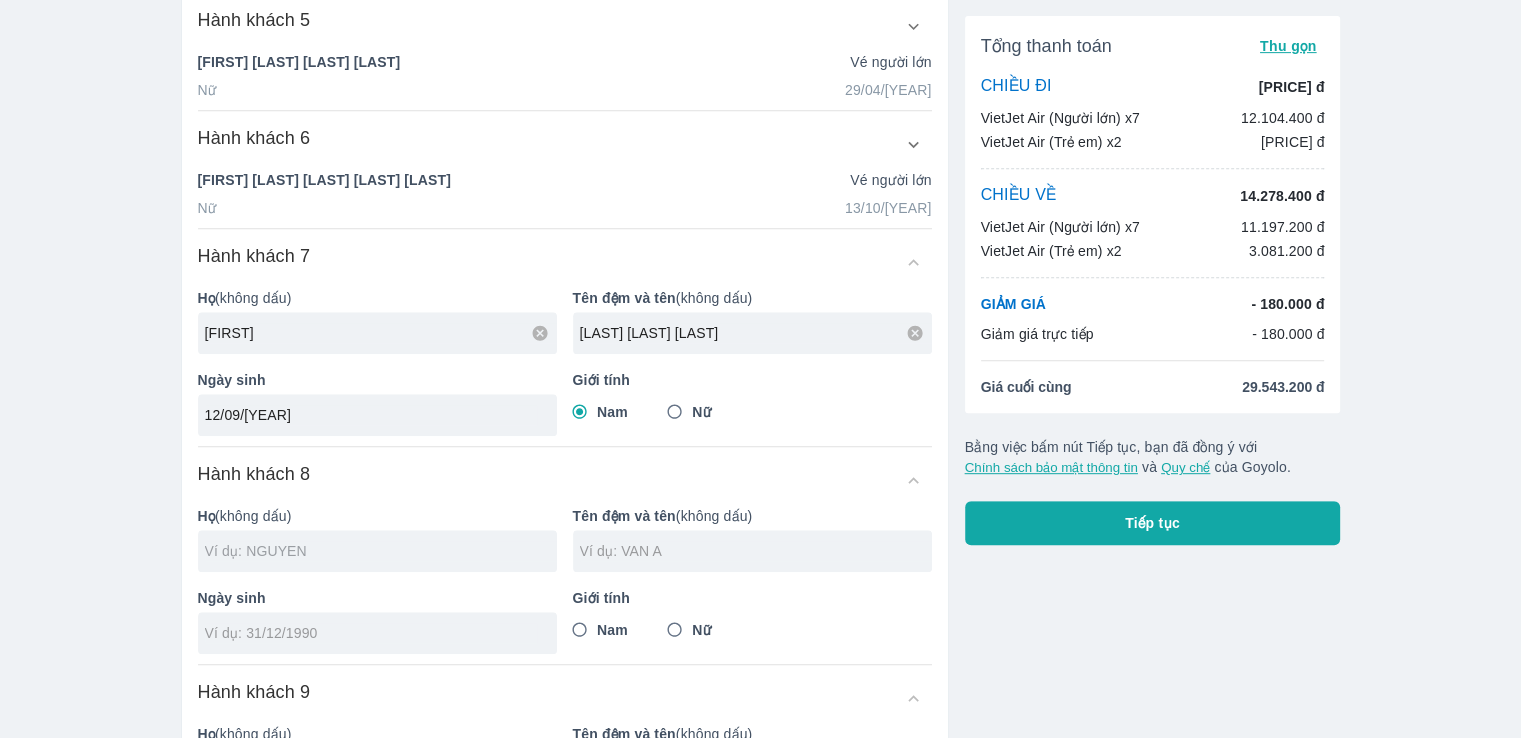 click at bounding box center [381, 551] 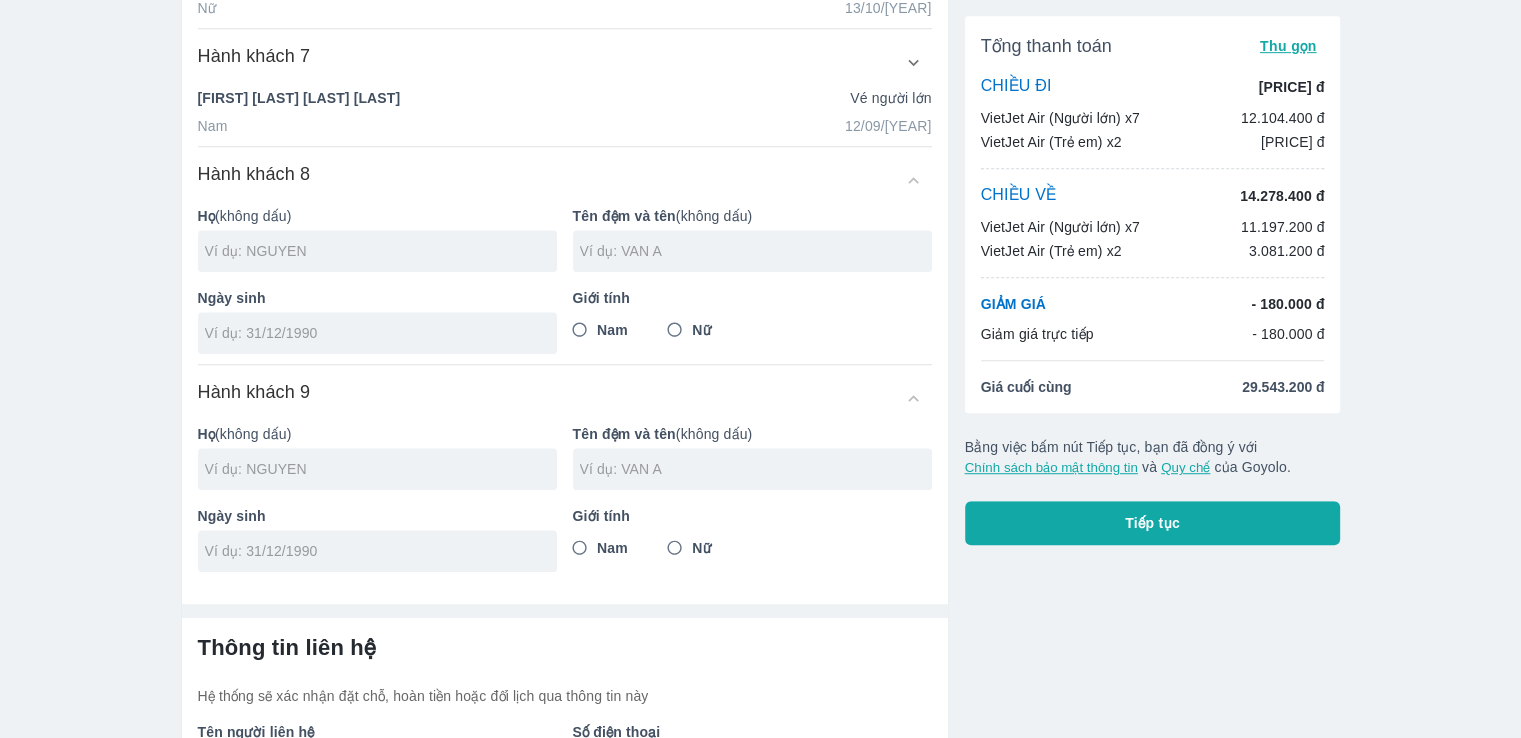 scroll, scrollTop: 989, scrollLeft: 0, axis: vertical 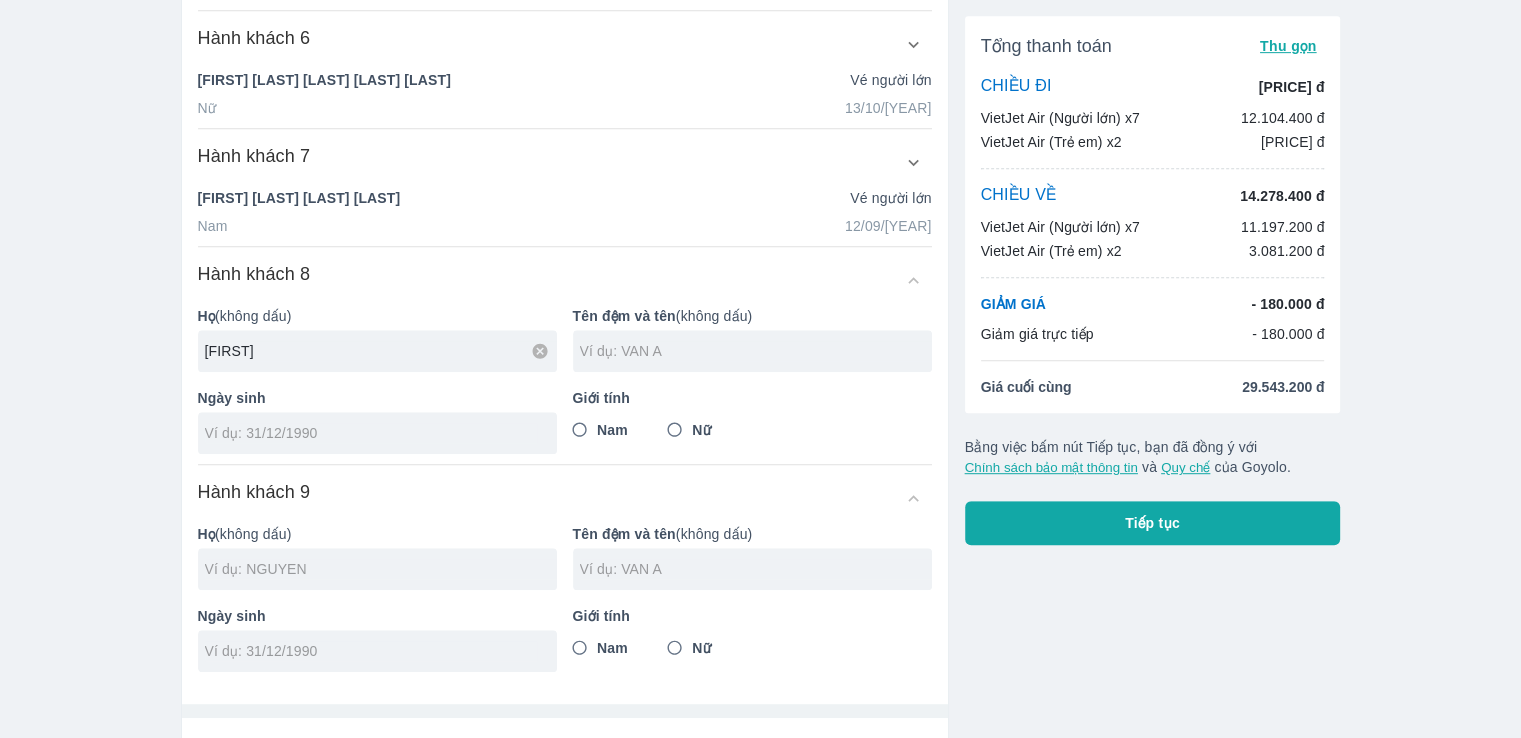 type on "NGUYEN" 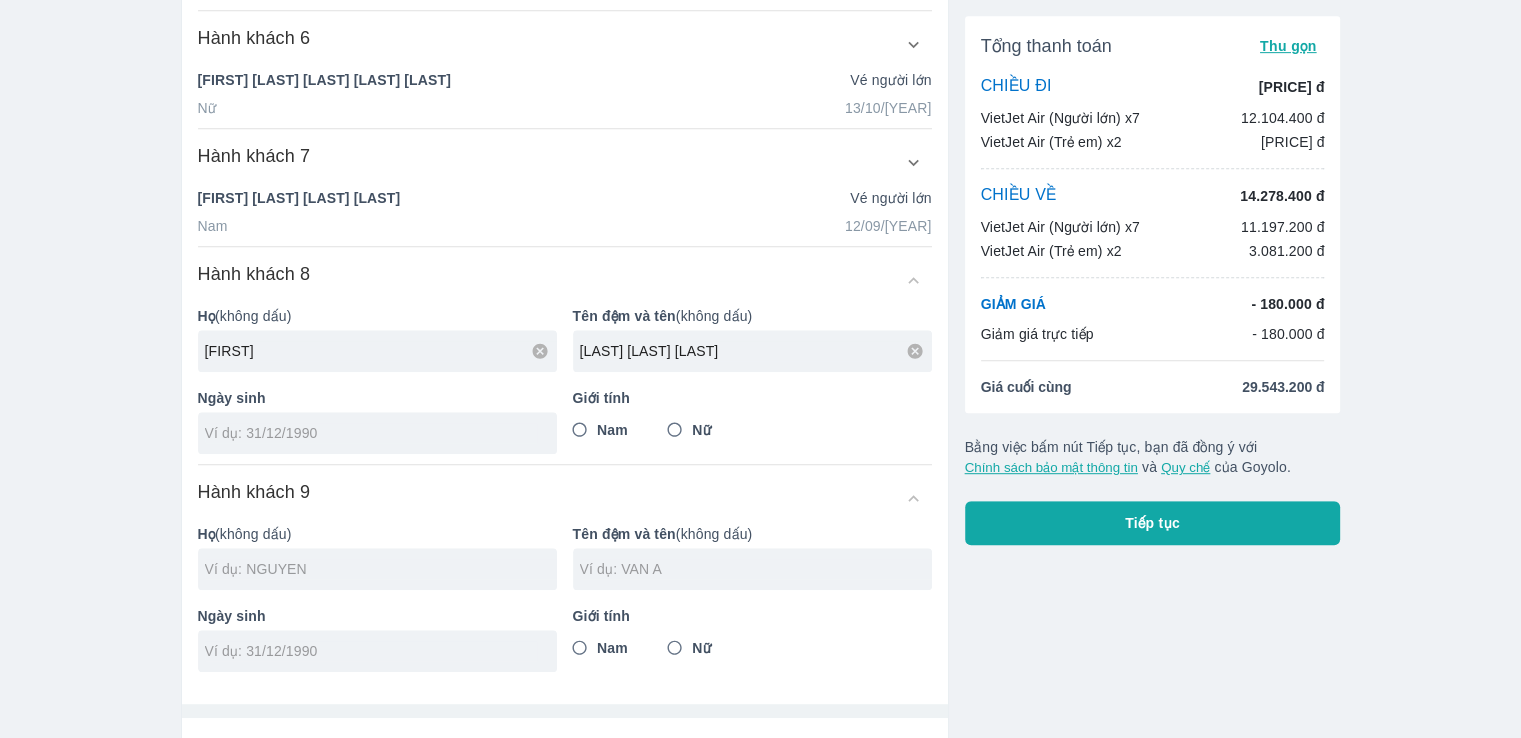 type on "THANH PHAT" 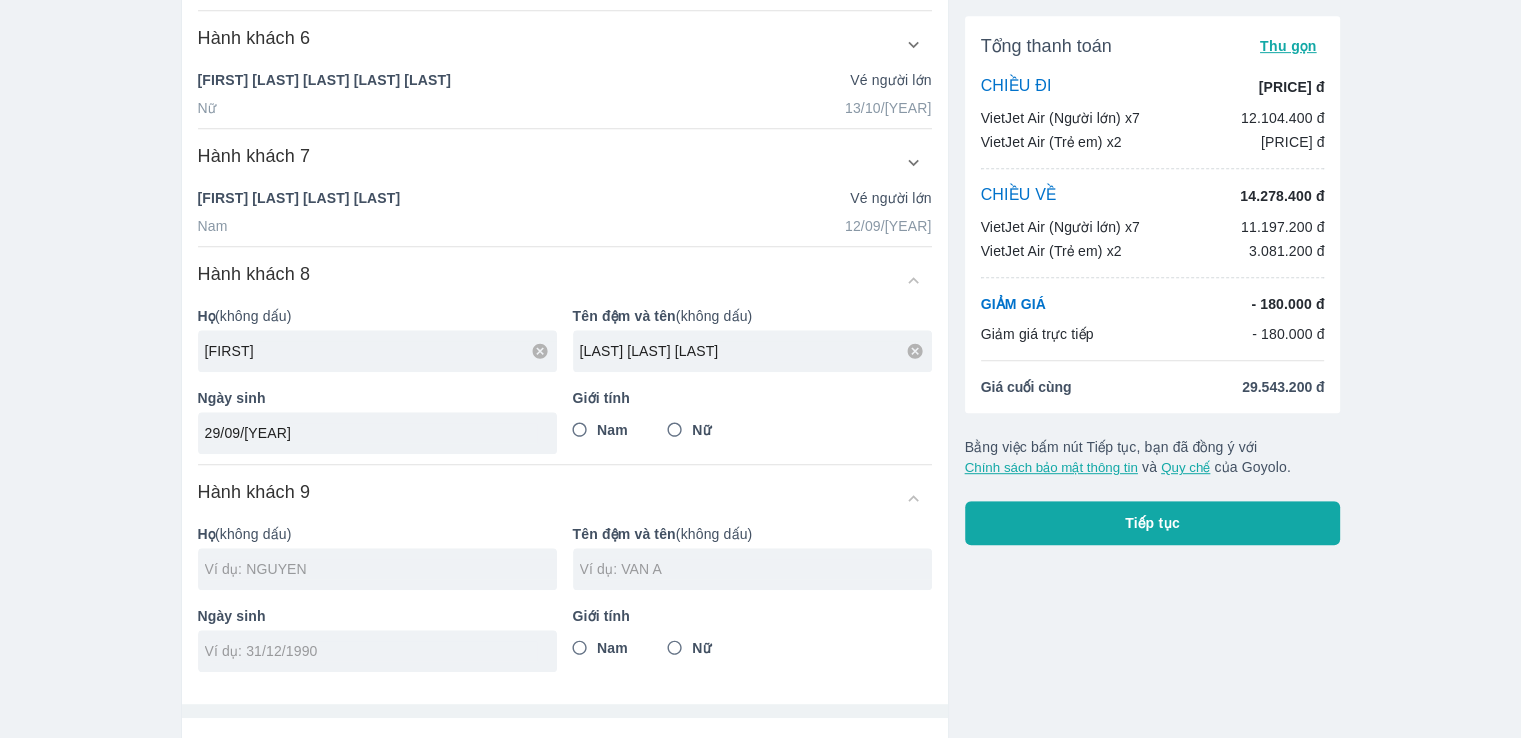 type on "29/09/2016" 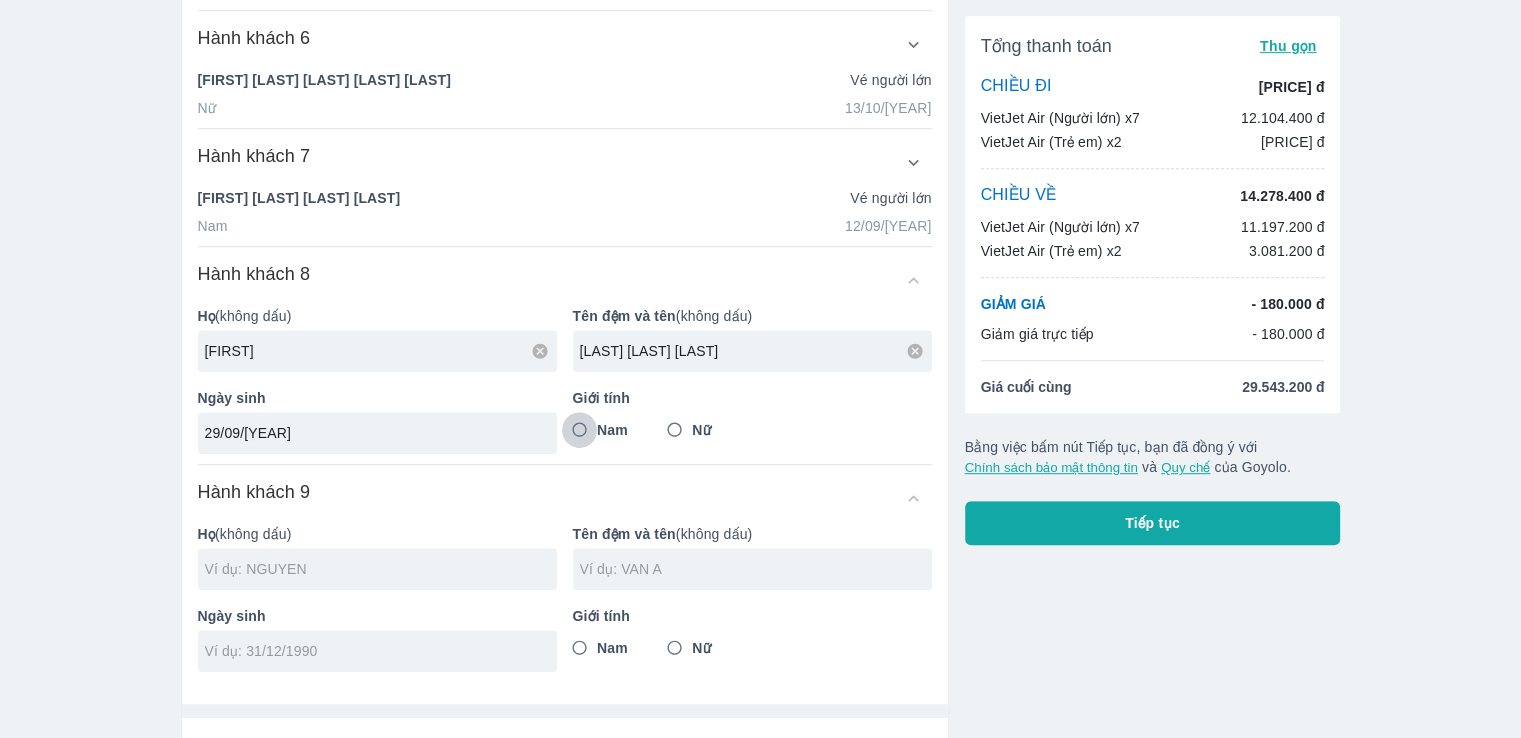 click on "Nam" at bounding box center [580, 430] 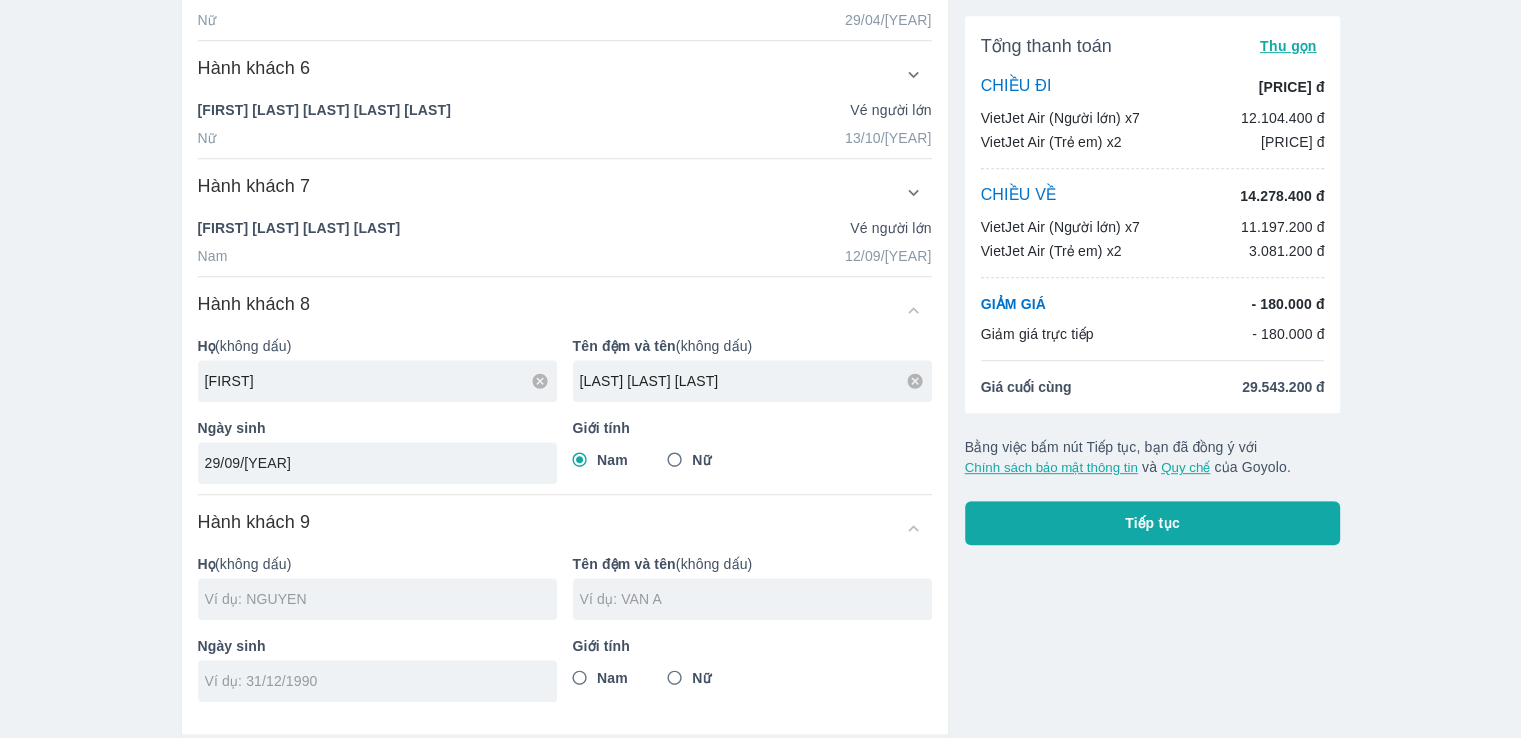 scroll, scrollTop: 989, scrollLeft: 0, axis: vertical 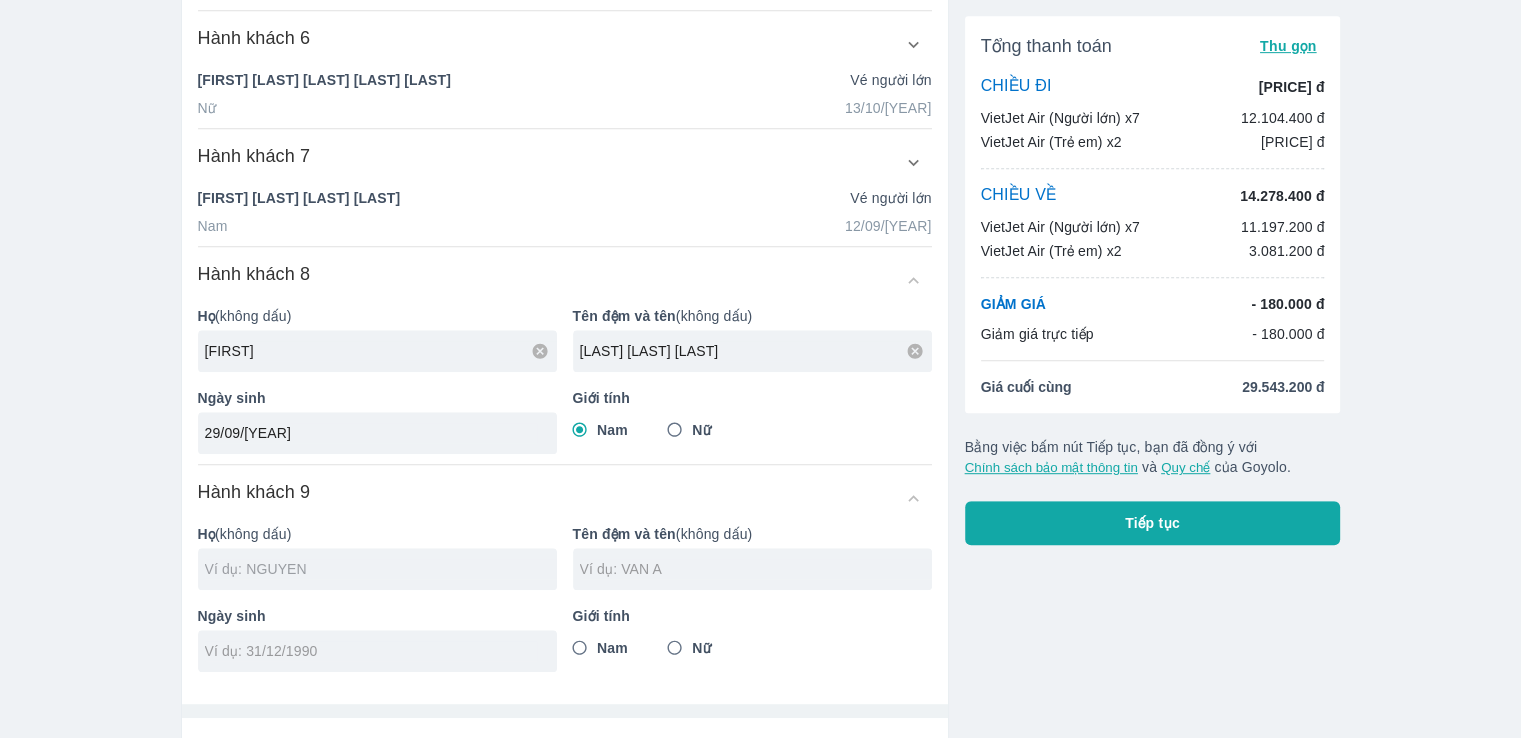 click at bounding box center (381, 569) 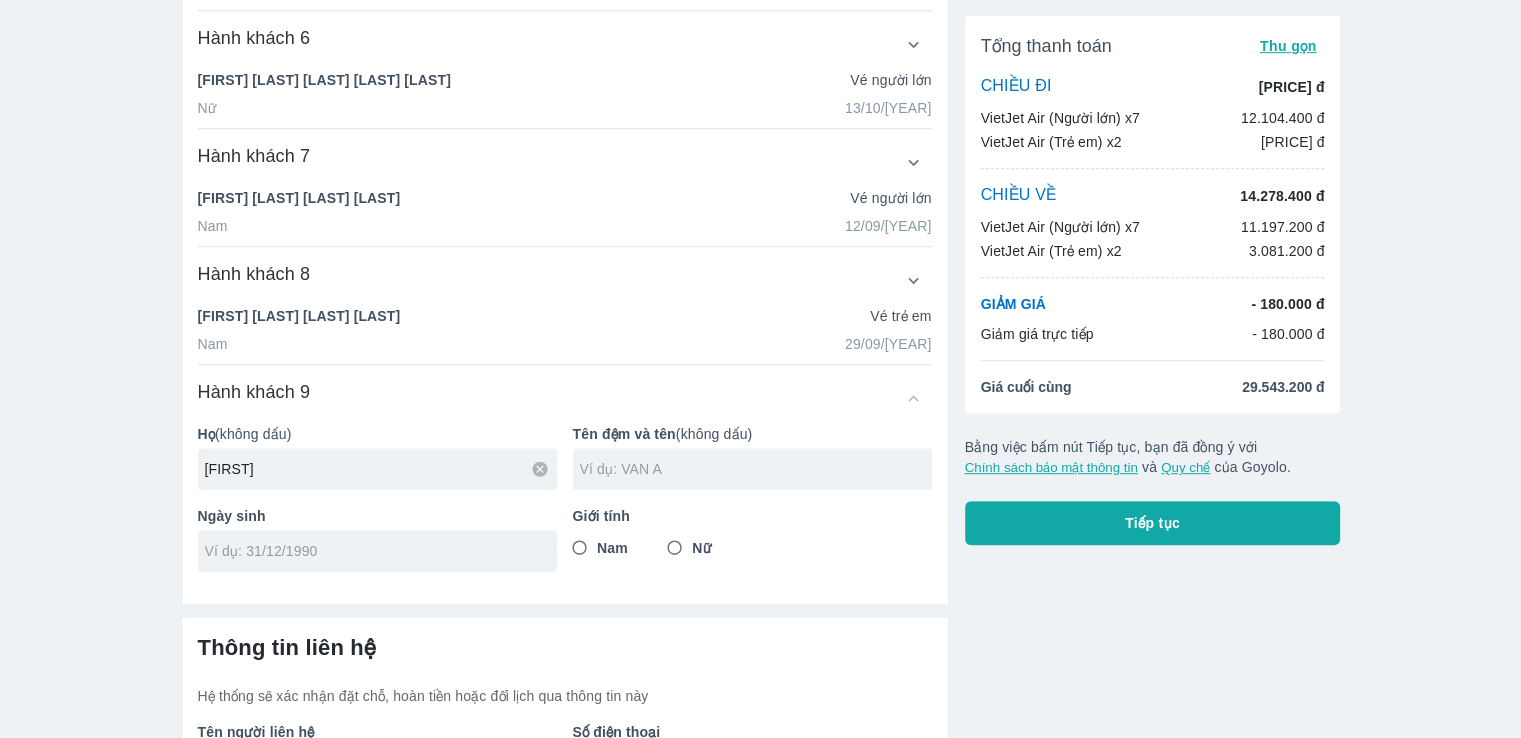 type on "LUU" 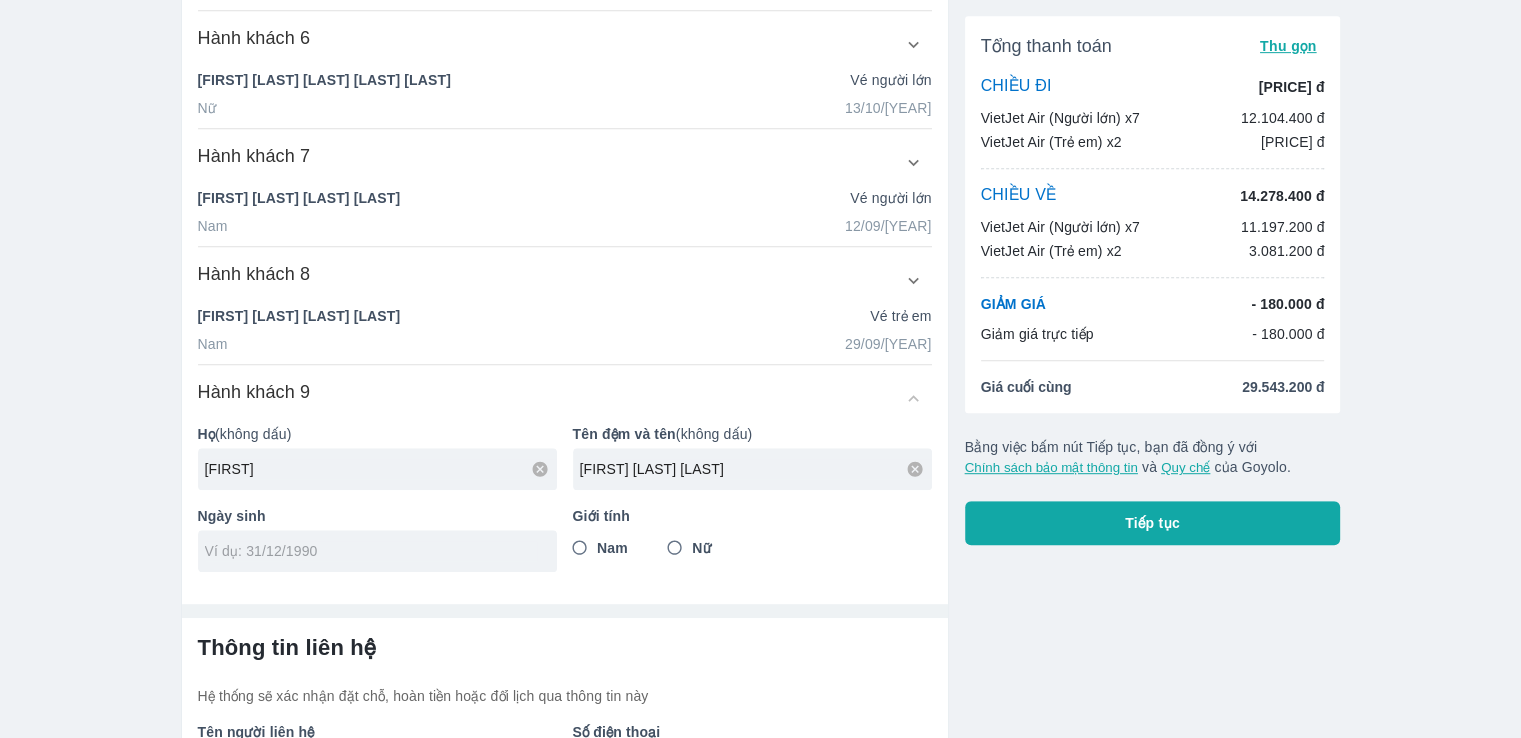 type on "DUONG BAO NGHI" 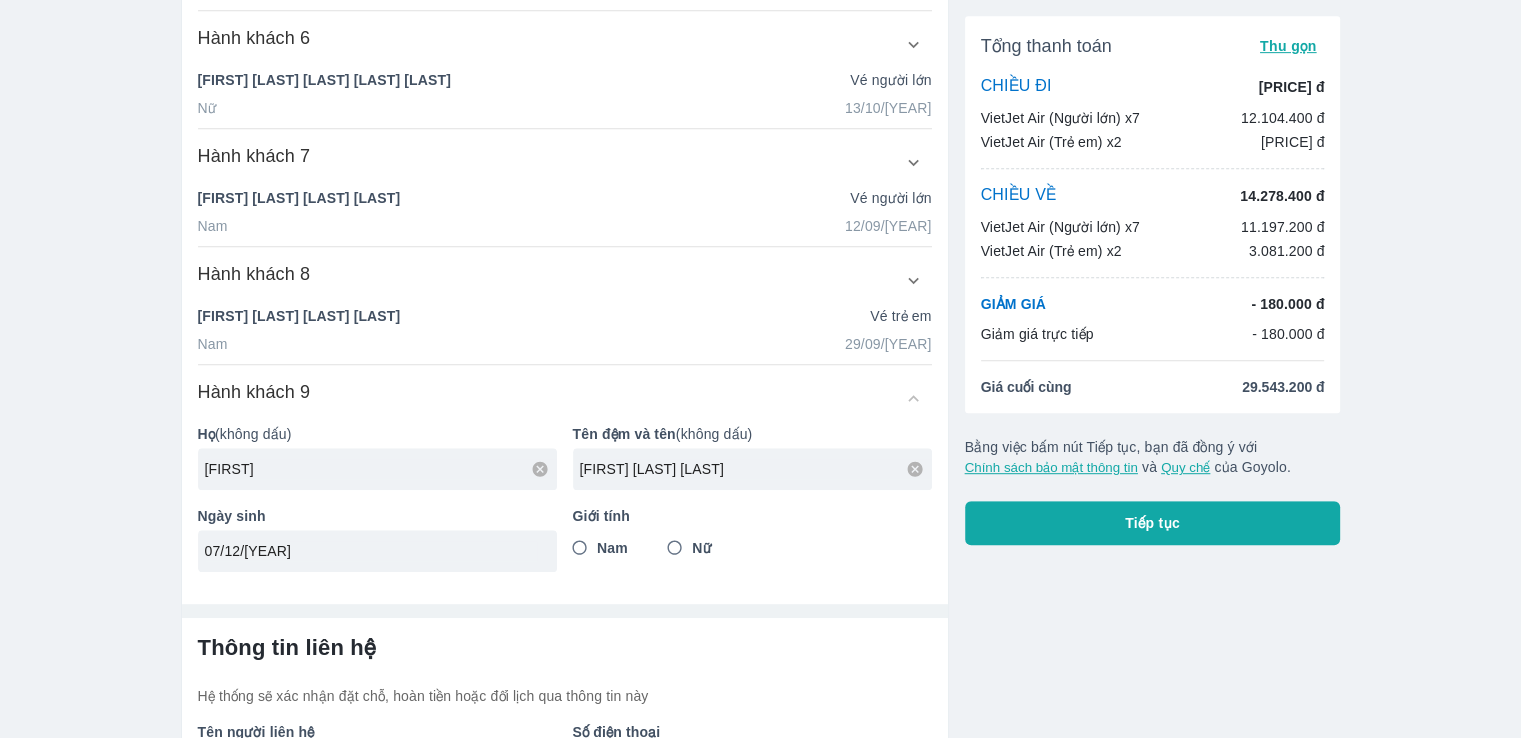 type on "07/12/2021" 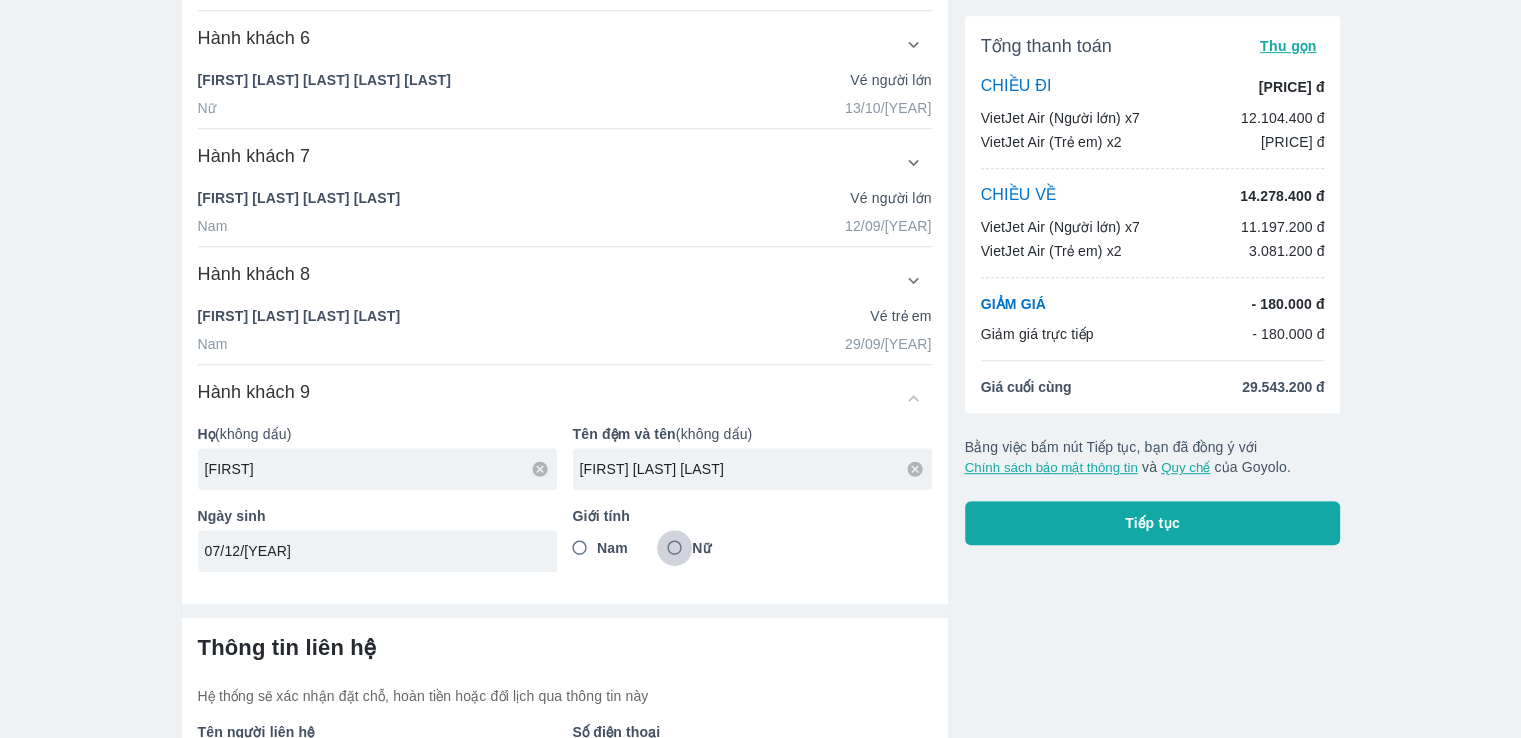 click on "Nữ" at bounding box center (675, 548) 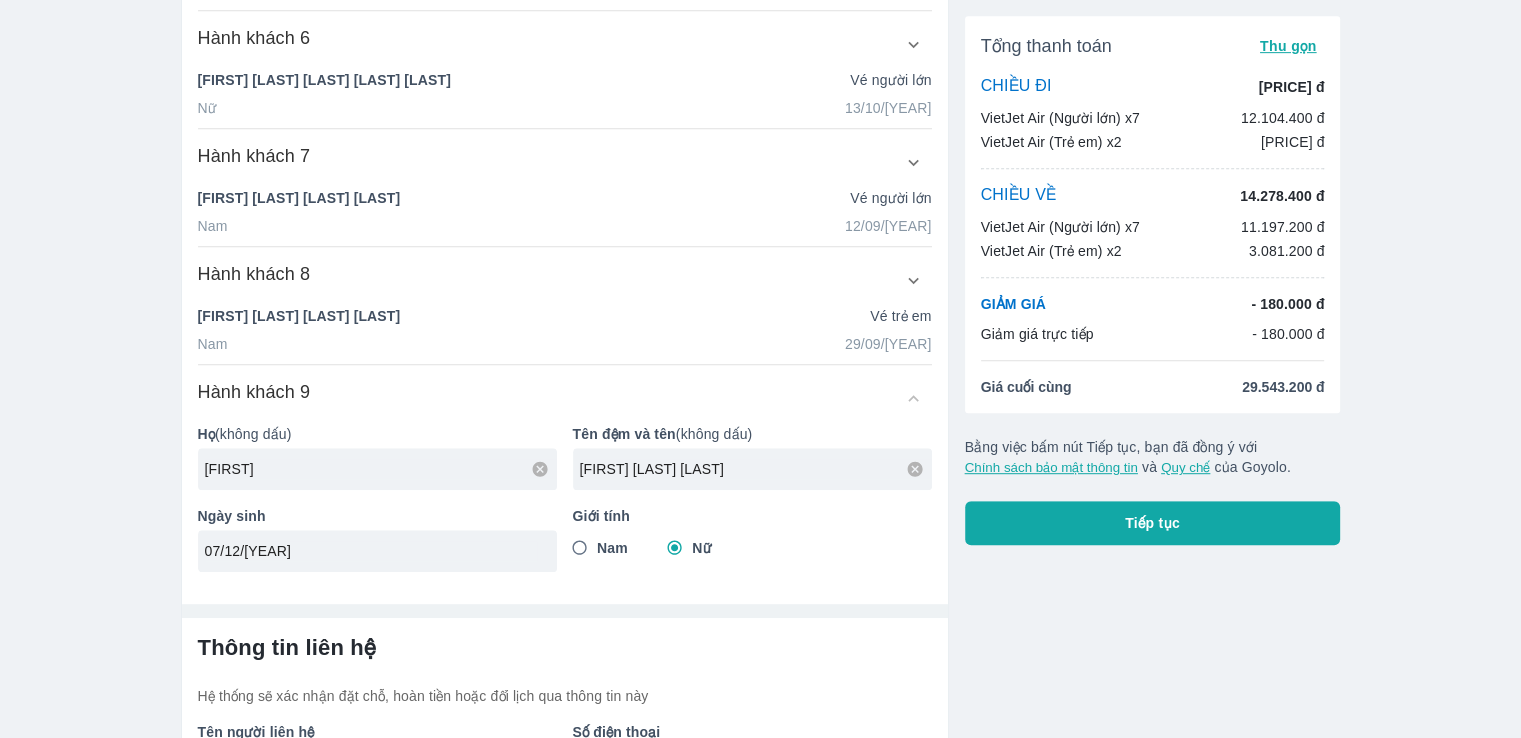 click on "Hệ thống sẽ xác nhận đặt chỗ, hoàn tiền hoặc đổi lịch qua thông tin này" at bounding box center (565, 696) 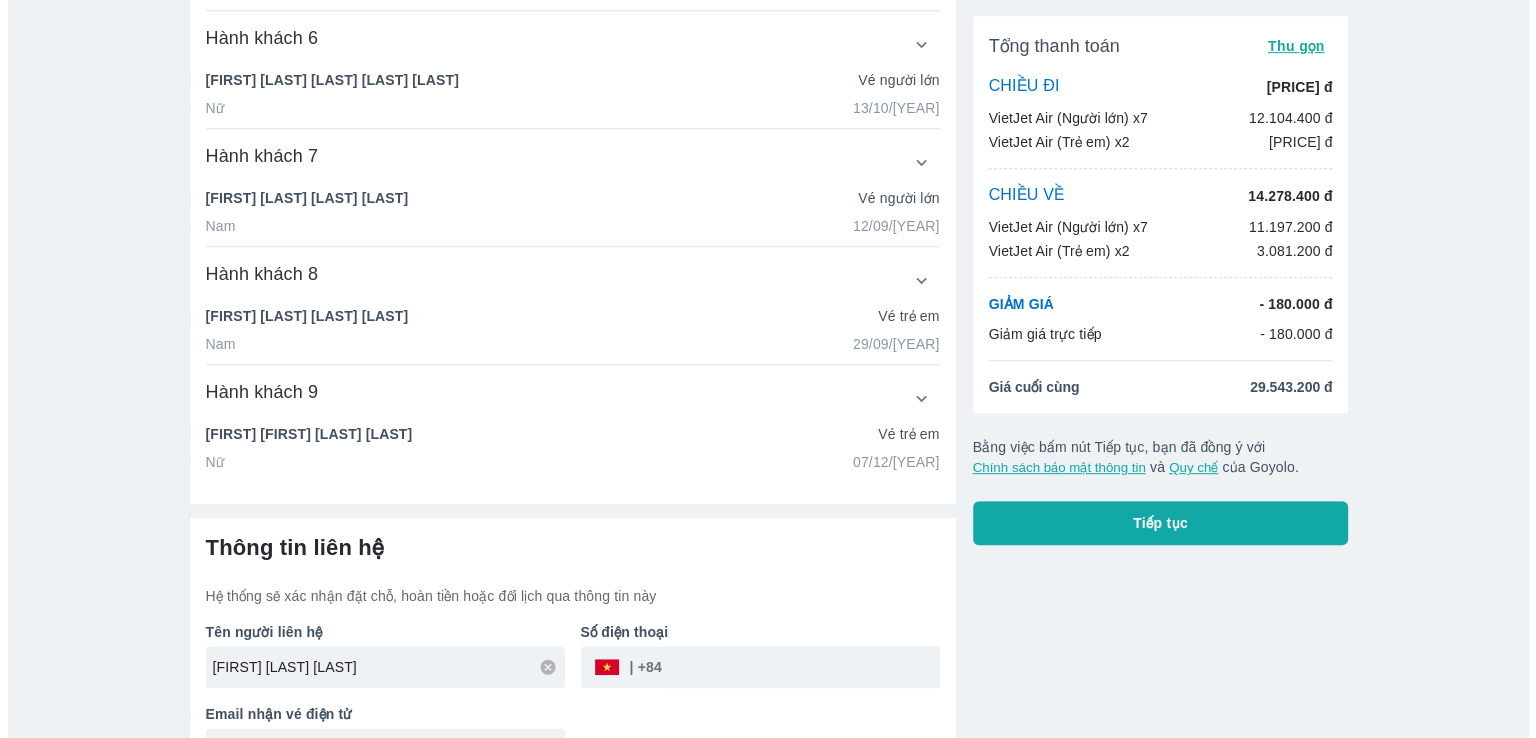 scroll, scrollTop: 1036, scrollLeft: 0, axis: vertical 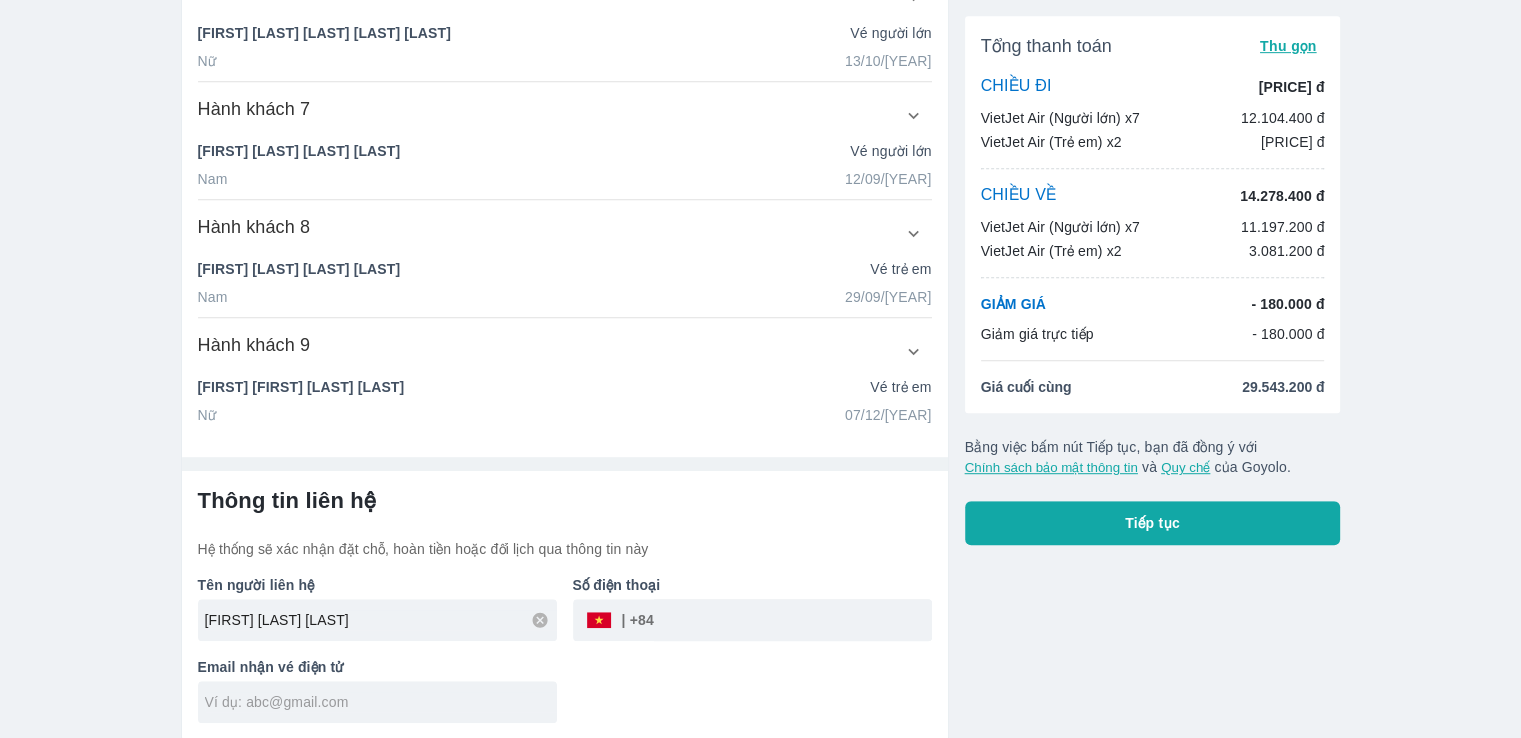 drag, startPoint x: 415, startPoint y: 637, endPoint x: 192, endPoint y: 625, distance: 223.32263 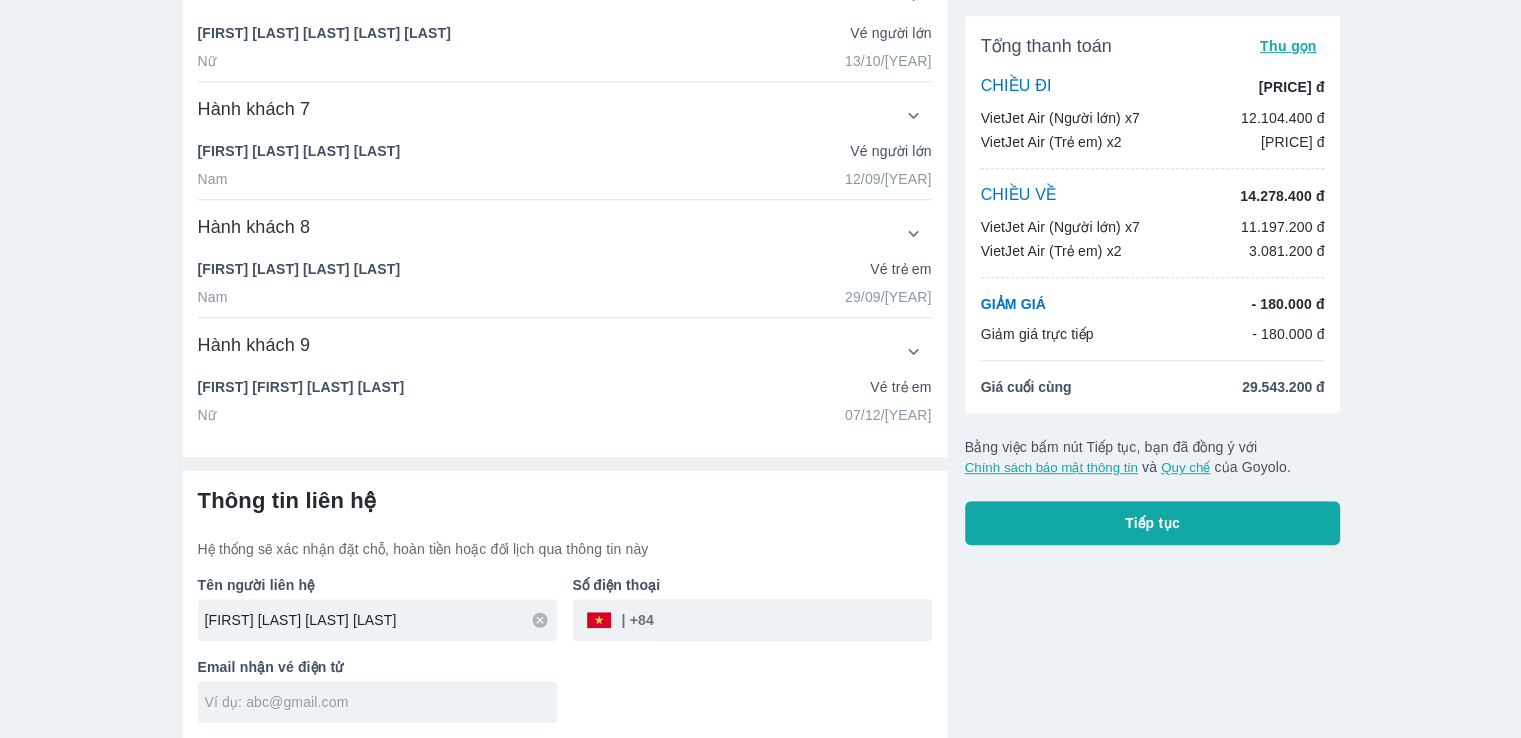 type on "DUONG THI MY HOA" 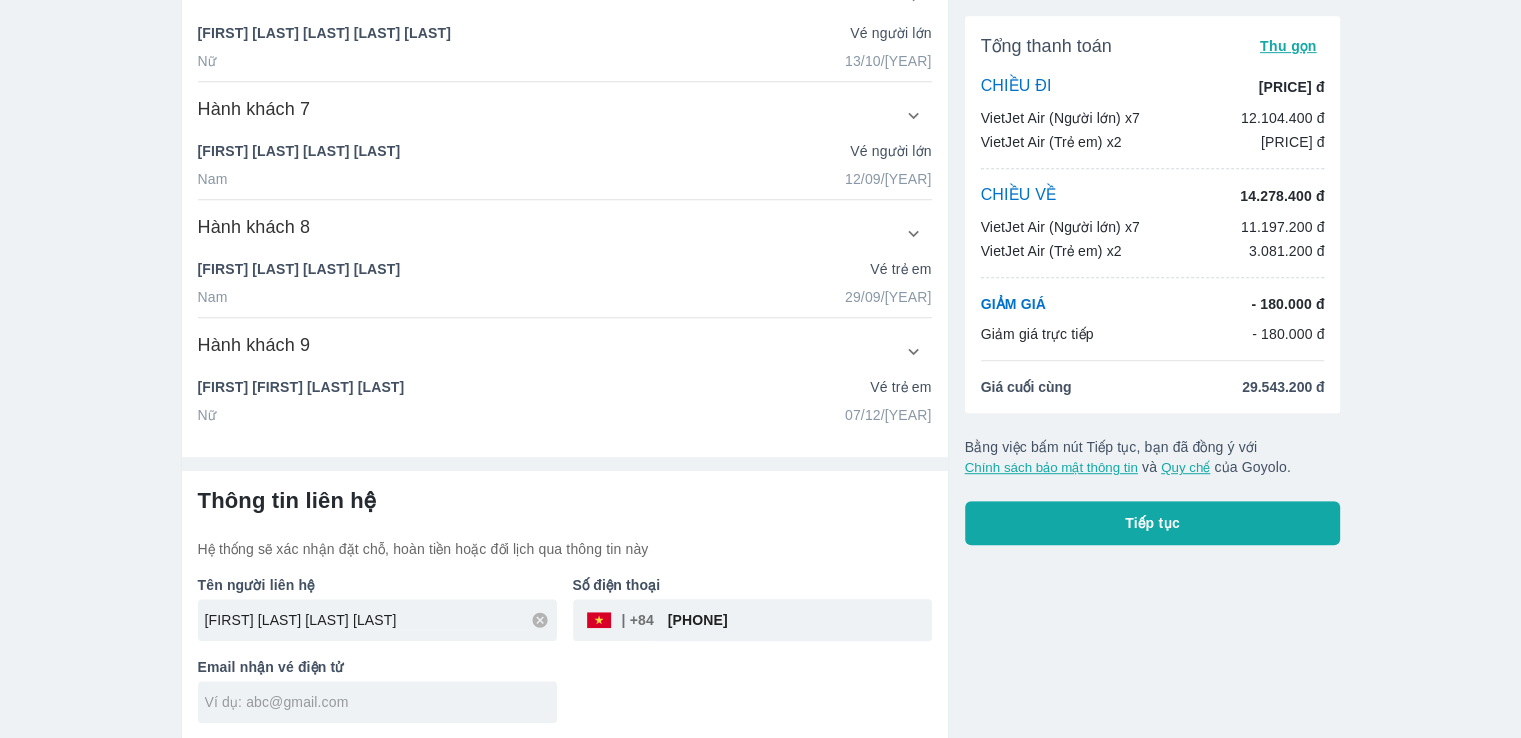 drag, startPoint x: 768, startPoint y: 625, endPoint x: 646, endPoint y: 630, distance: 122.10242 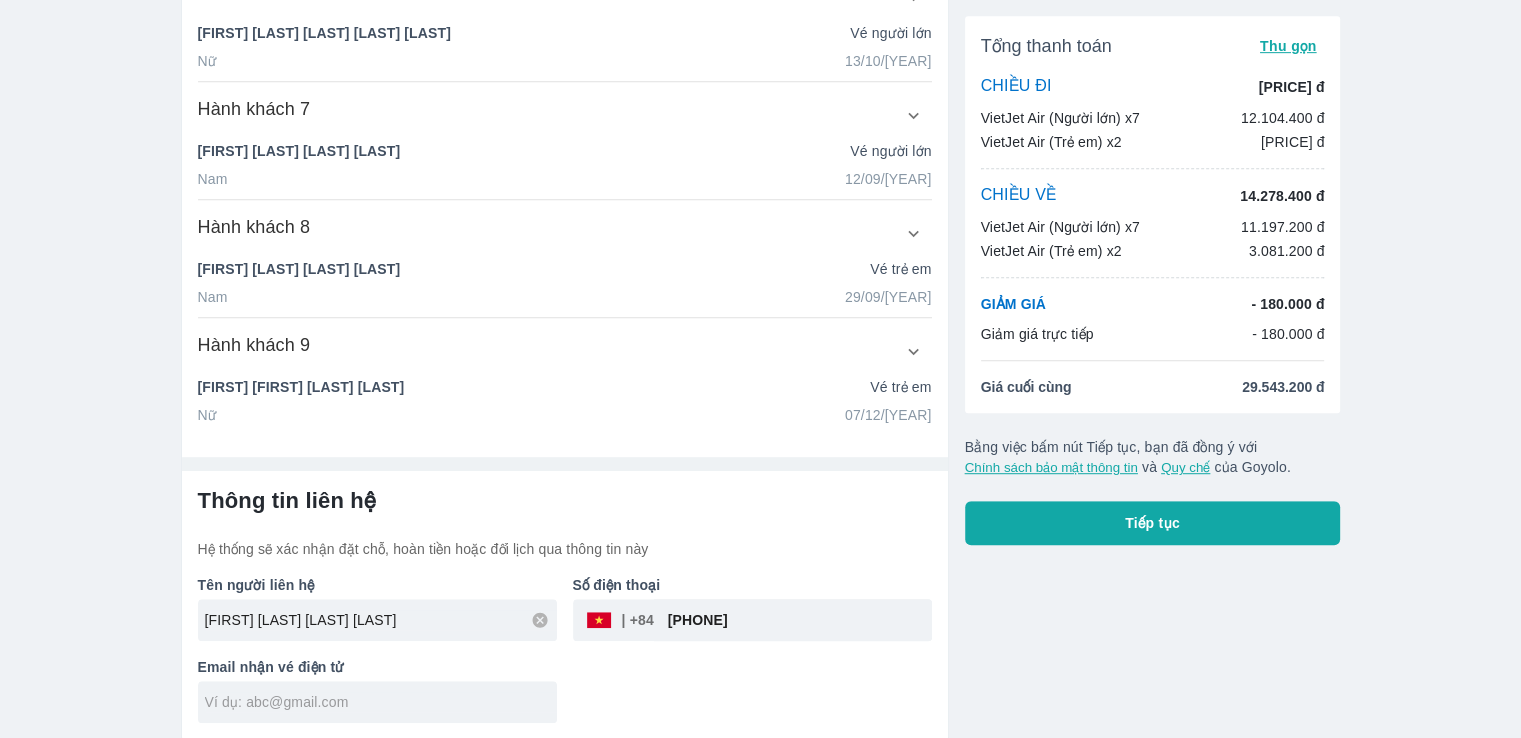 click on "​ 934566154" at bounding box center (752, 620) 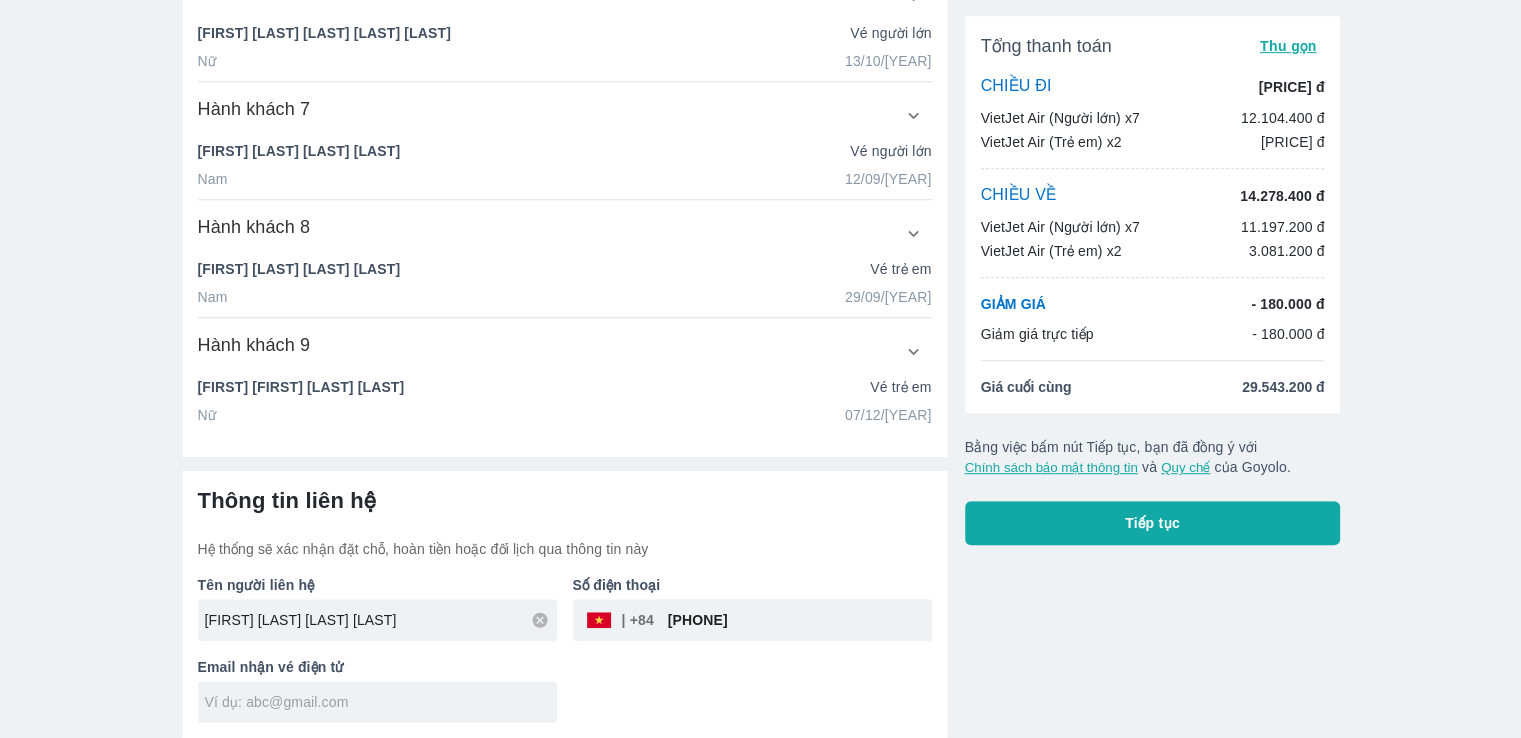 click at bounding box center (381, 702) 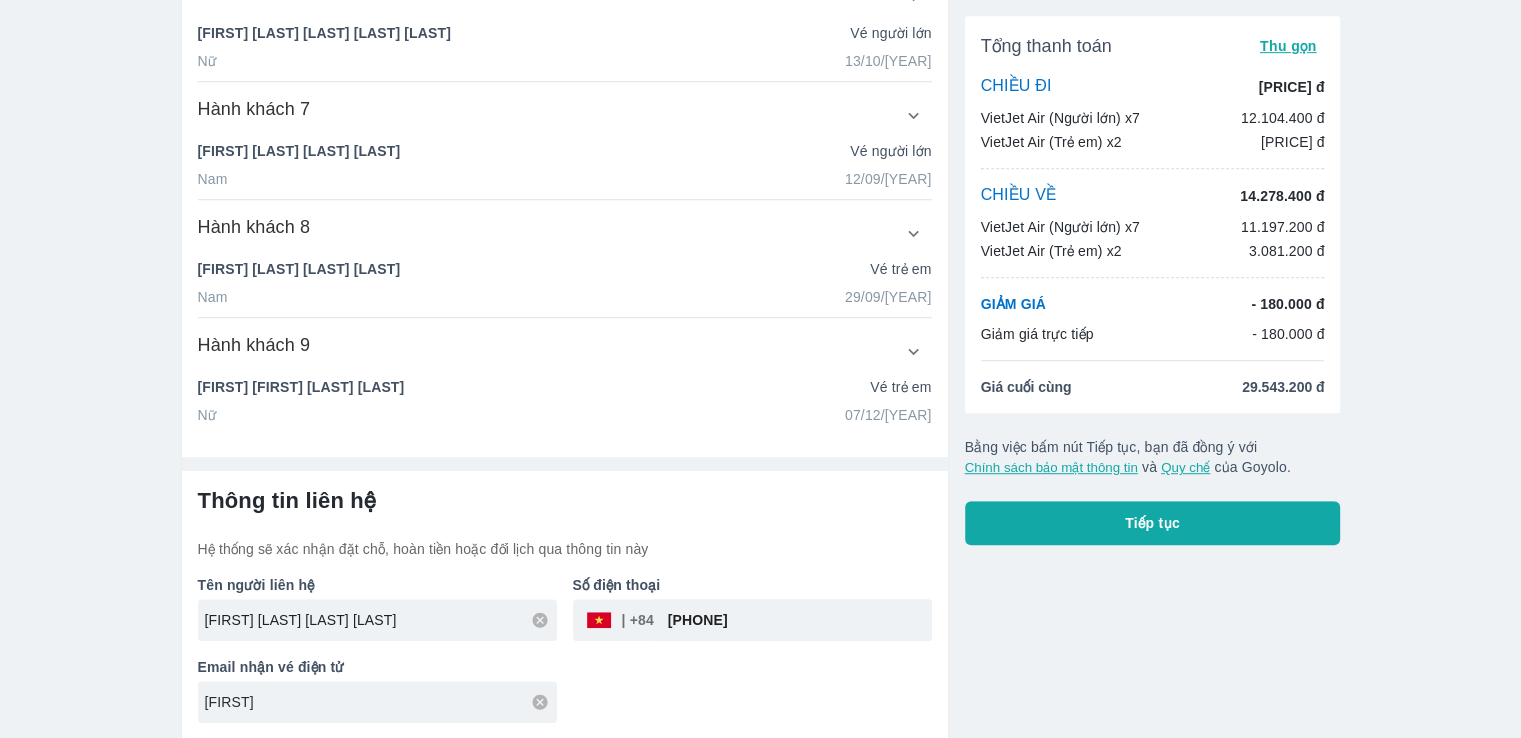type on "D" 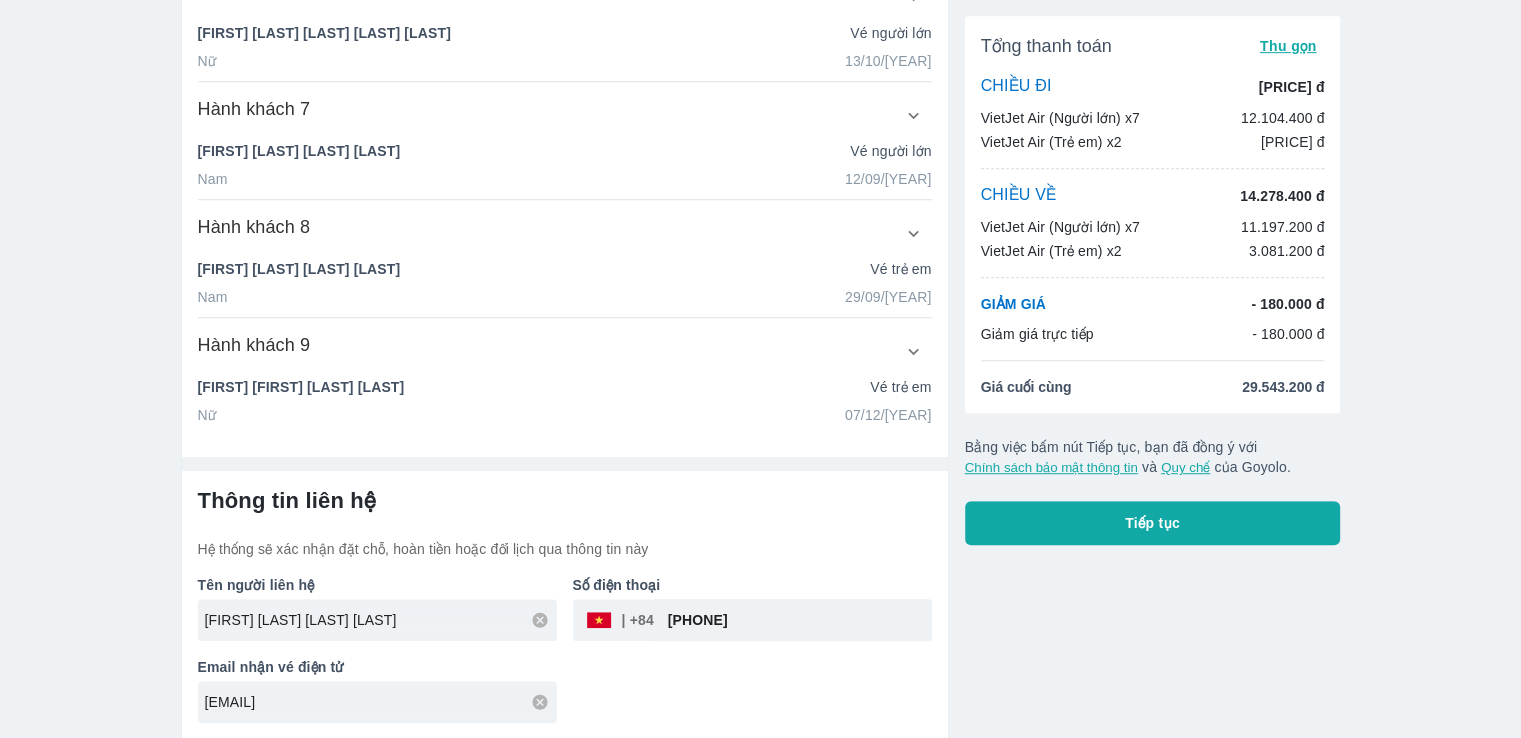 type on "duongthimyhoa6154@gmail.com" 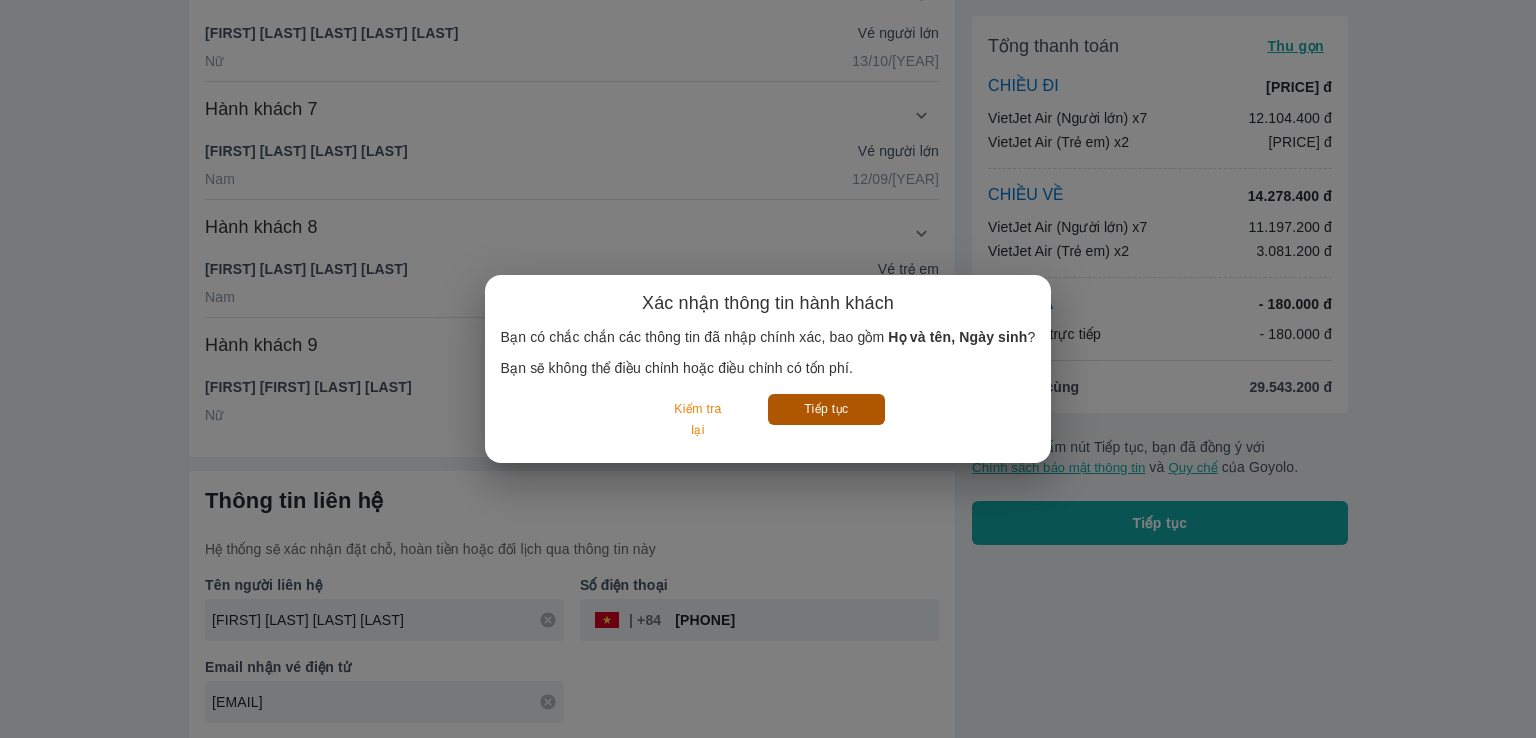 click on "Tiếp tục" at bounding box center (826, 409) 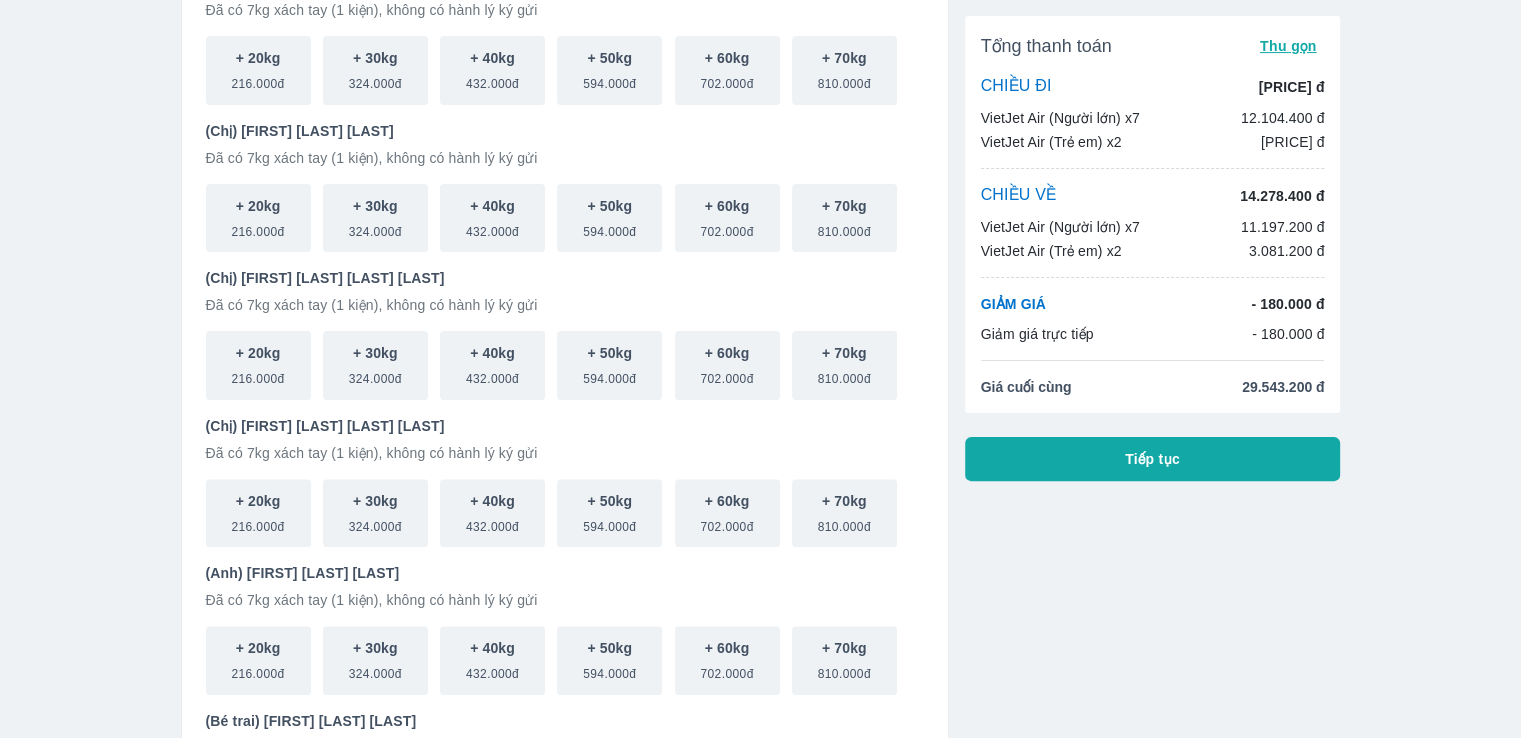 scroll, scrollTop: 500, scrollLeft: 0, axis: vertical 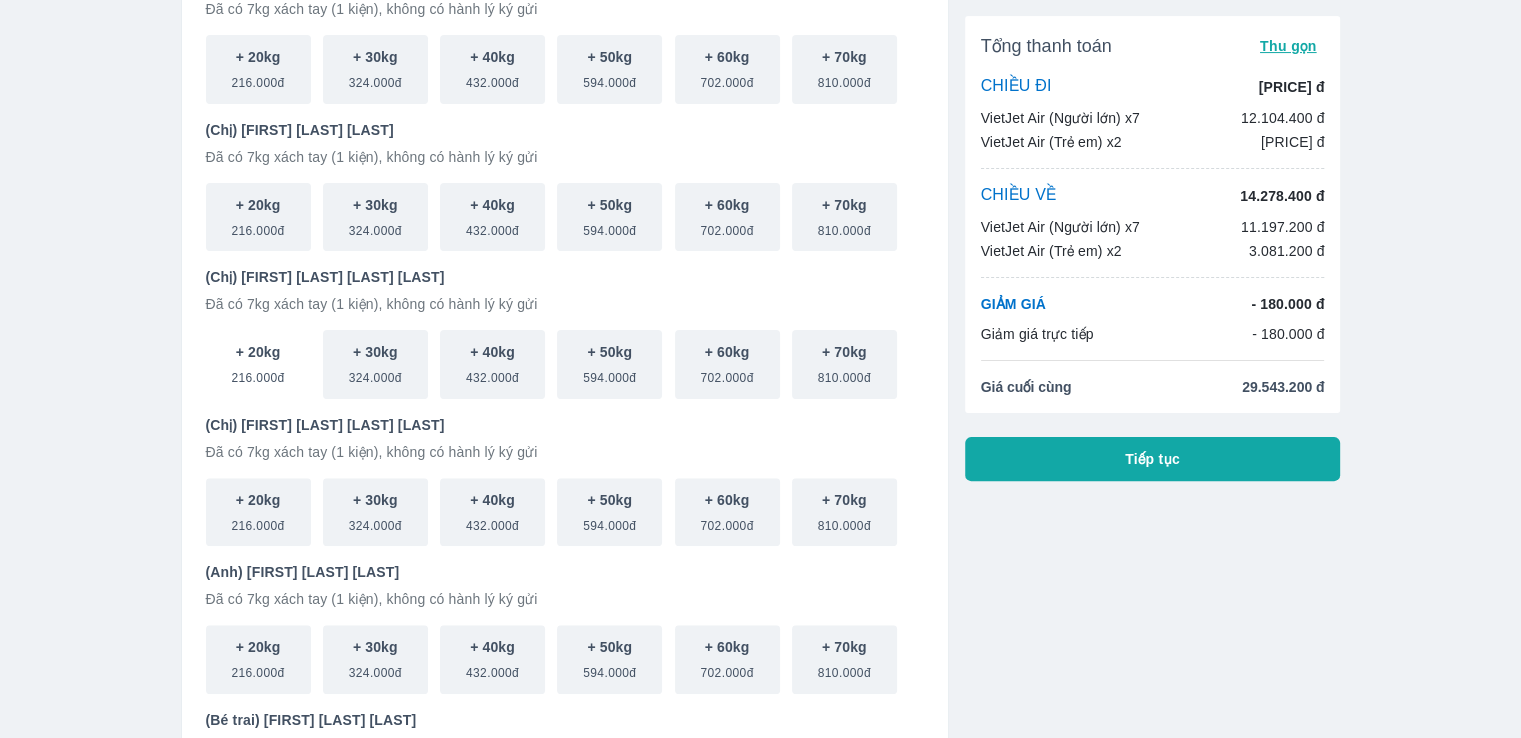 click on "216.000đ" at bounding box center (257, 374) 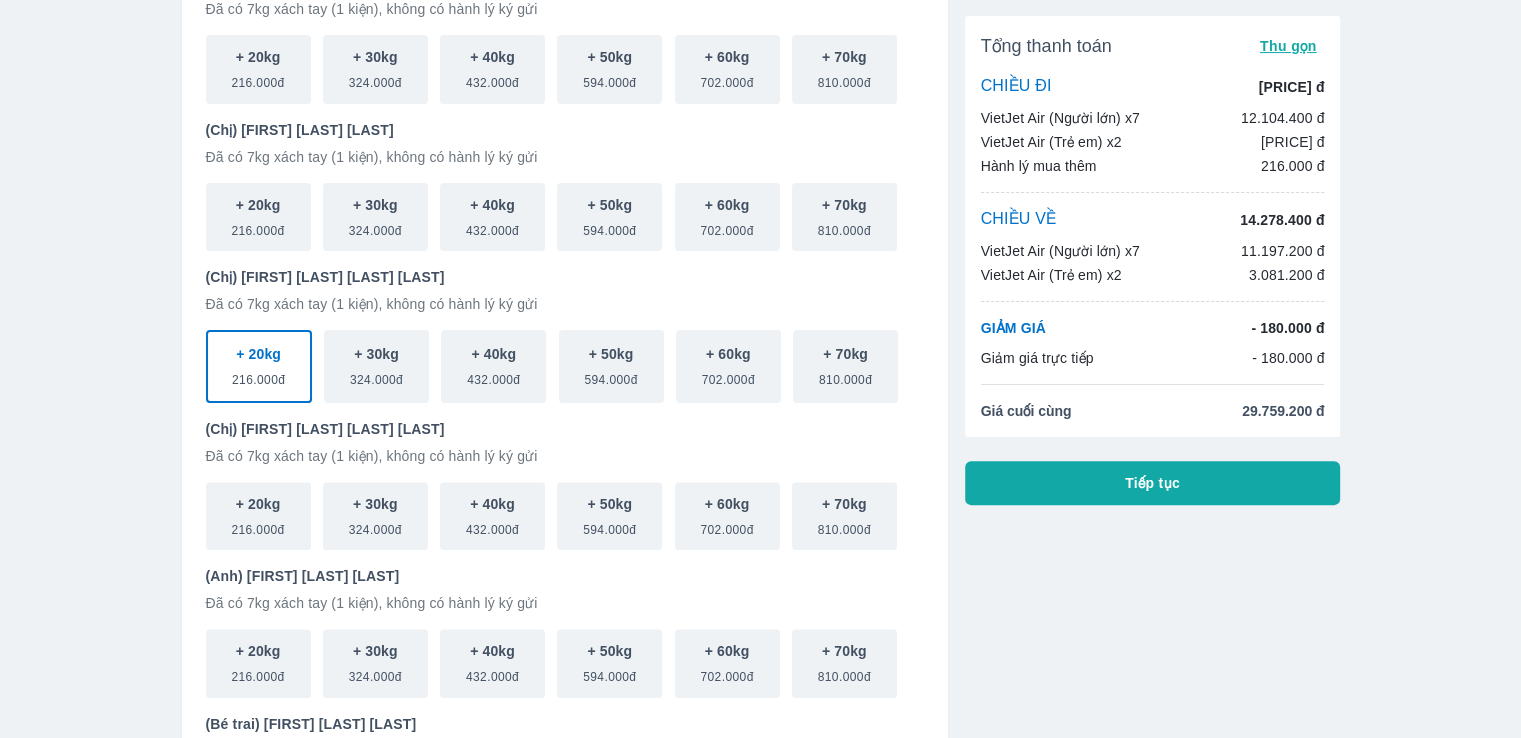 click on "216.000đ" at bounding box center [258, 376] 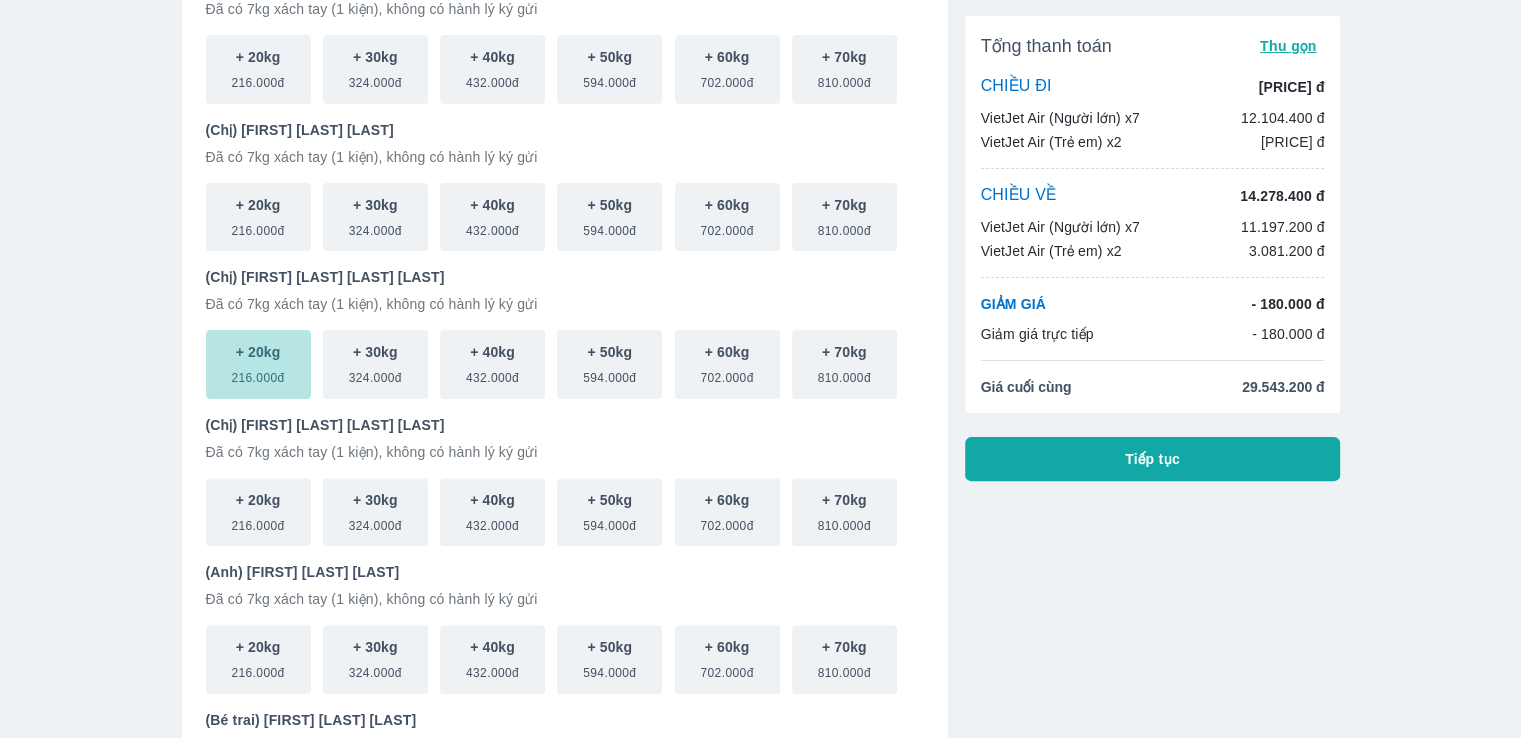 click on "216.000đ" at bounding box center [257, 374] 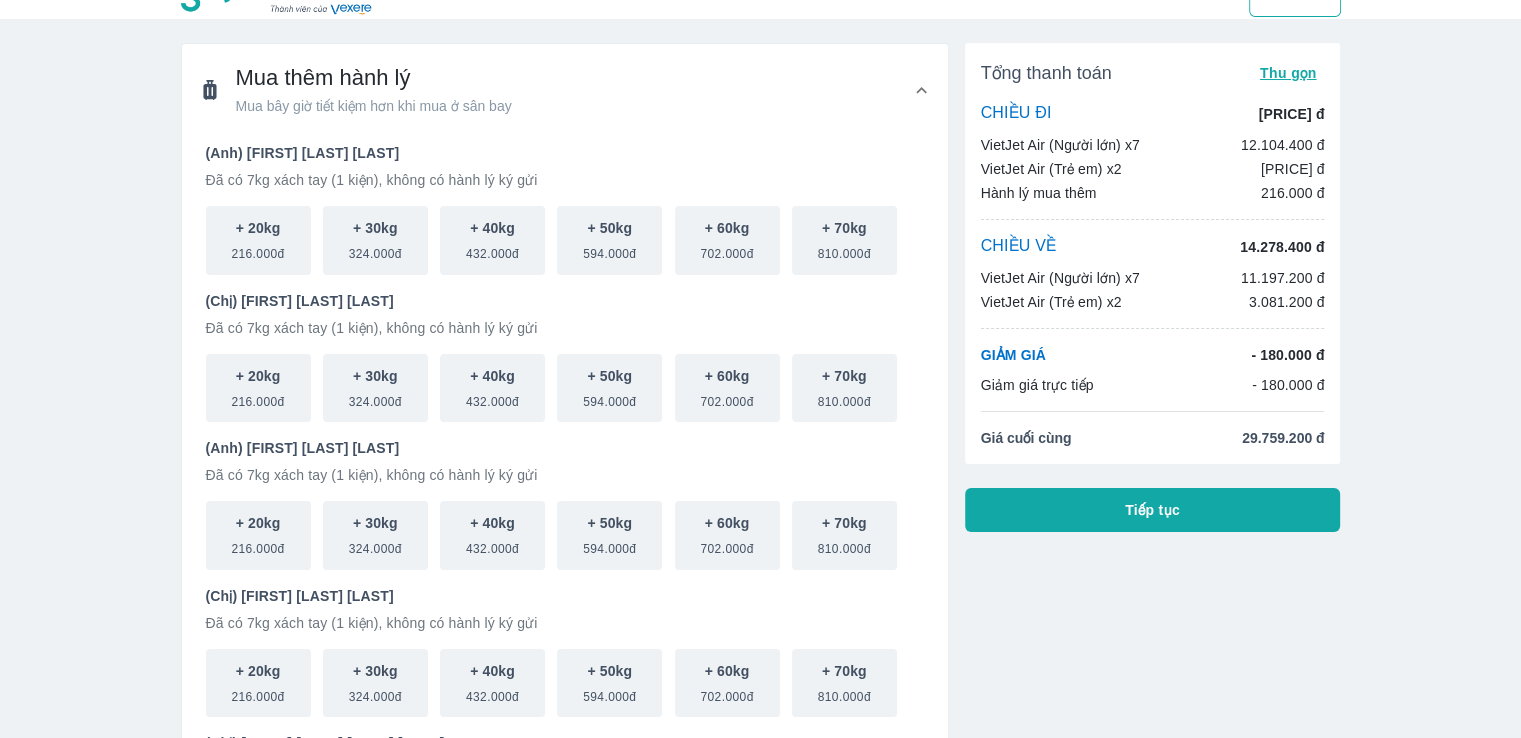 scroll, scrollTop: 0, scrollLeft: 0, axis: both 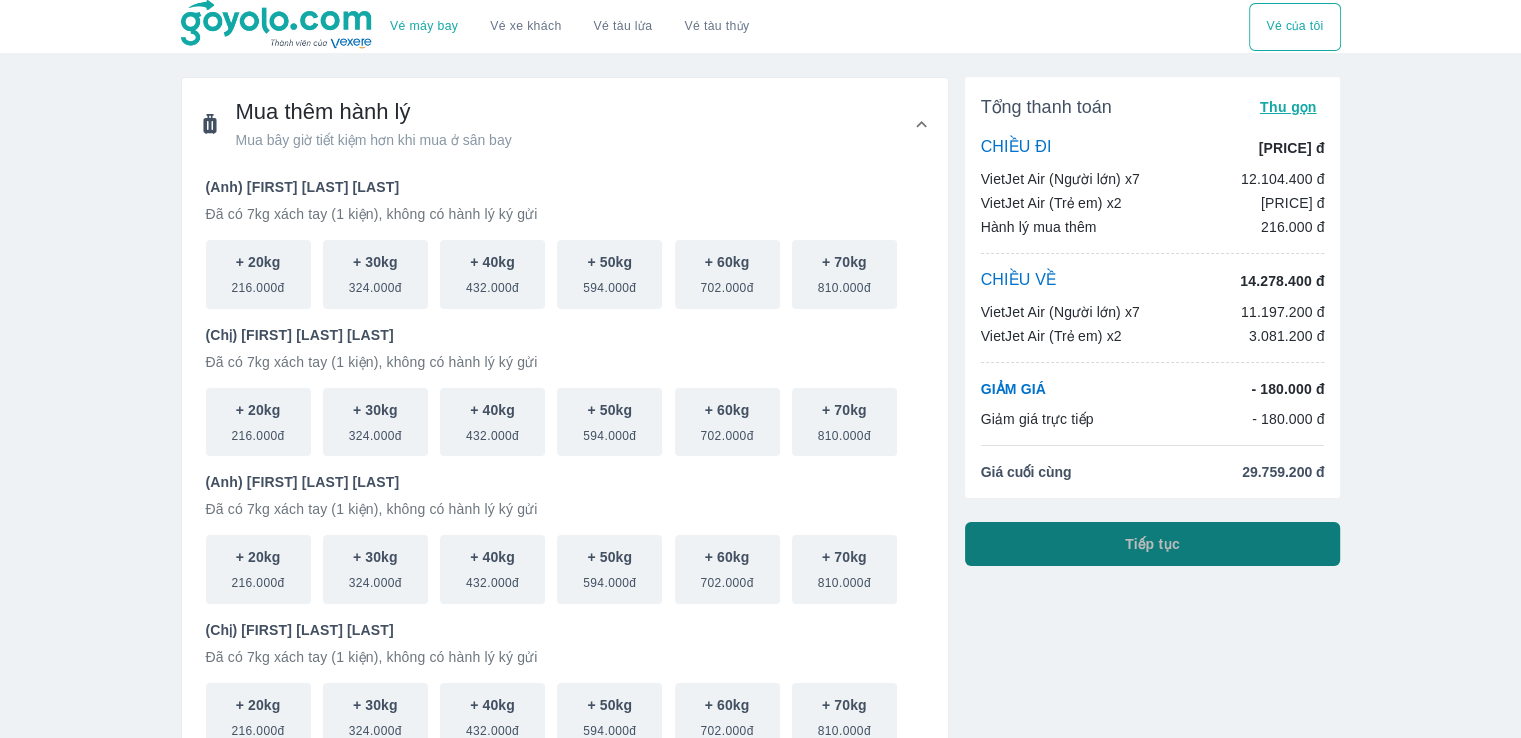 click on "Tiếp tục" at bounding box center (1152, 544) 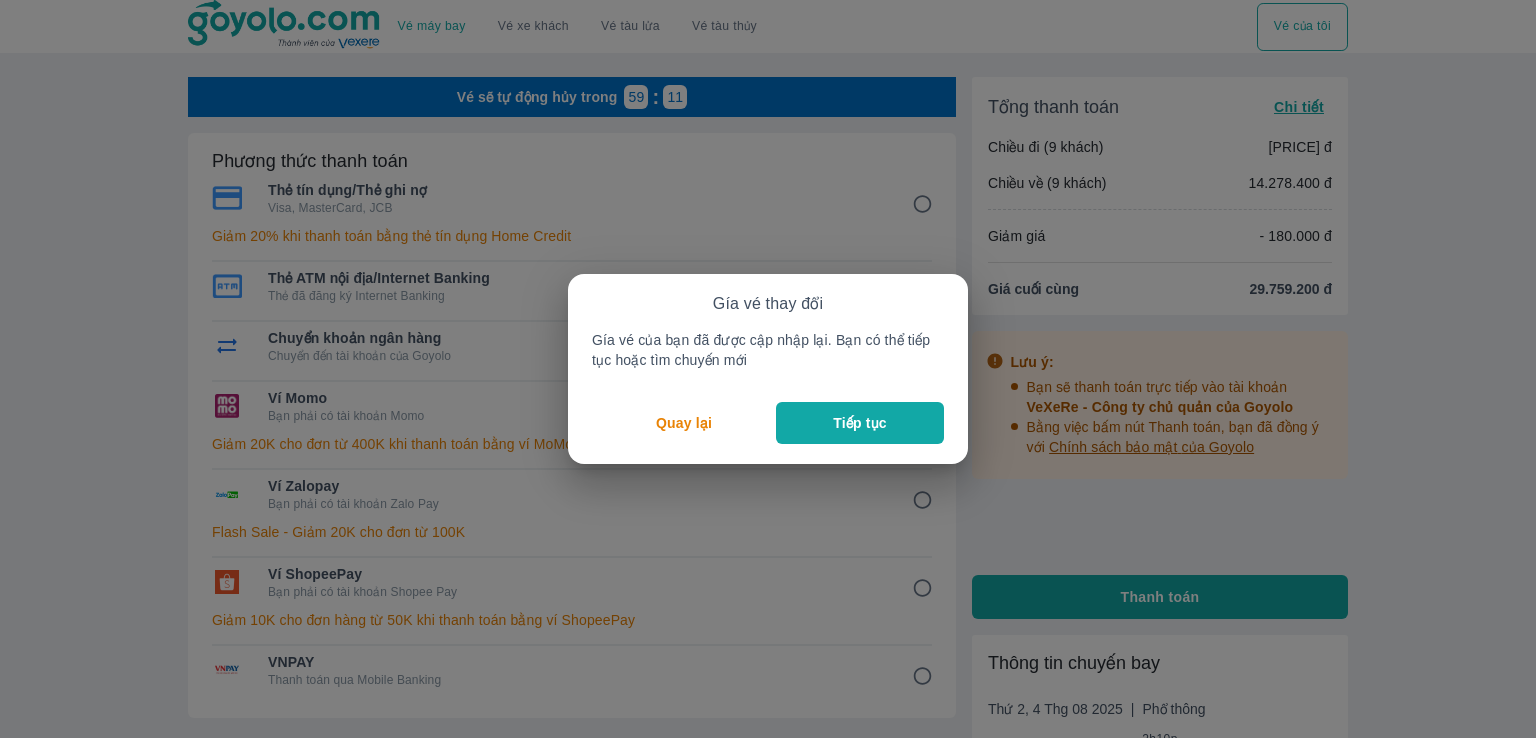 click on "Tiếp tục" at bounding box center [860, 423] 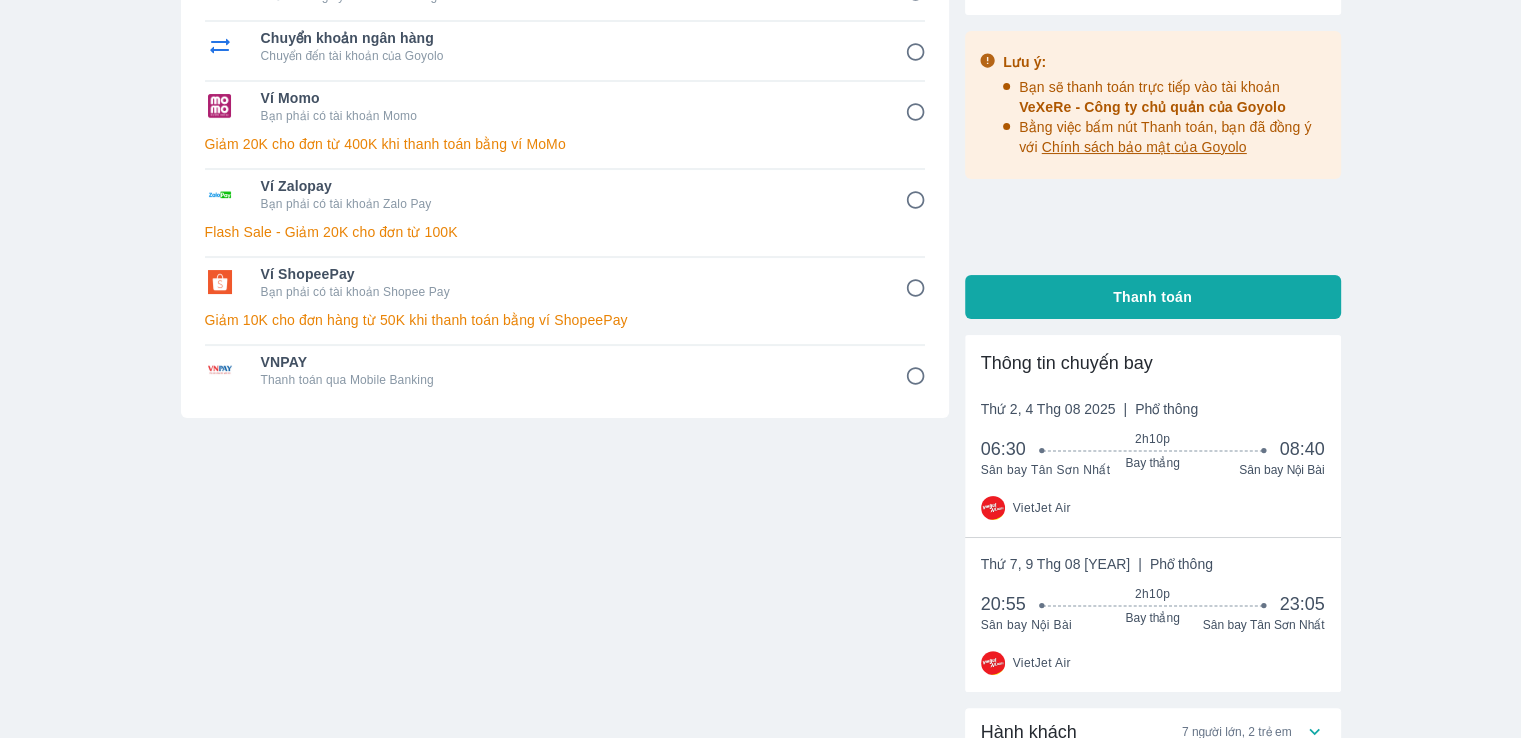 scroll, scrollTop: 400, scrollLeft: 0, axis: vertical 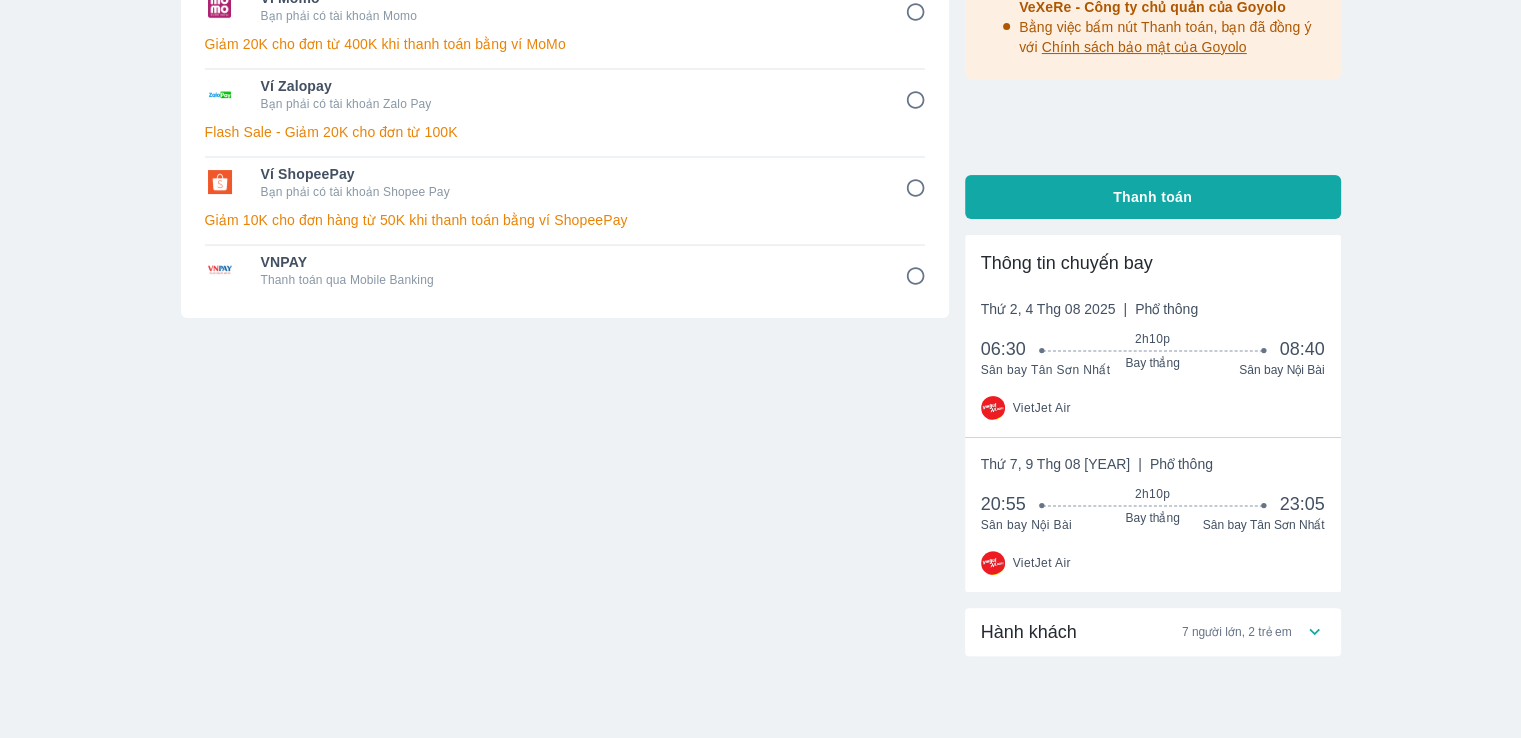 click 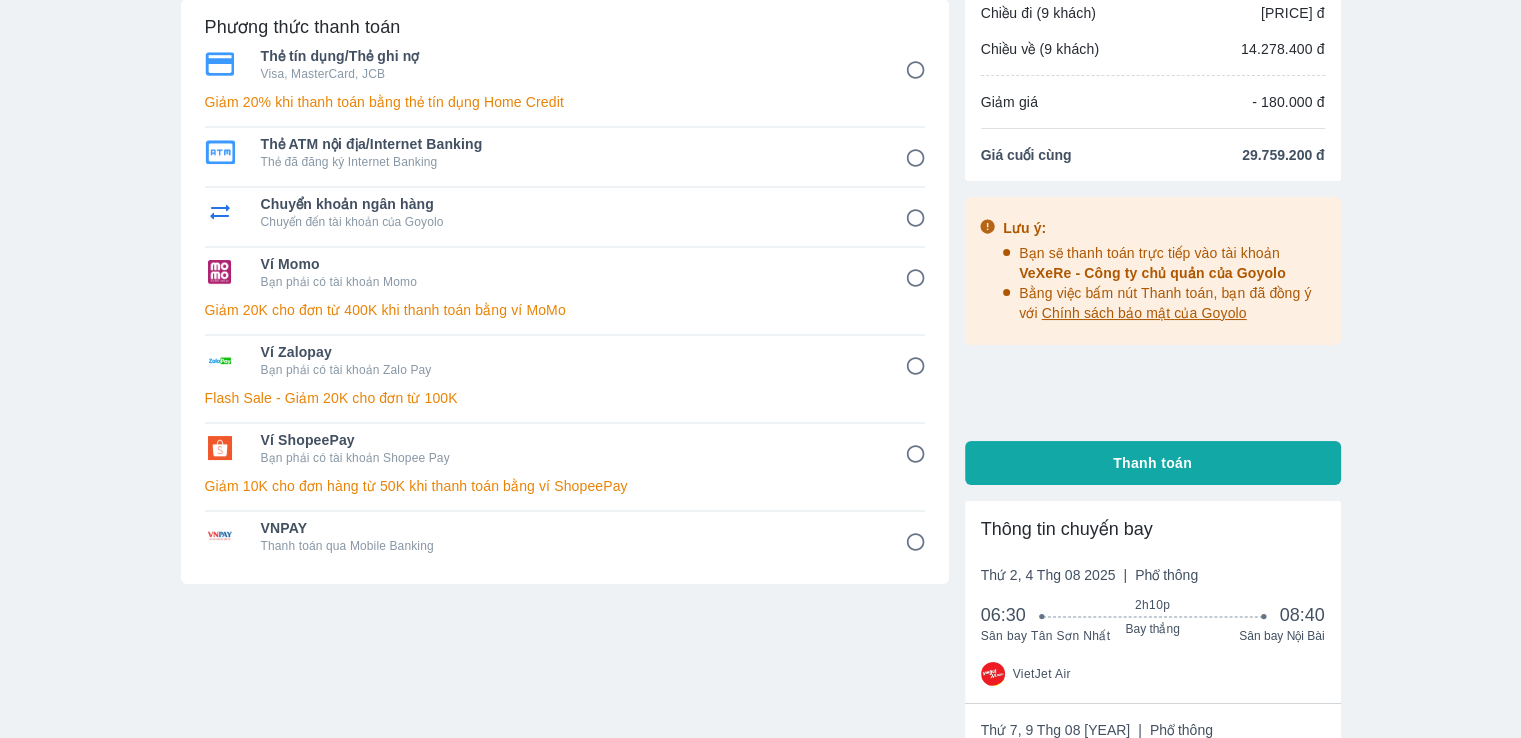 scroll, scrollTop: 100, scrollLeft: 0, axis: vertical 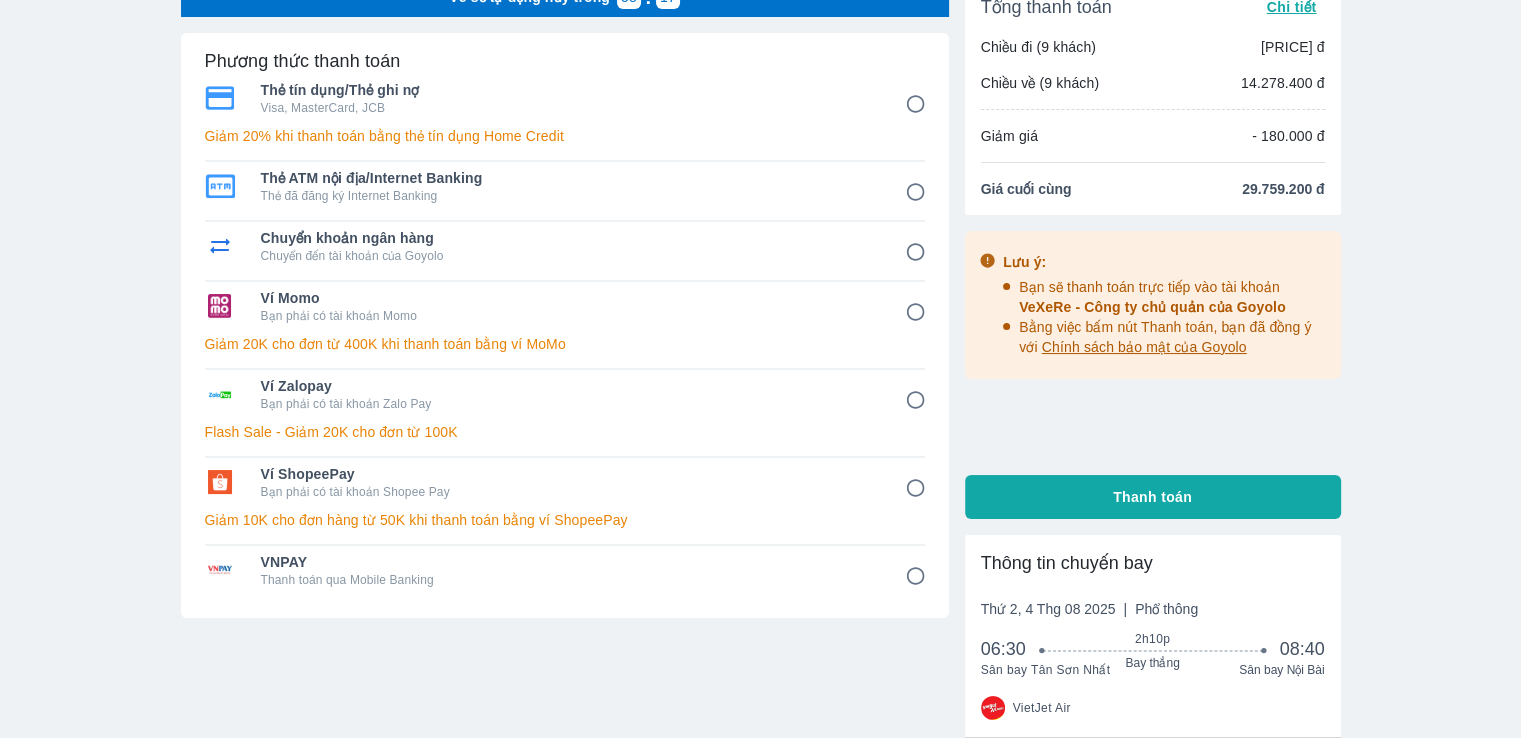 click on "Phương thức thanh toán Thẻ tín dụng/Thẻ ghi nợ Visa, MasterCard, JCB Giảm 20% khi thanh toán bằng thẻ tín dụng Home Credit Thẻ ATM nội địa/Internet Banking Thẻ đã đăng ký Internet Banking Chuyển khoản ngân hàng Chuyển đến tài khoản của Goyolo Ví Momo Bạn phải có tài khoản Momo Giảm 20K cho đơn từ 400K khi thanh toán bằng ví MoMo Ví Zalopay Bạn phải có tài khoản Zalo Pay Flash Sale - Giảm 20K cho đơn từ 100K  Ví ShopeePay Bạn phải có tài khoản Shopee Pay Giảm 10K cho đơn hàng từ 50K khi thanh toán bằng ví ShopeePay VNPAY Thanh toán qua Mobile Banking" at bounding box center (565, 325) 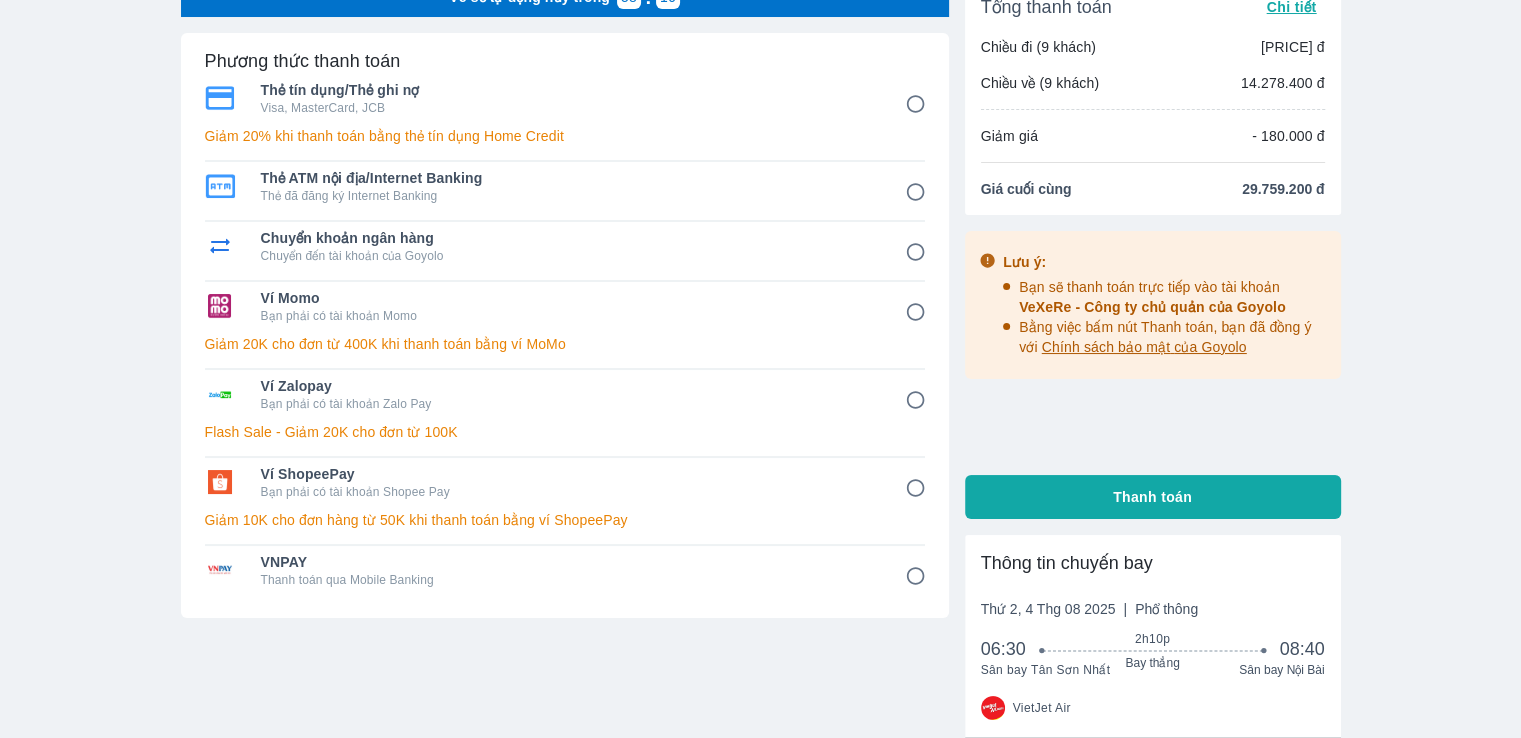 click at bounding box center [915, 104] 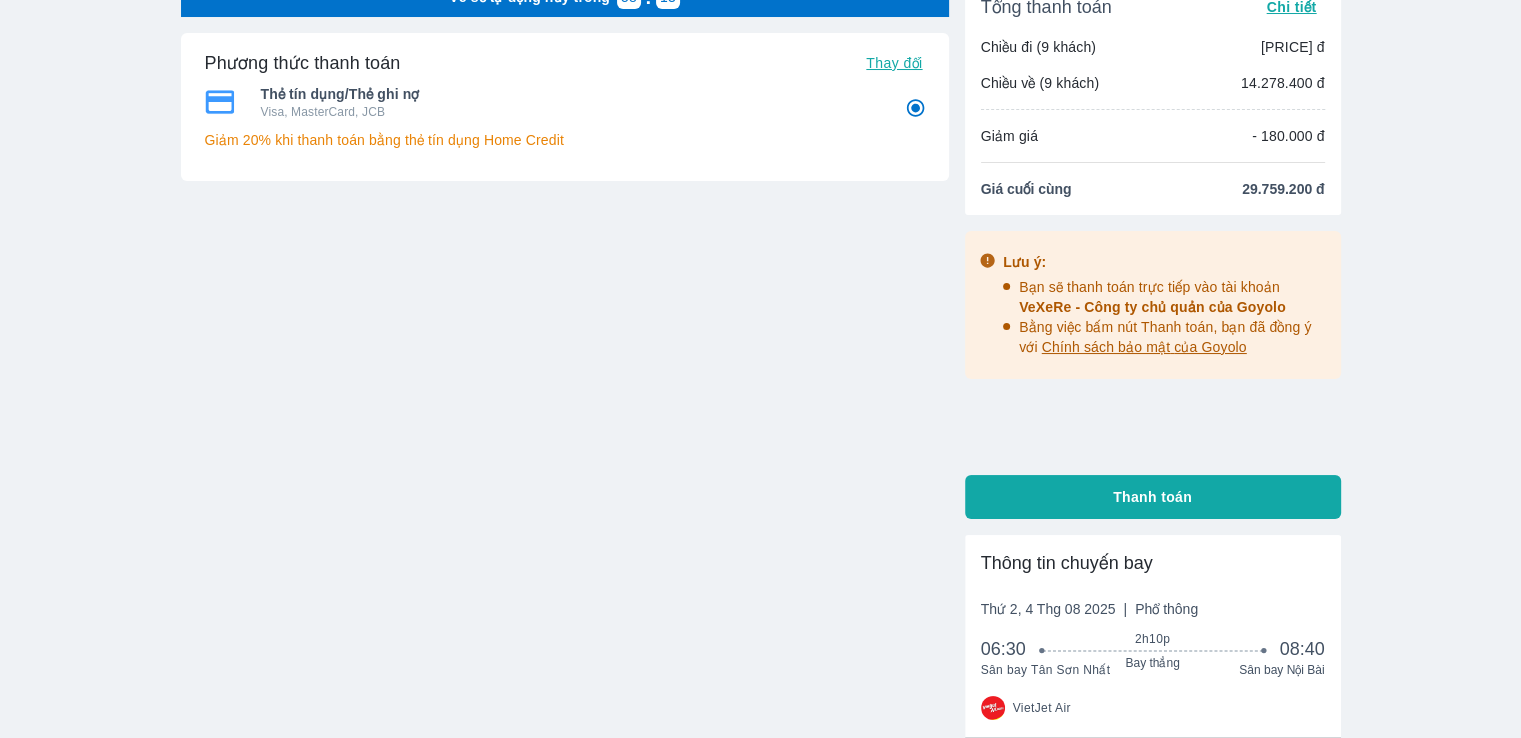 click on "Giảm 20% khi thanh toán bằng thẻ tín dụng Home Credit" at bounding box center (565, 140) 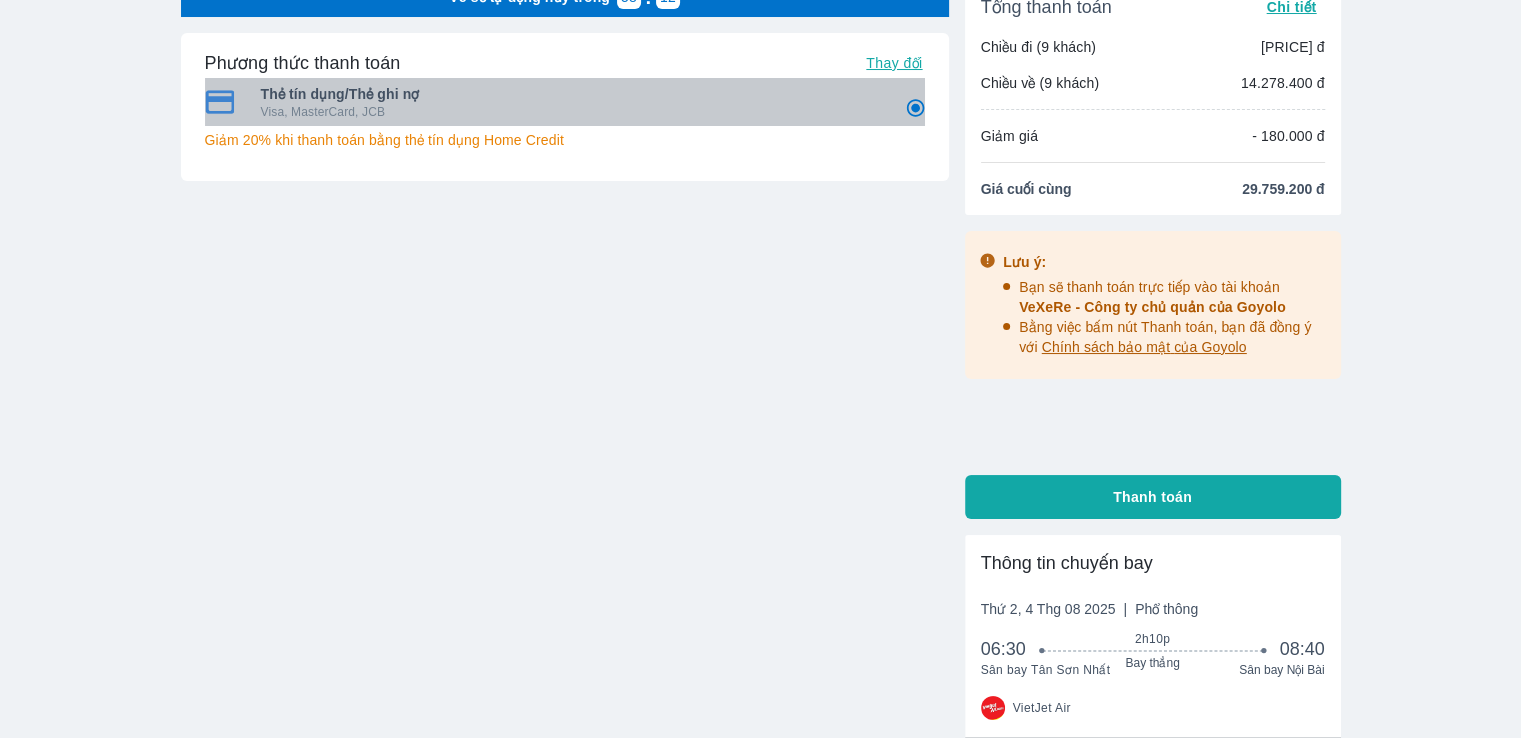 click on "Visa, MasterCard, JCB" at bounding box center (569, 112) 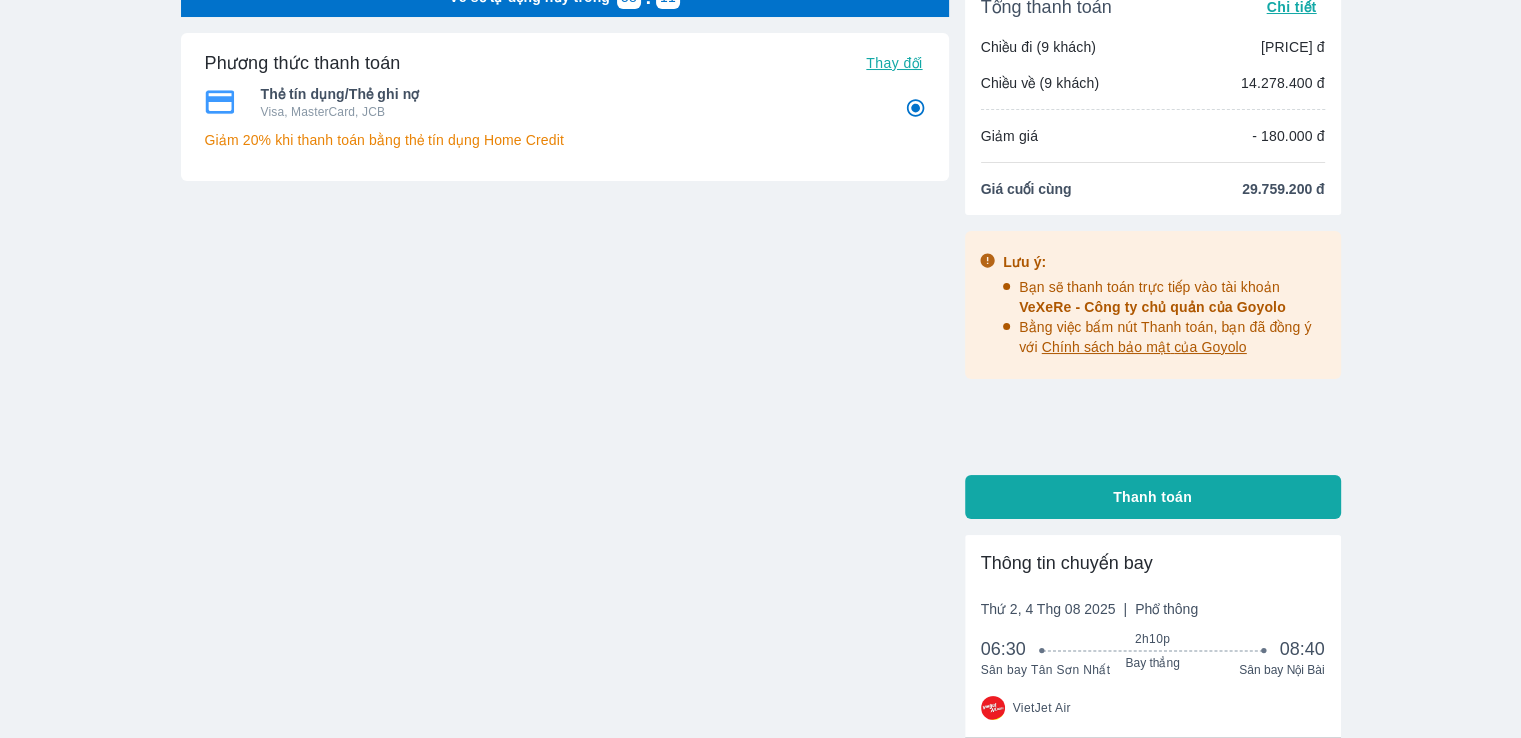 click at bounding box center (915, 108) 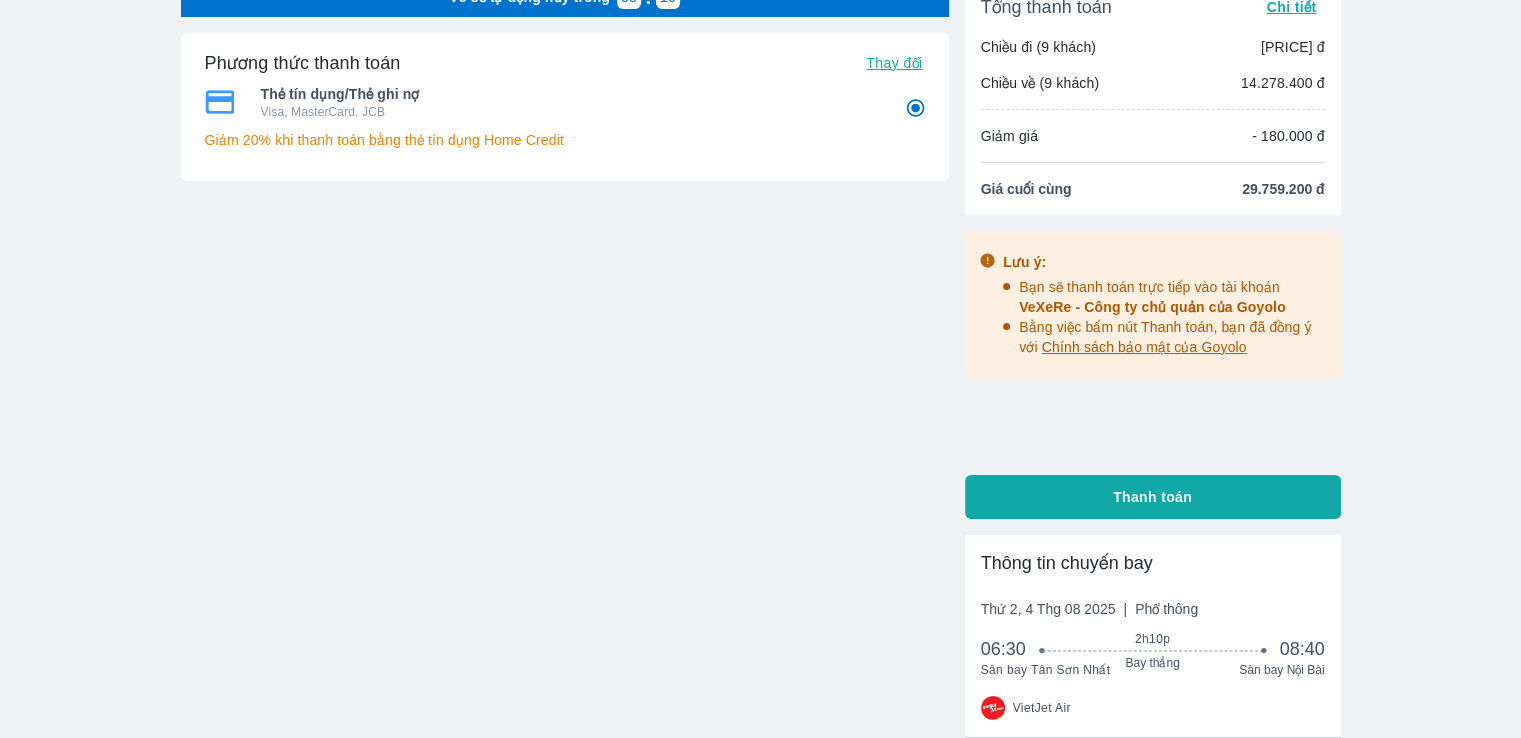 click on "Thay đổi" at bounding box center (894, 63) 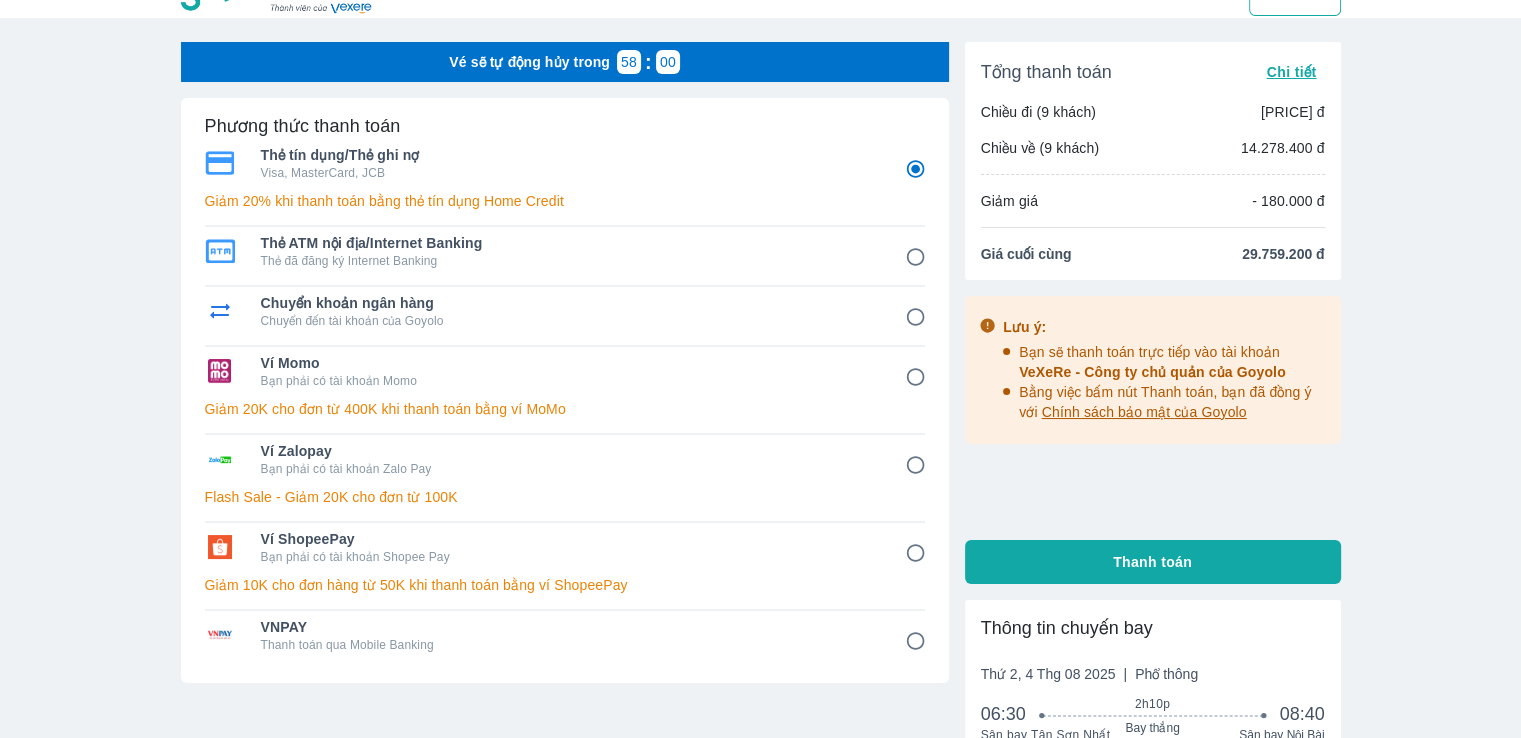 scroll, scrollTop: 0, scrollLeft: 0, axis: both 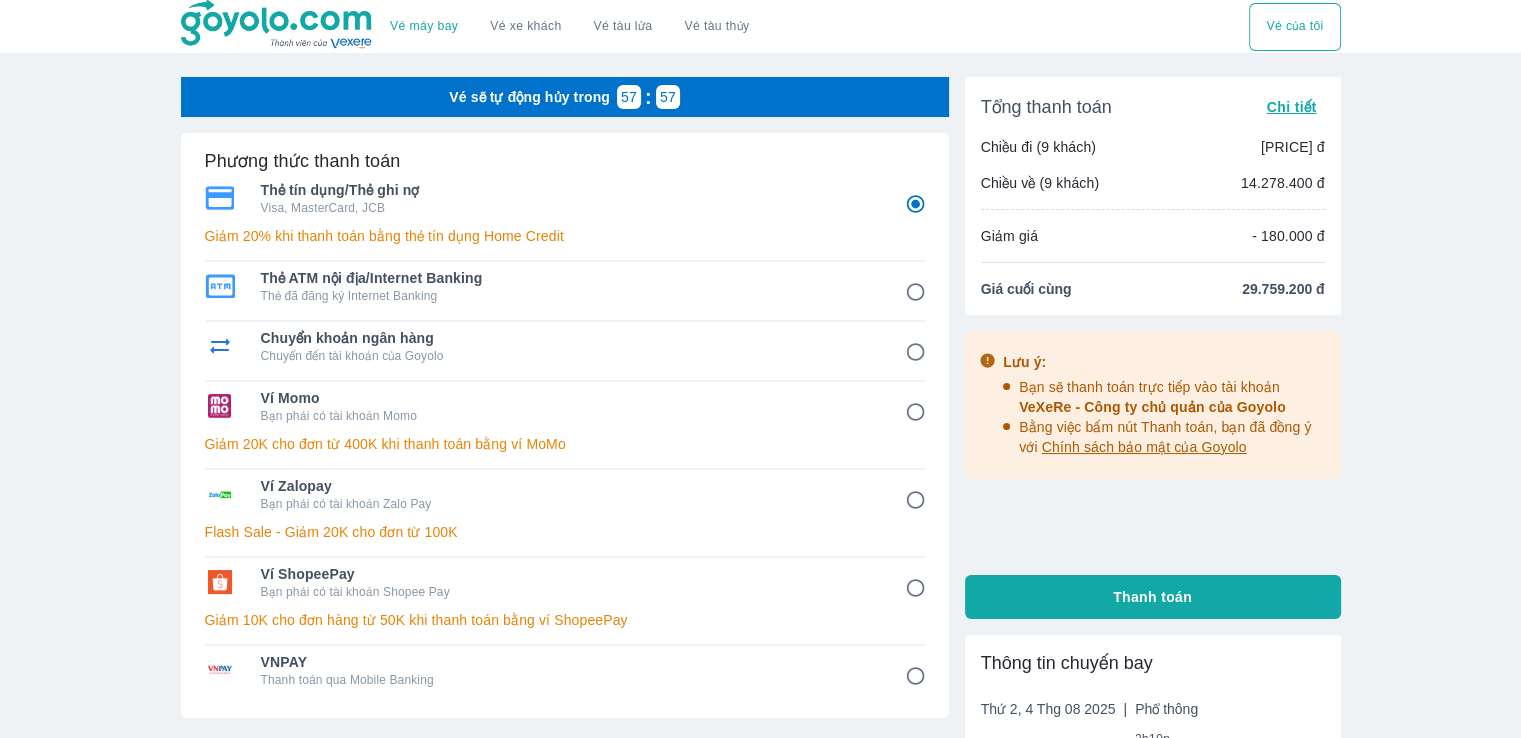 click at bounding box center [915, 204] 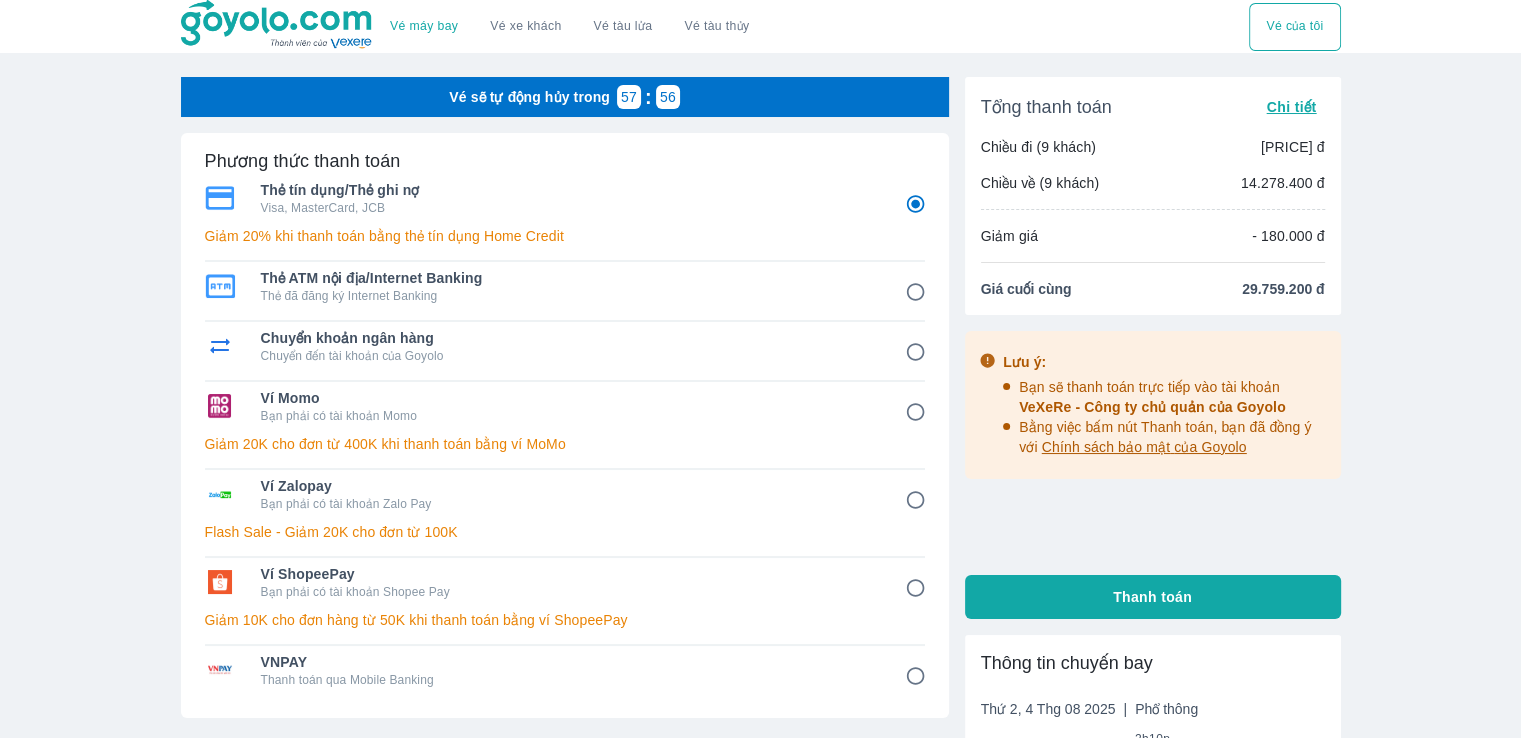 click on "Thẻ tín dụng/Thẻ ghi nợ Visa, MasterCard, JCB" at bounding box center (565, 198) 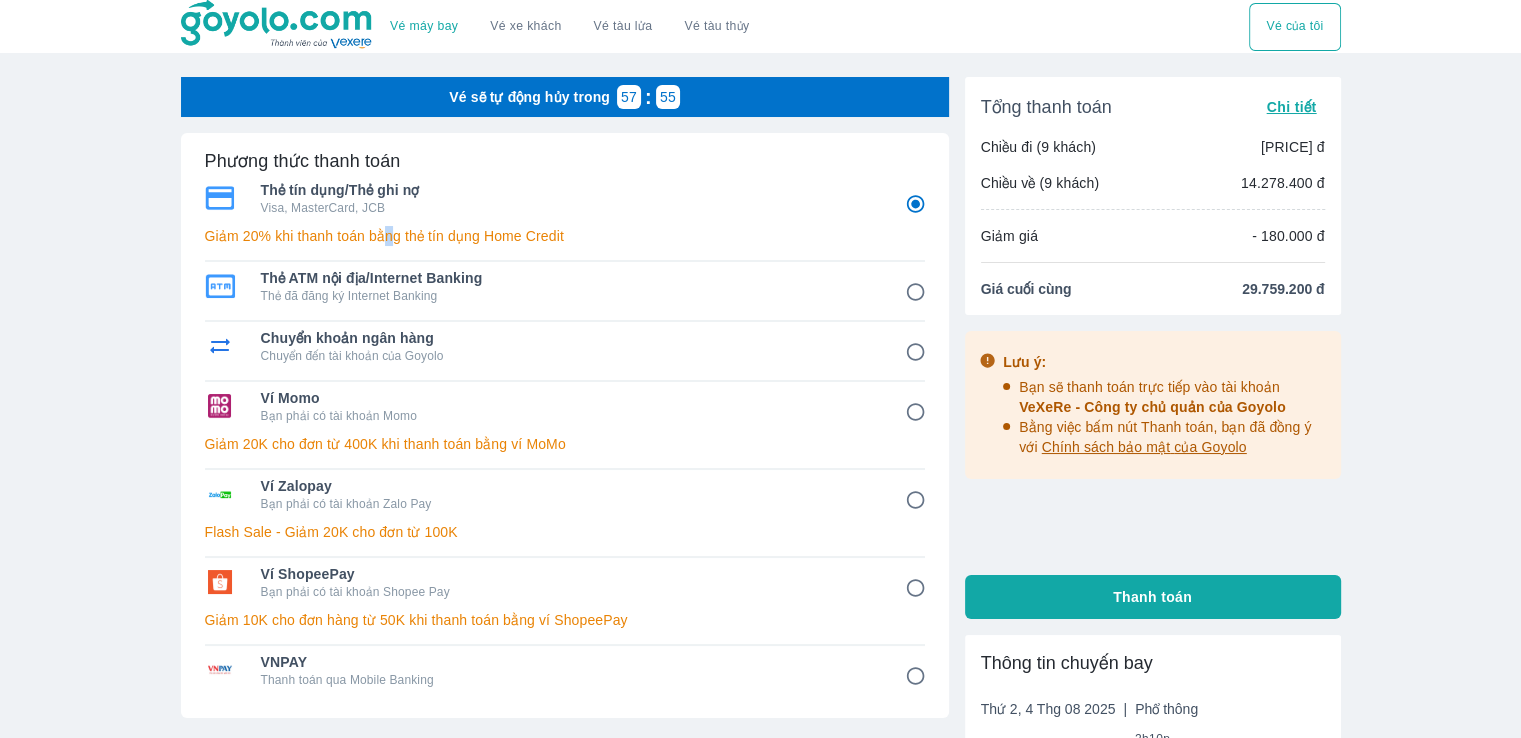 click on "Giảm 20% khi thanh toán bằng thẻ tín dụng Home Credit" at bounding box center (565, 236) 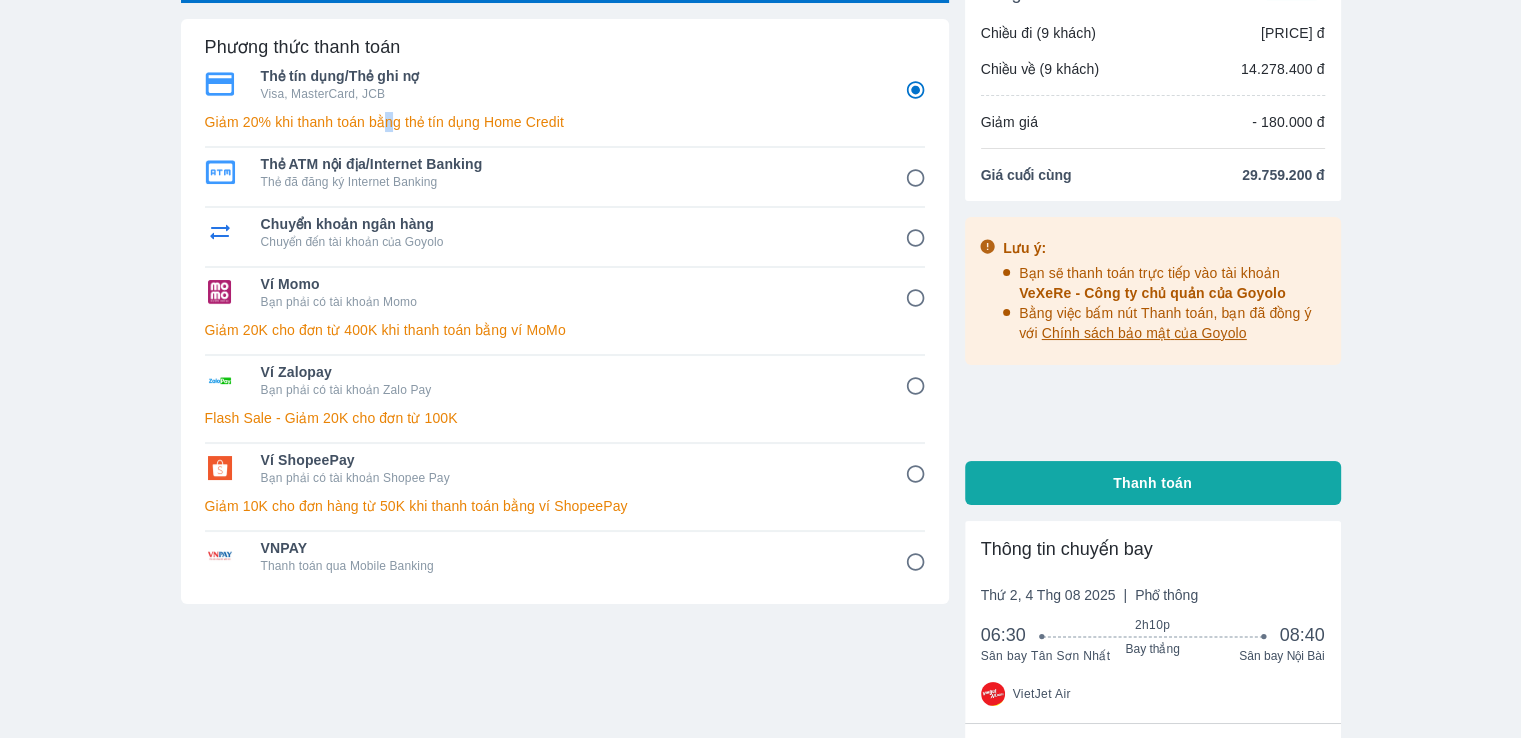 scroll, scrollTop: 0, scrollLeft: 0, axis: both 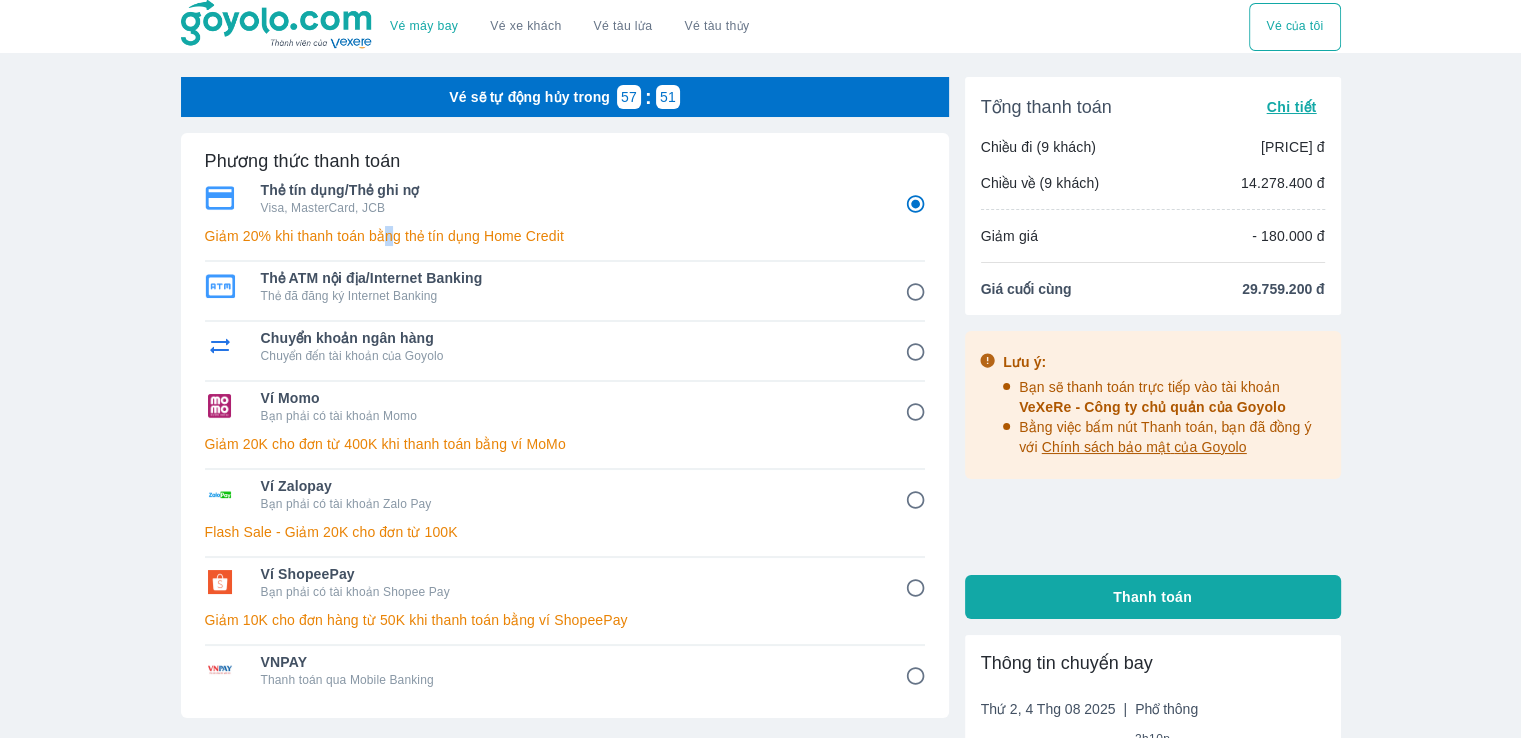 click on "Visa, MasterCard, JCB" at bounding box center (569, 208) 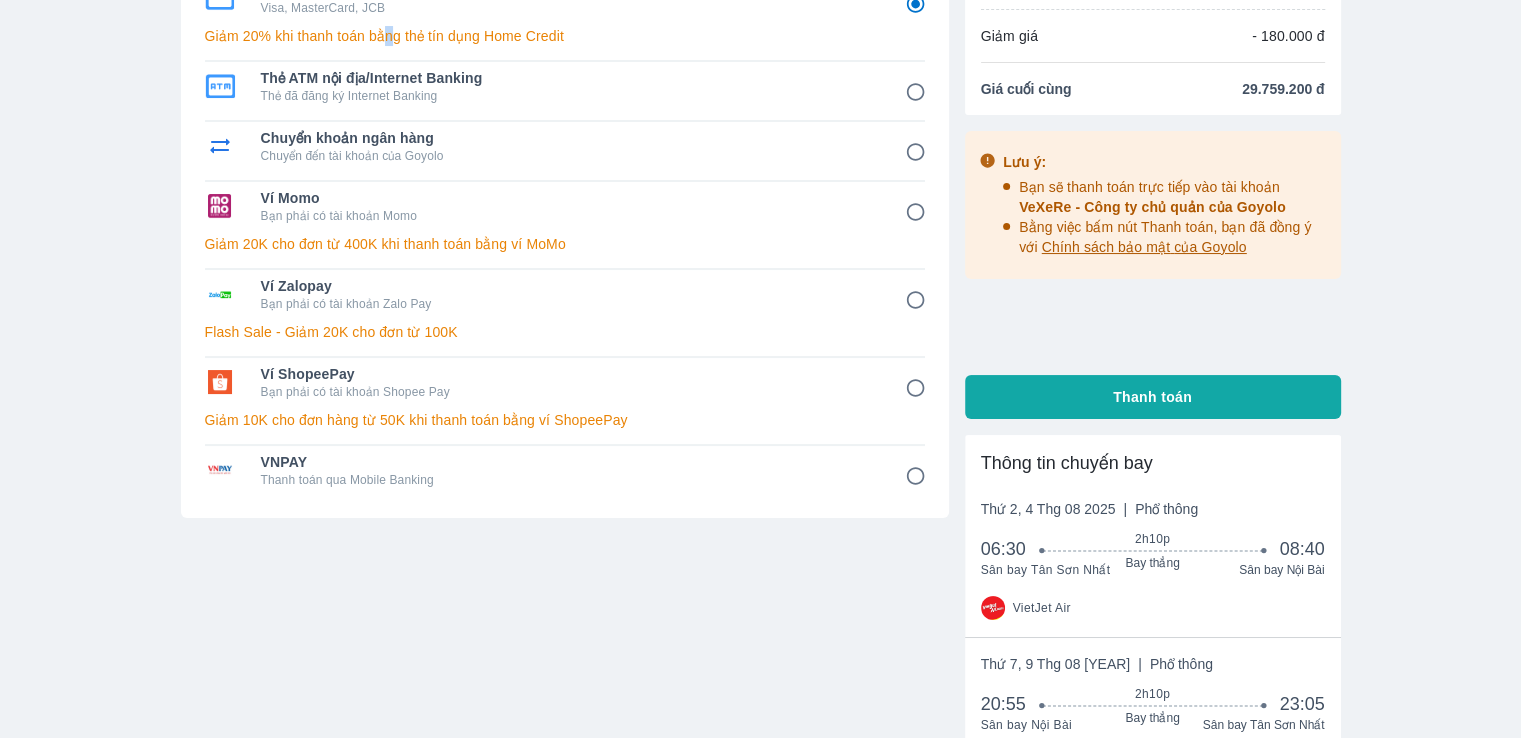 scroll, scrollTop: 0, scrollLeft: 0, axis: both 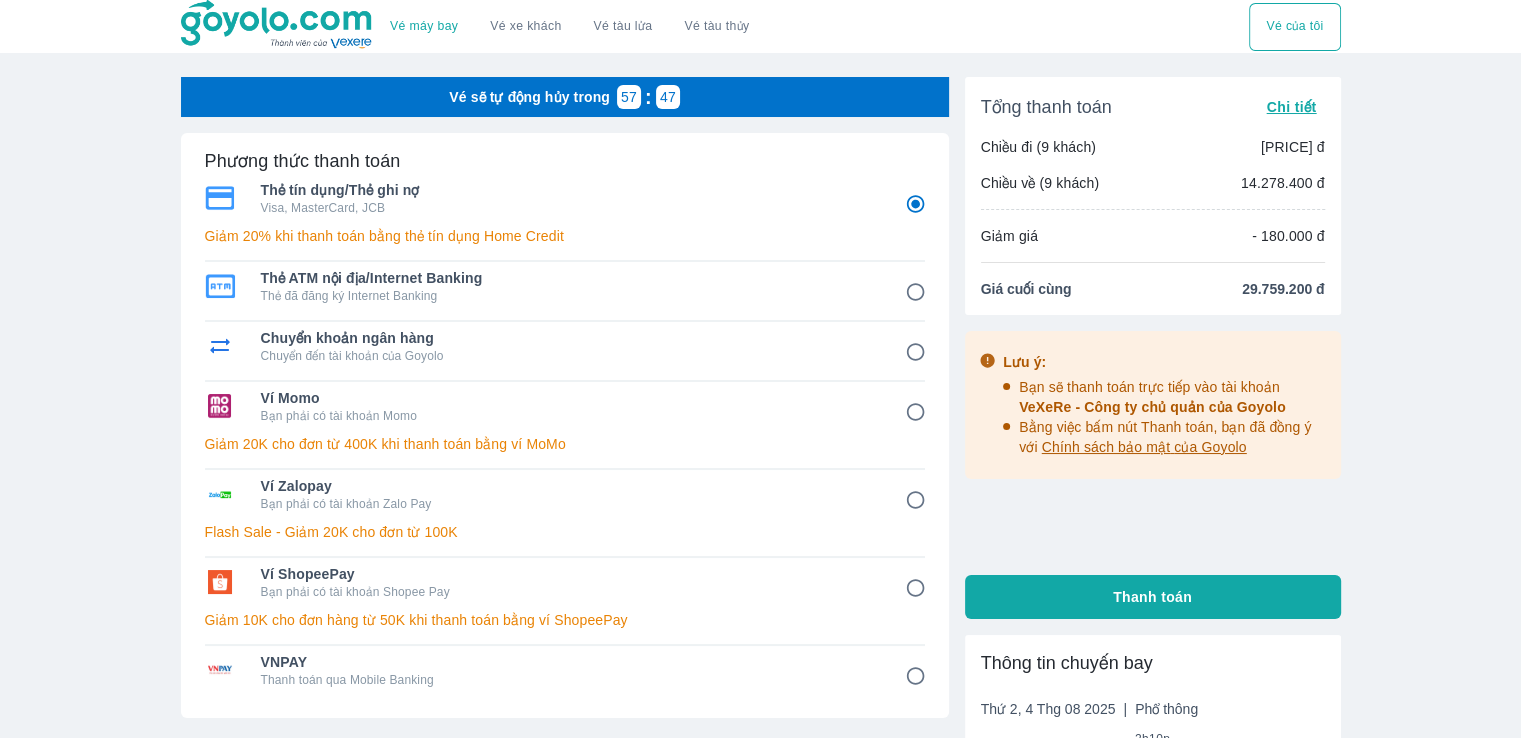 click on "Giảm 20% khi thanh toán bằng thẻ tín dụng Home Credit" at bounding box center [565, 236] 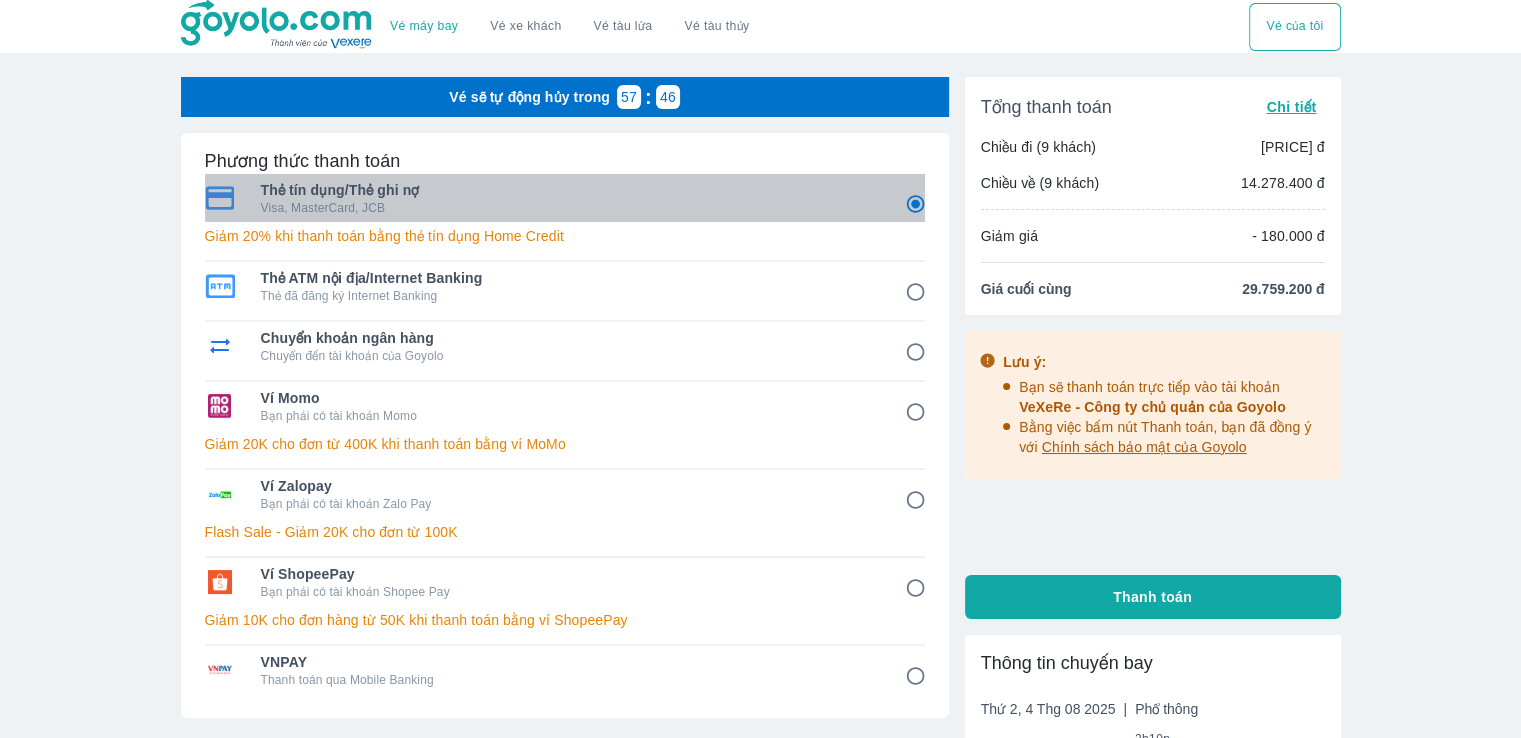 click on "Thẻ tín dụng/Thẻ ghi nợ" at bounding box center (569, 190) 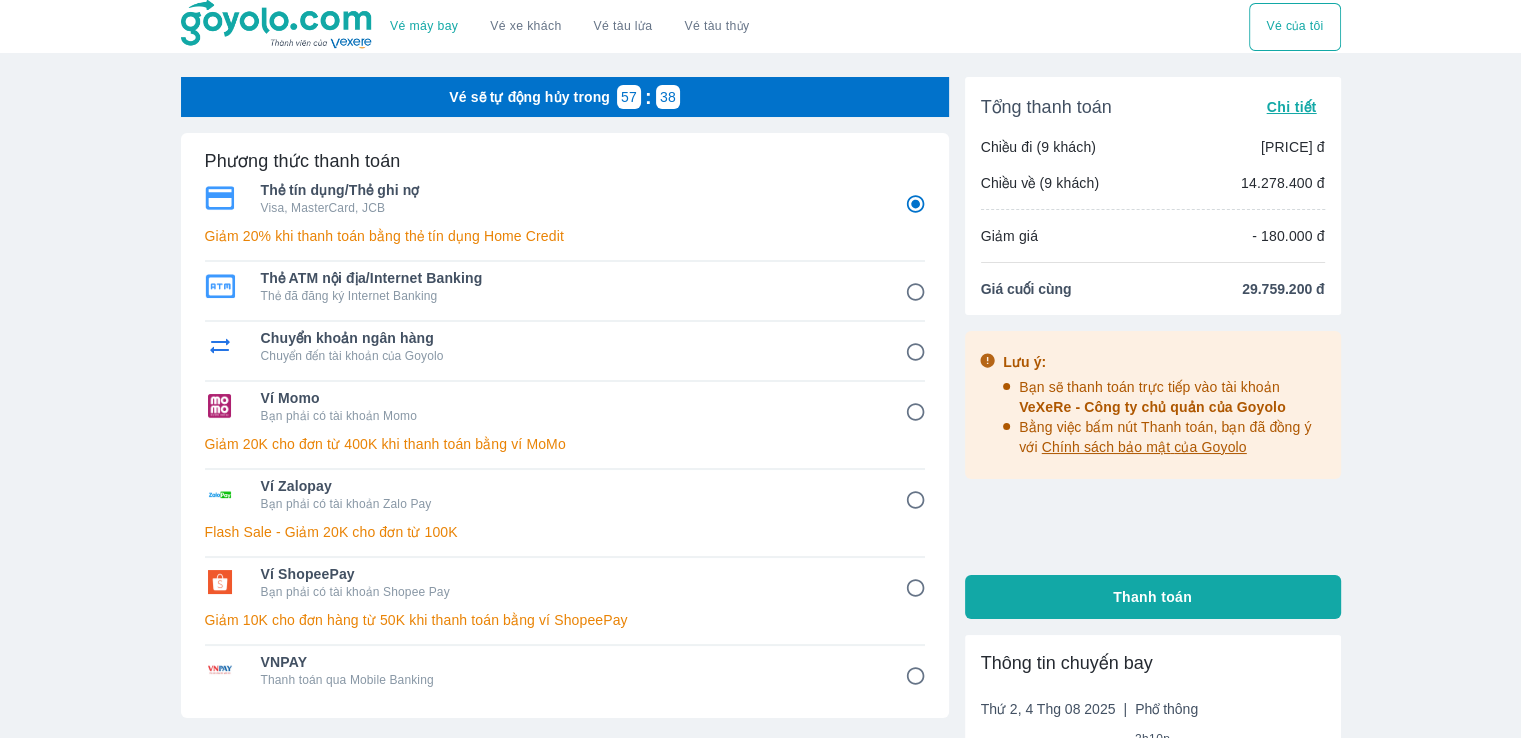 drag, startPoint x: 1088, startPoint y: 595, endPoint x: 436, endPoint y: 240, distance: 742.3806 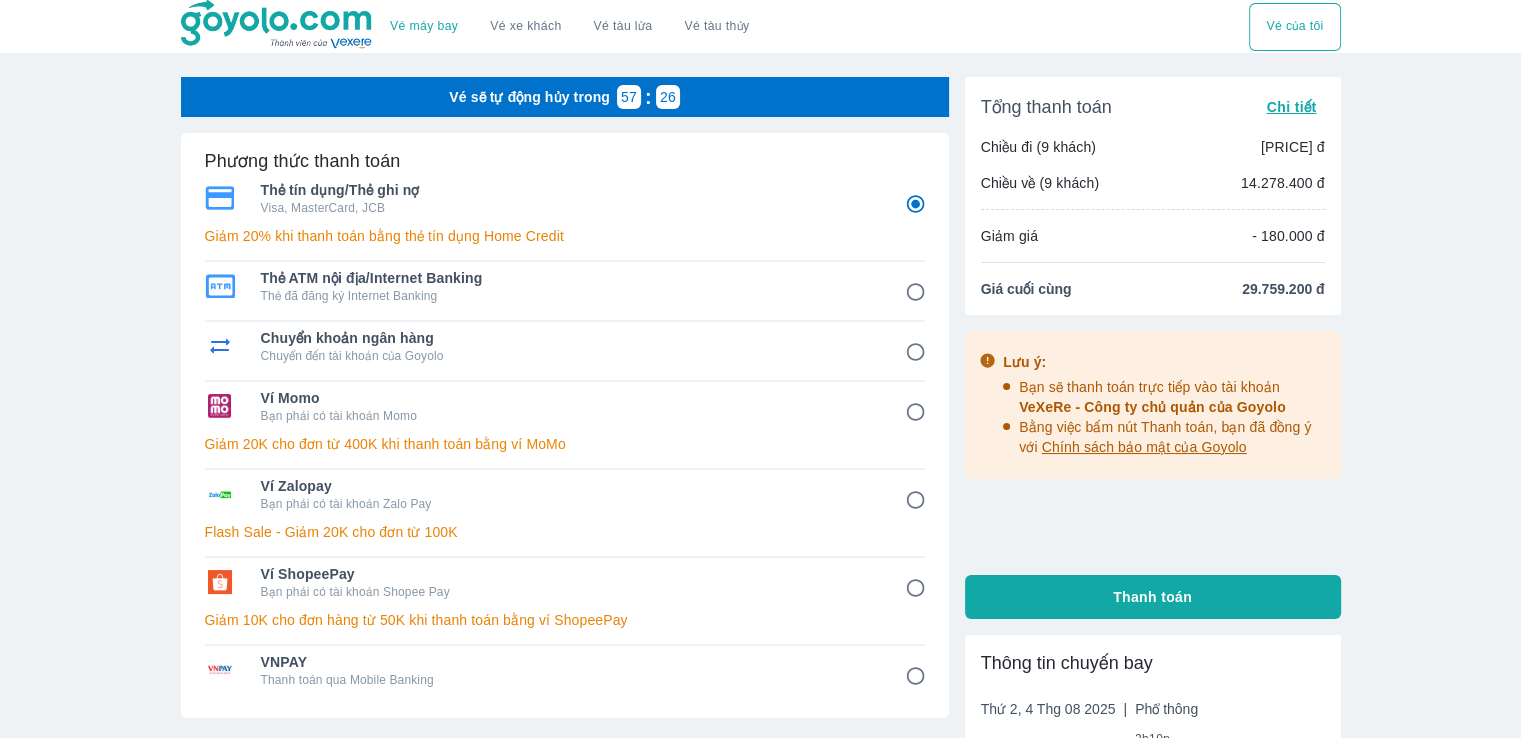 click on "Thẻ tín dụng/Thẻ ghi nợ" at bounding box center (569, 190) 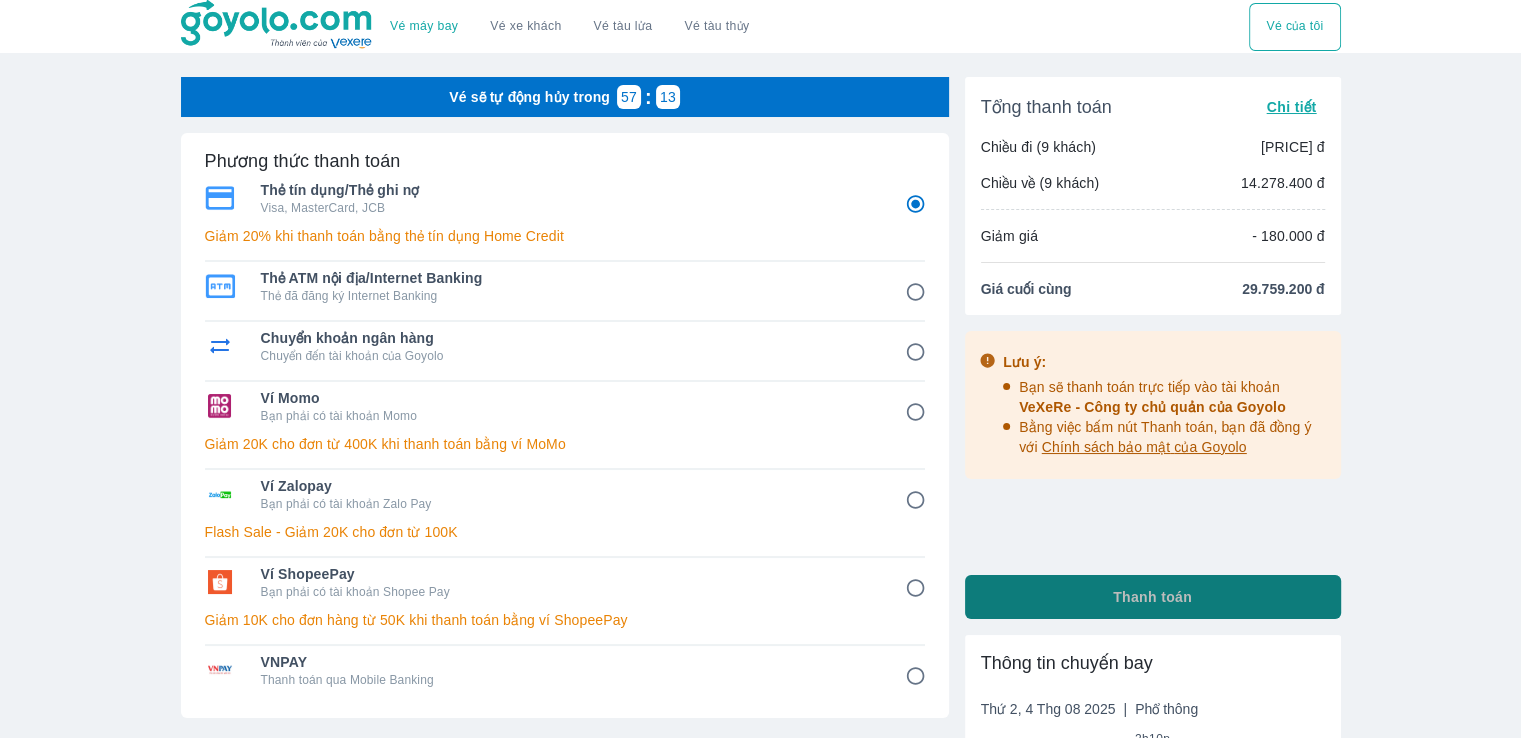click on "Thanh toán" at bounding box center [1153, 597] 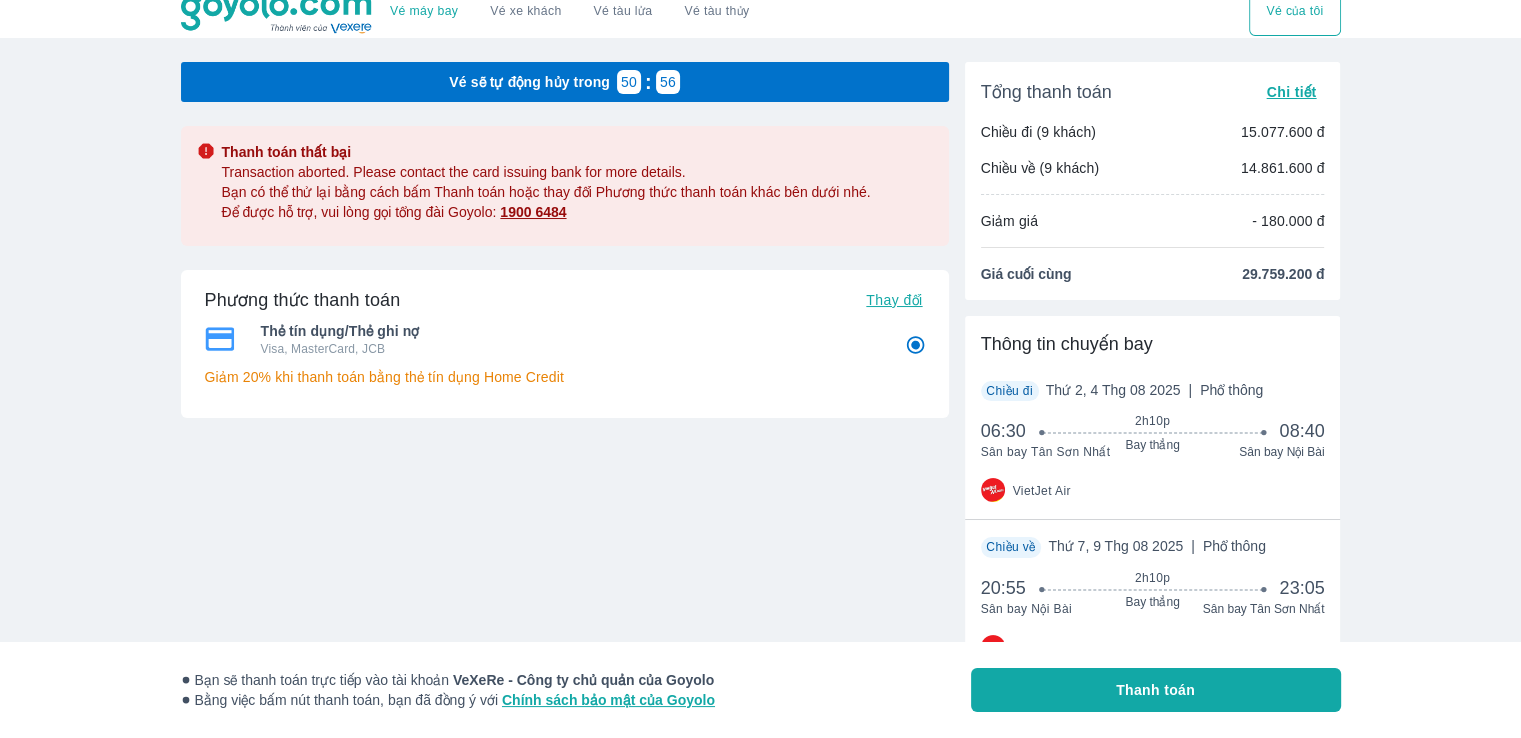 scroll, scrollTop: 0, scrollLeft: 0, axis: both 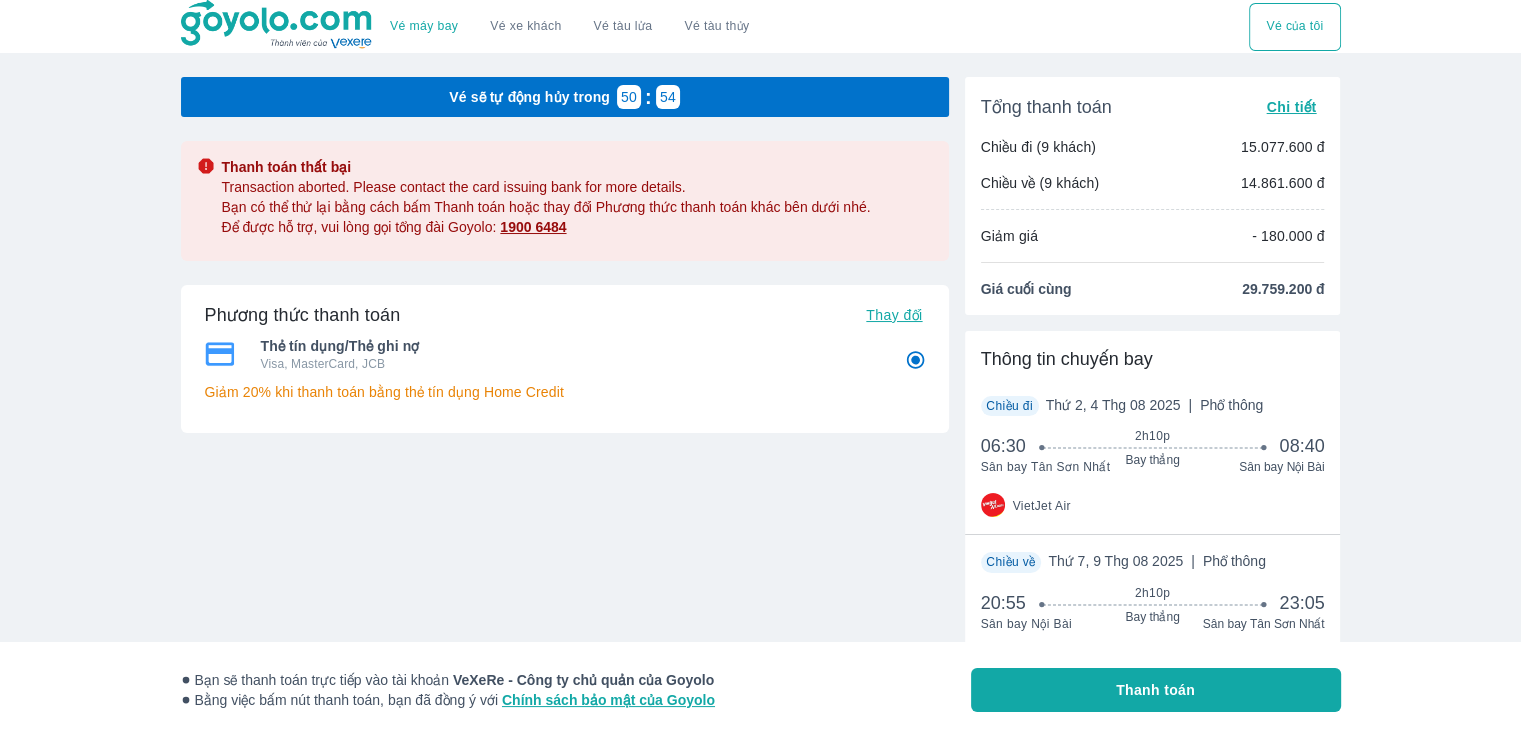 click on "Thanh toán" at bounding box center [1155, 690] 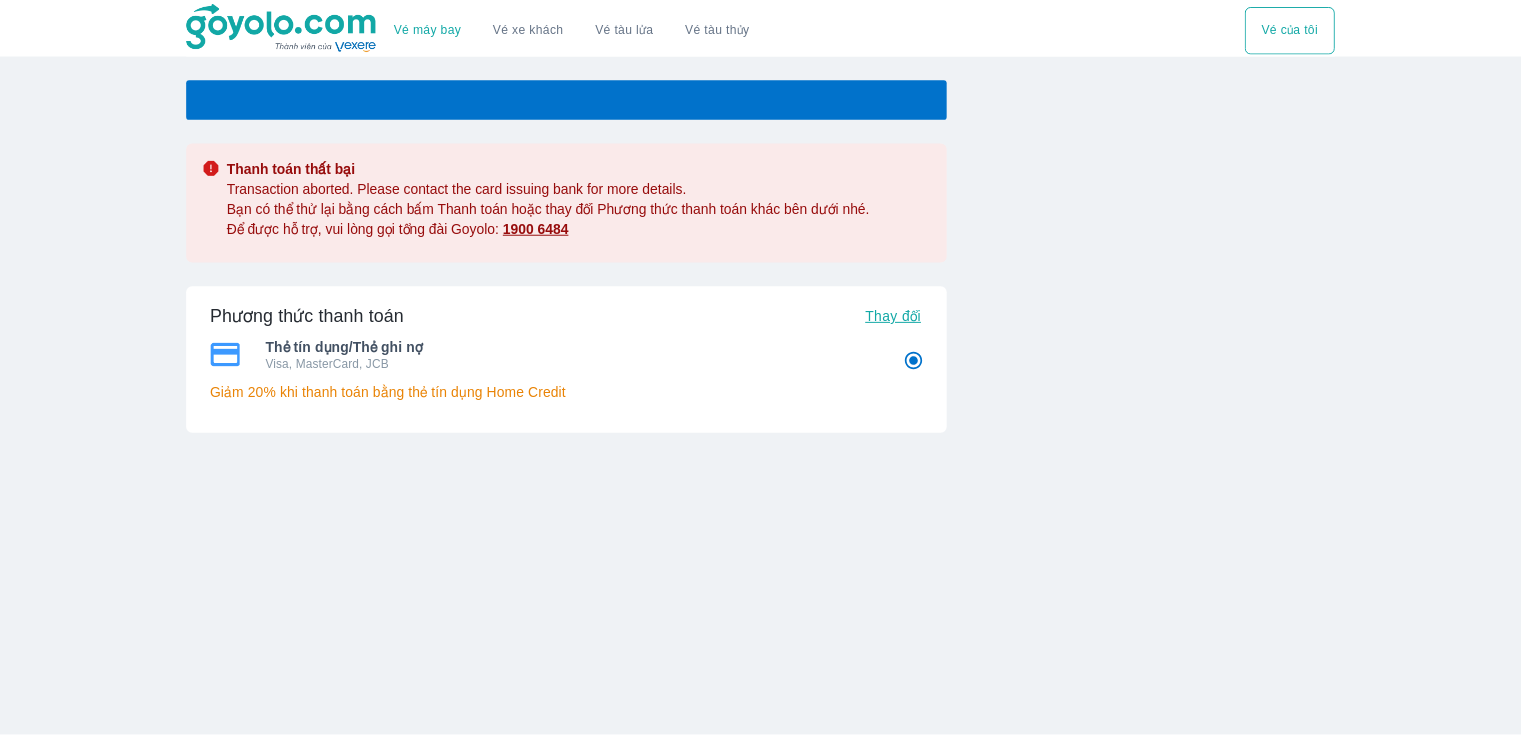 scroll, scrollTop: 0, scrollLeft: 0, axis: both 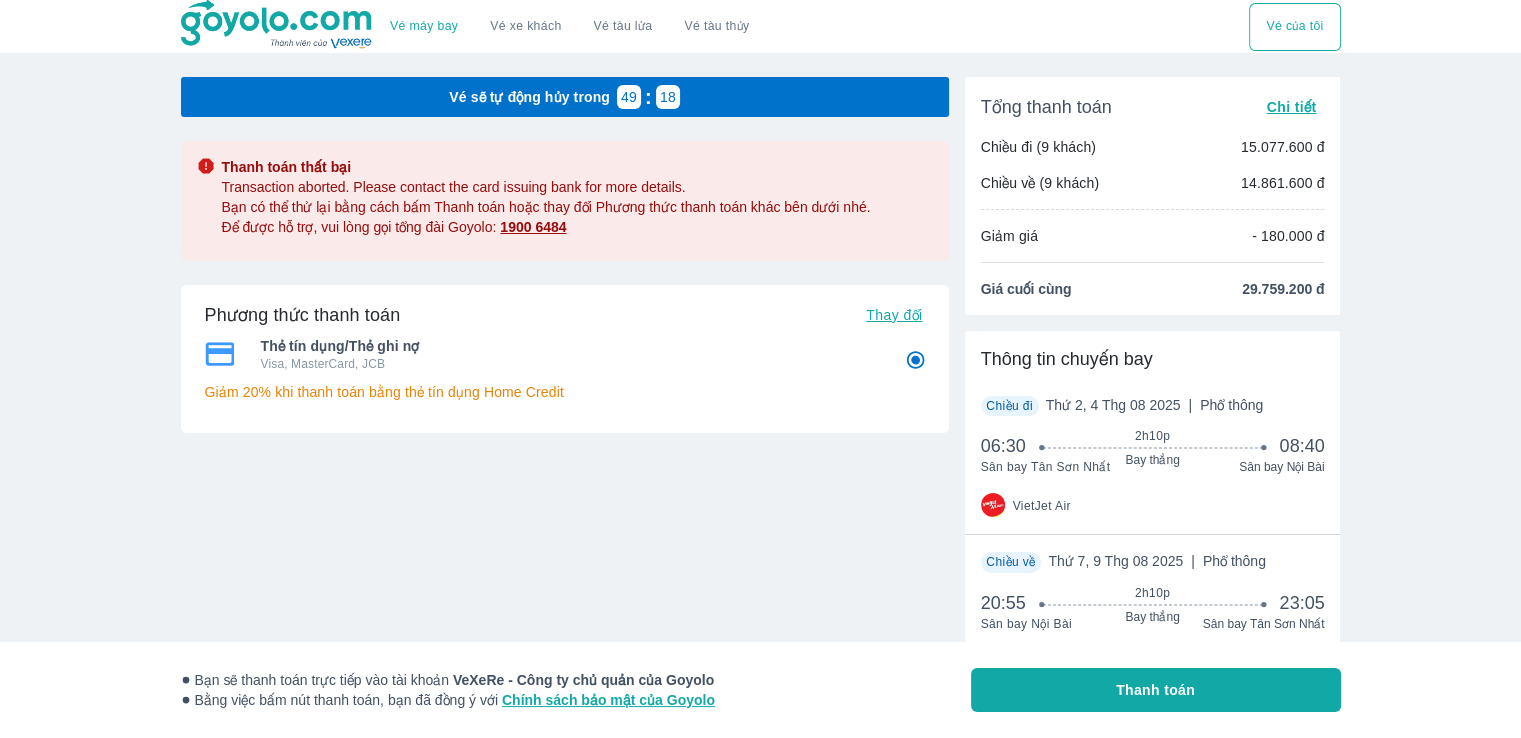 click on "Giảm 20% khi thanh toán bằng thẻ tín dụng Home Credit" at bounding box center [565, 392] 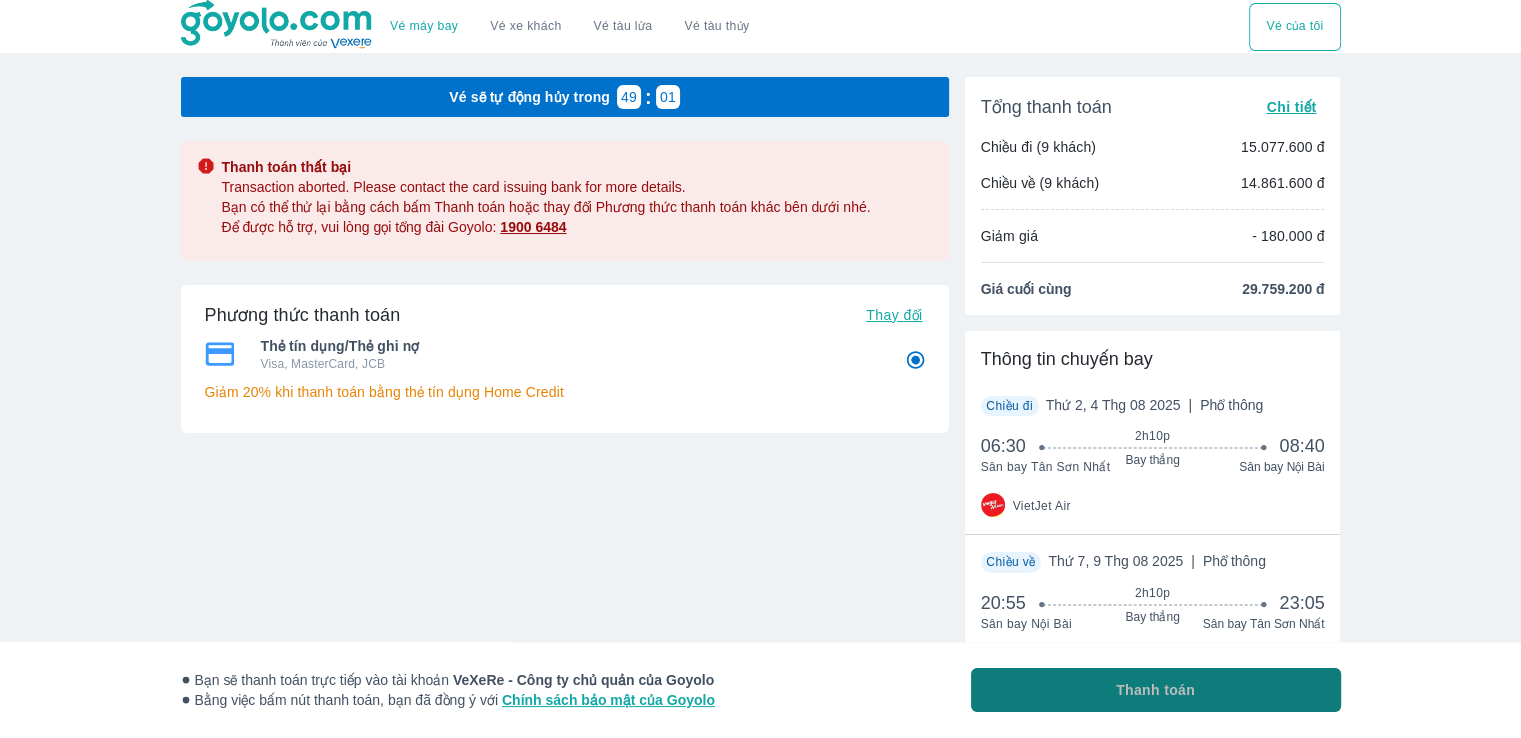 click on "Thanh toán" at bounding box center [1156, 690] 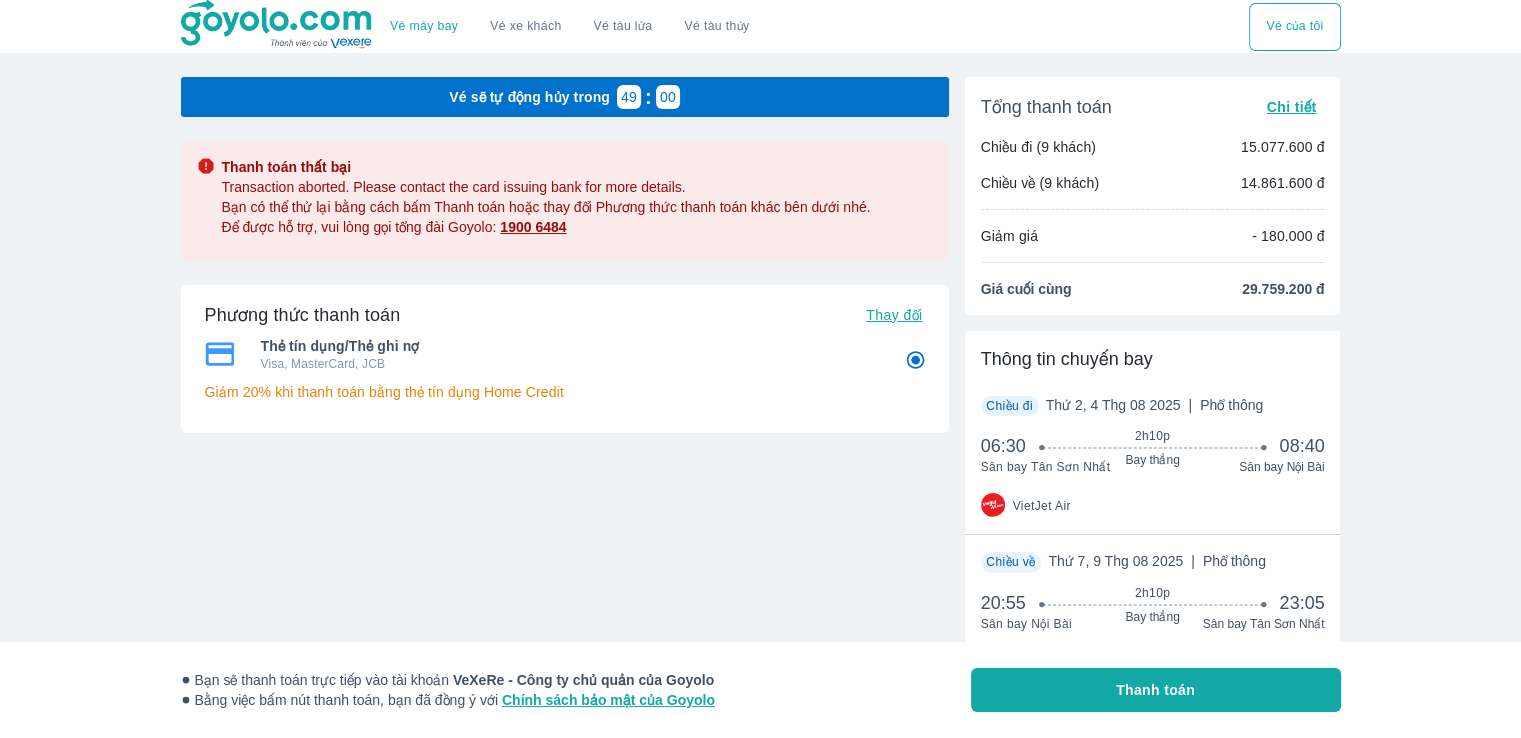 radio on "false" 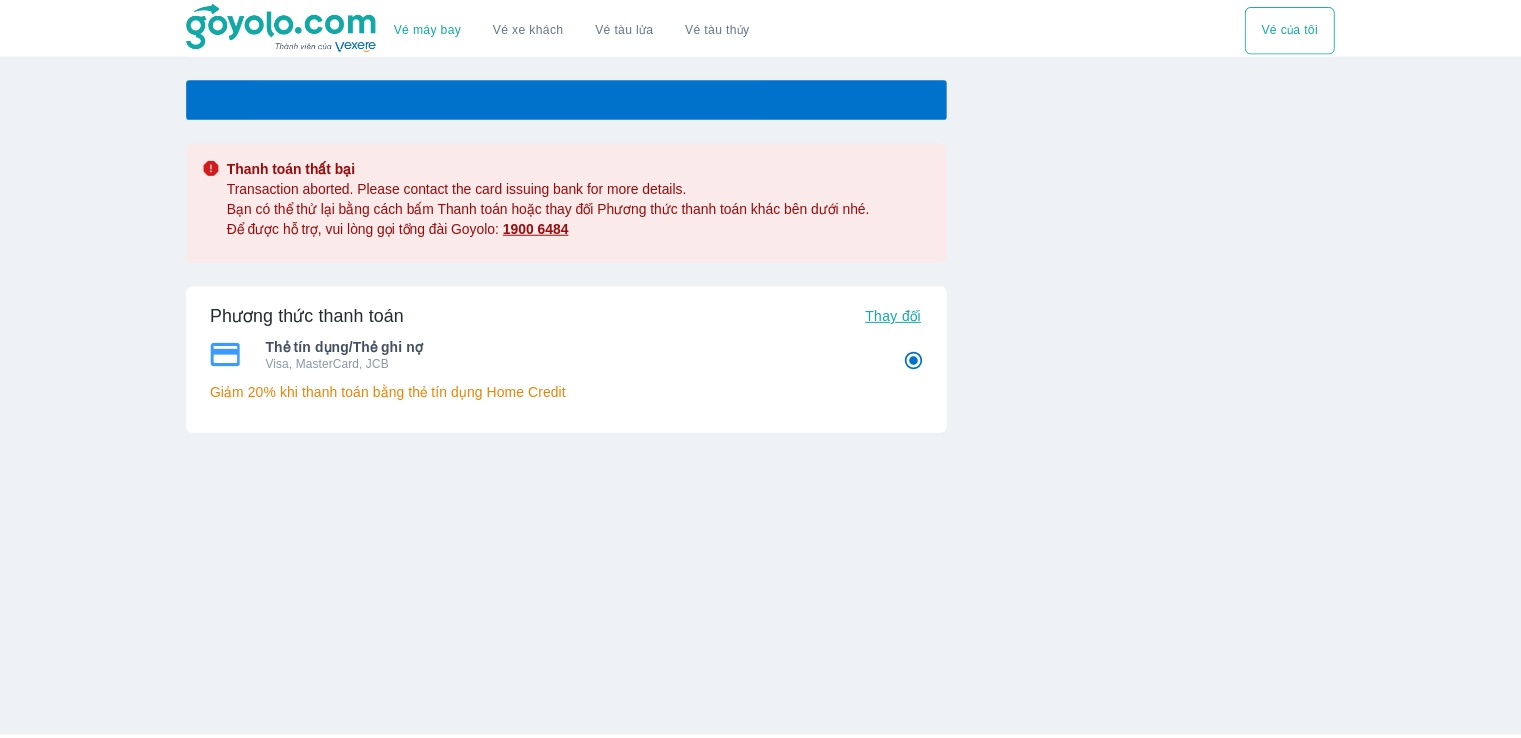 scroll, scrollTop: 0, scrollLeft: 0, axis: both 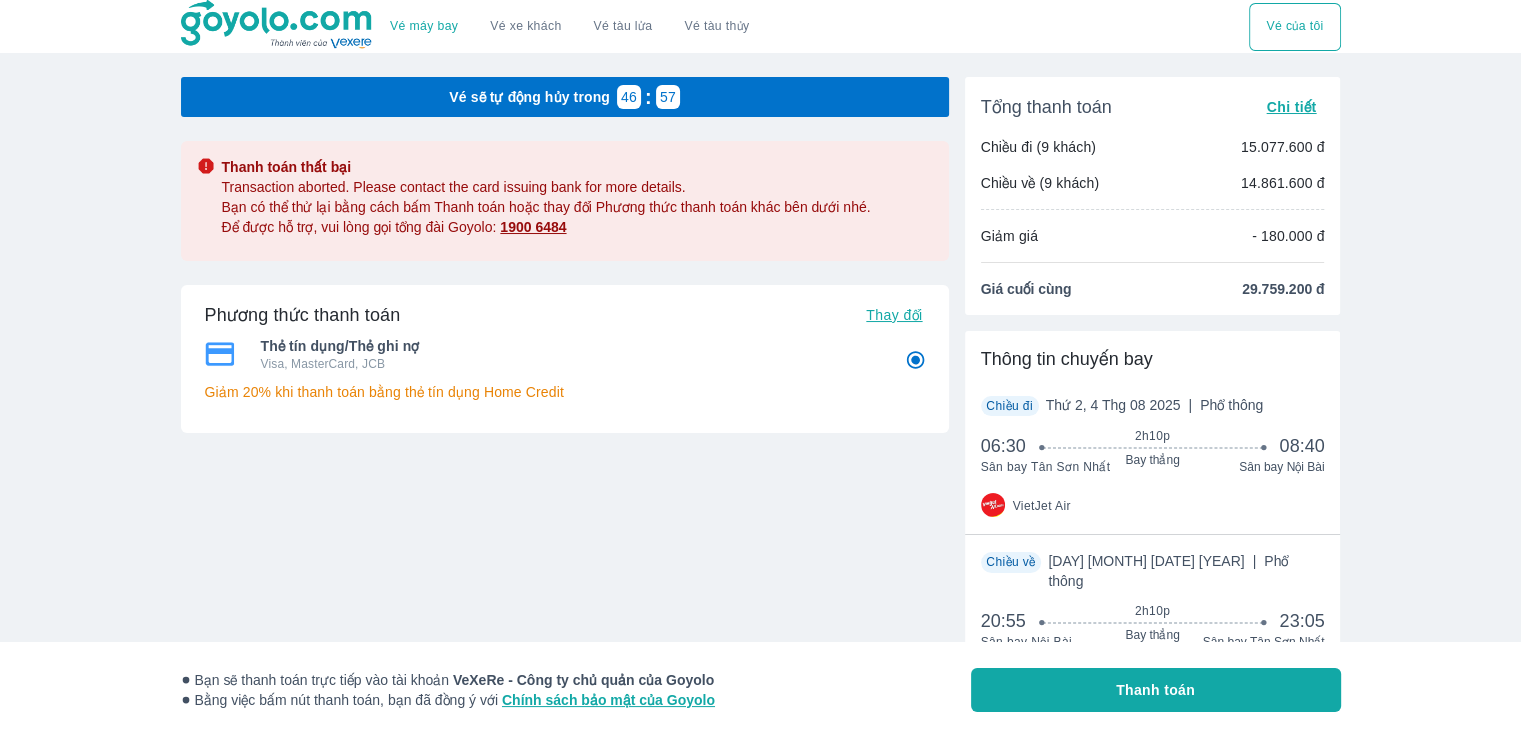 click on "Thay đổi" at bounding box center [894, 315] 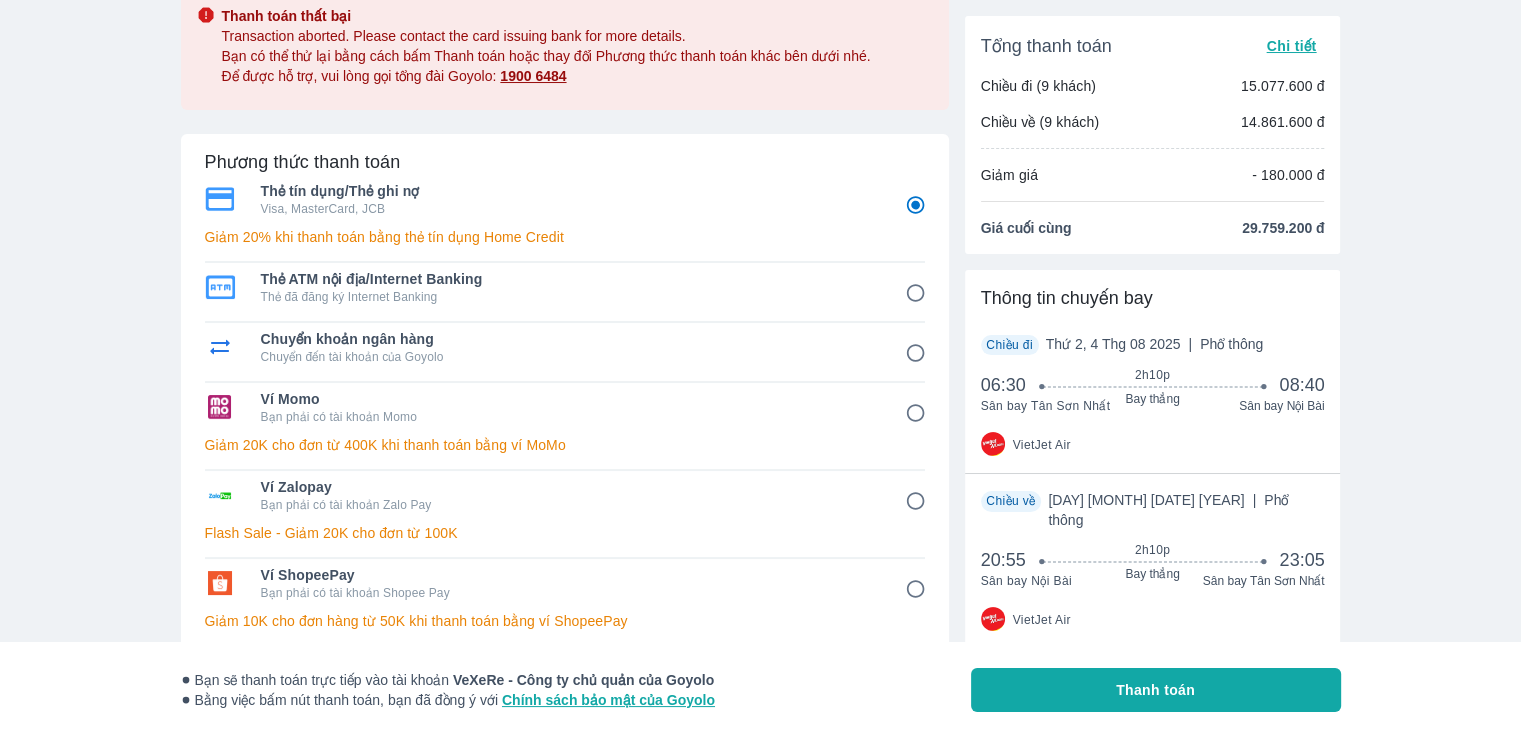 scroll, scrollTop: 200, scrollLeft: 0, axis: vertical 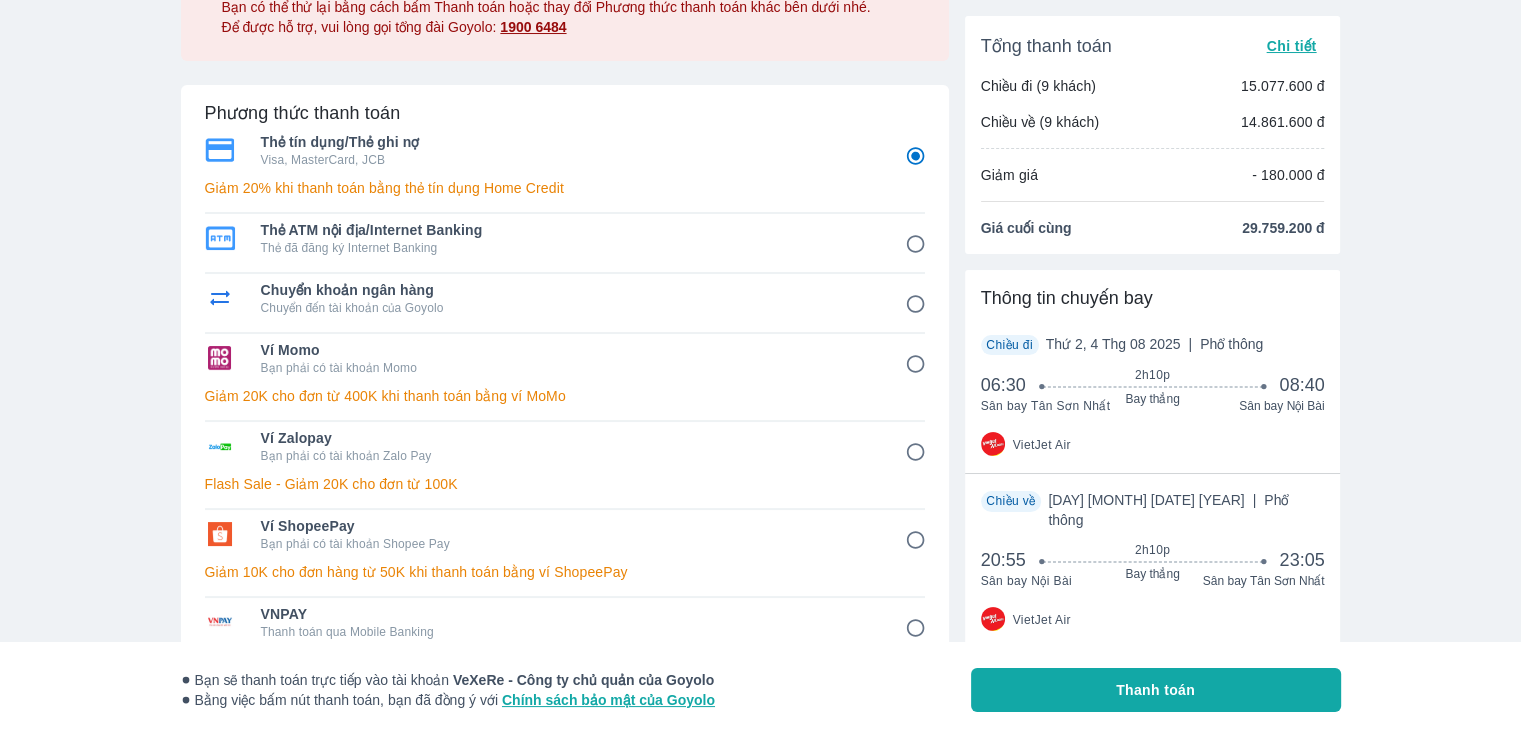 click on "Thanh toán" at bounding box center [1155, 690] 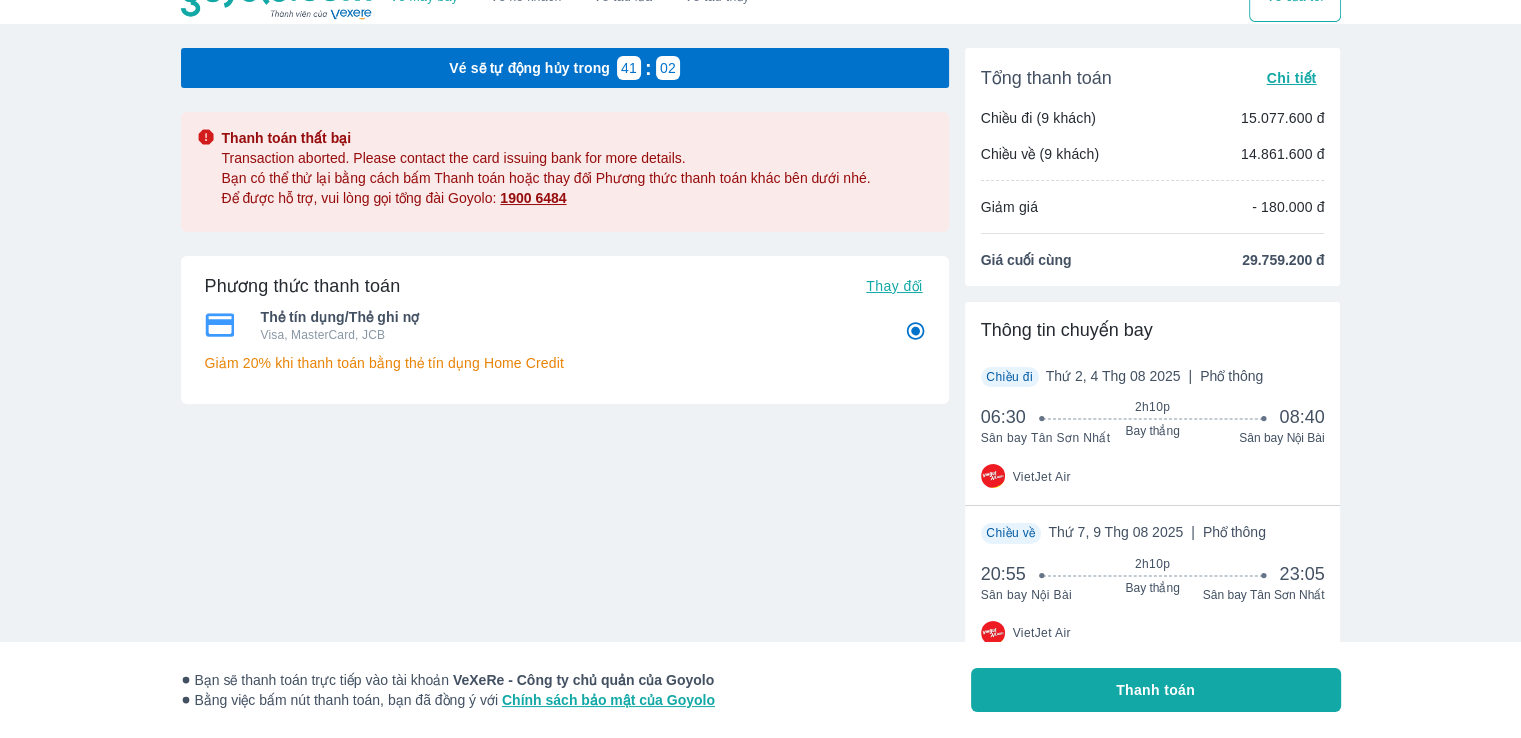 scroll, scrollTop: 0, scrollLeft: 0, axis: both 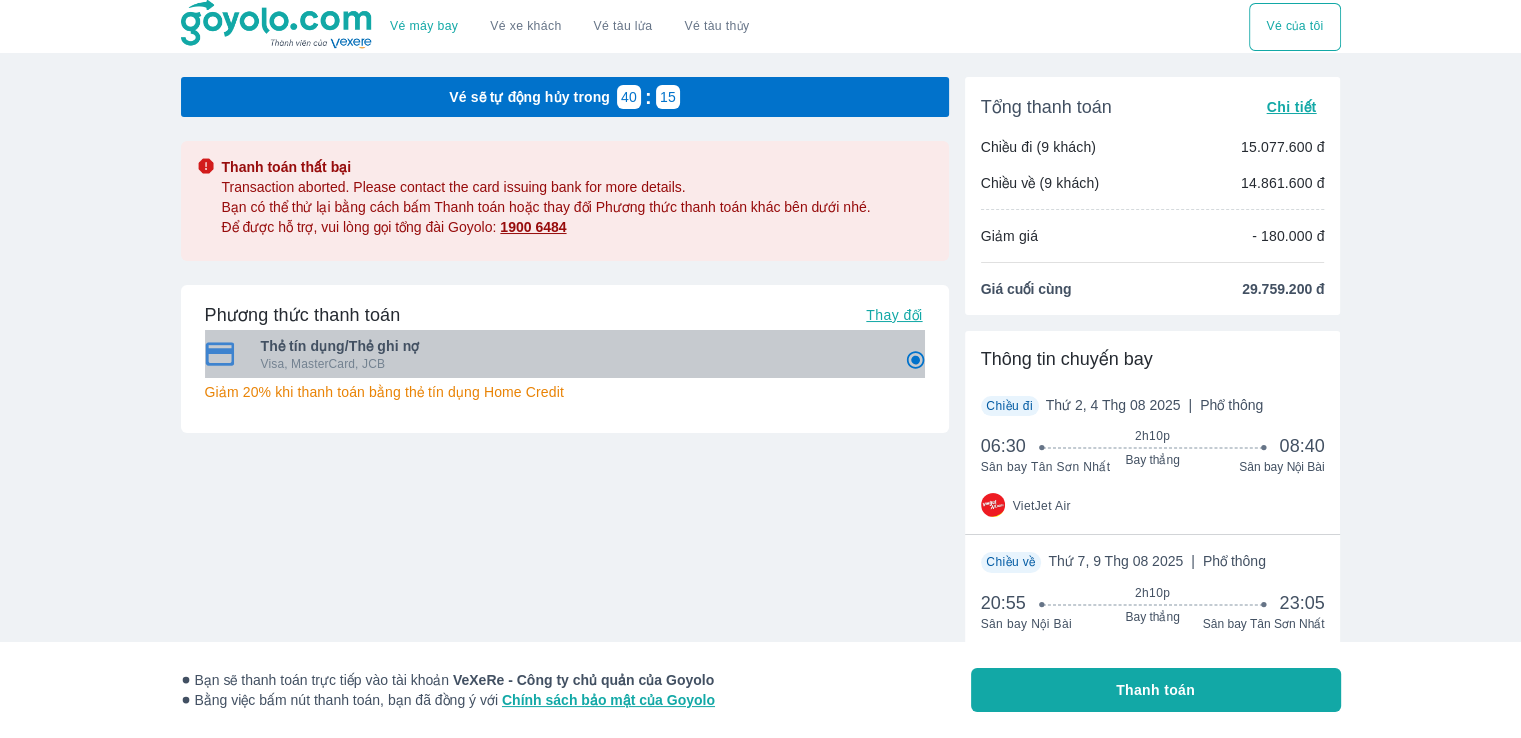 click on "Visa, MasterCard, JCB" at bounding box center [569, 364] 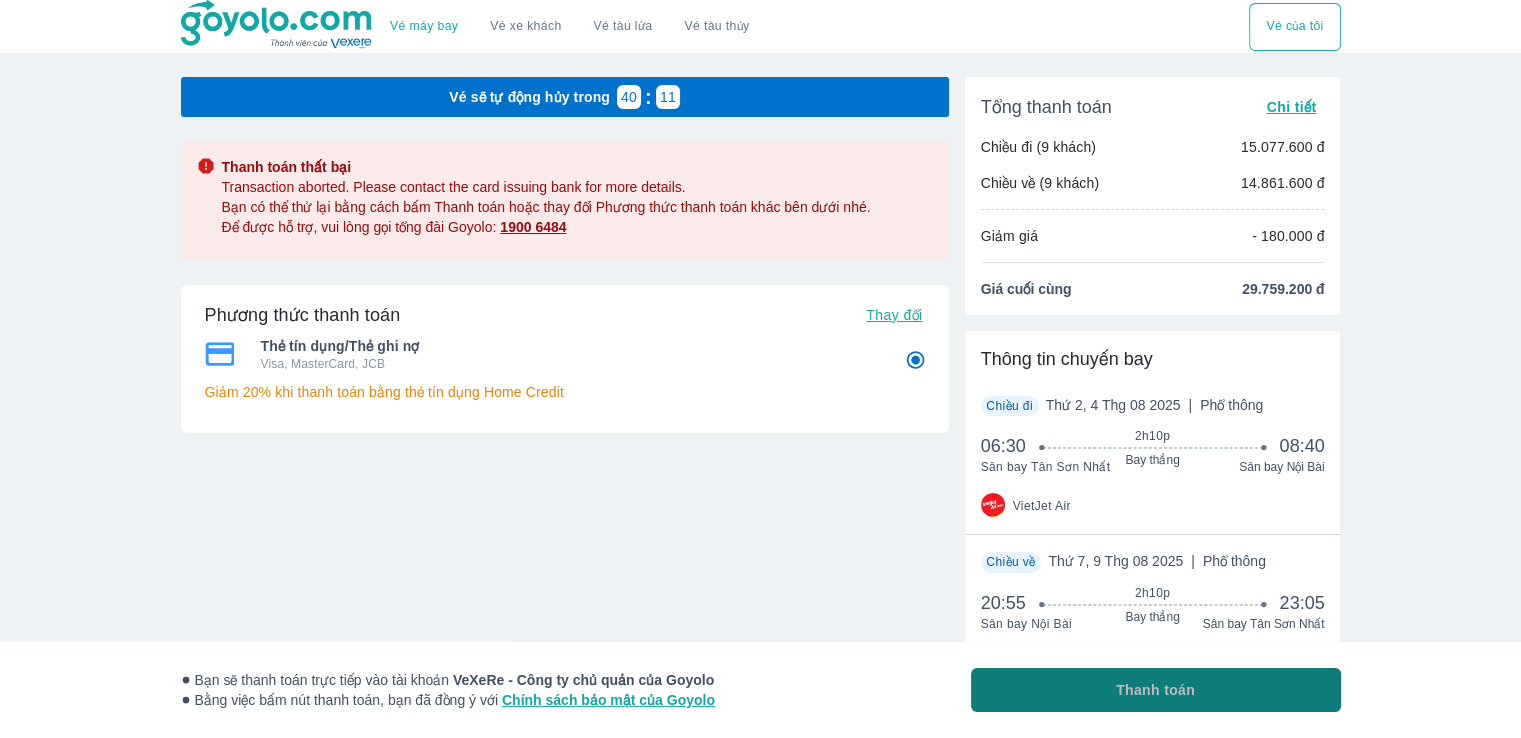 click on "Thanh toán" at bounding box center [1156, 690] 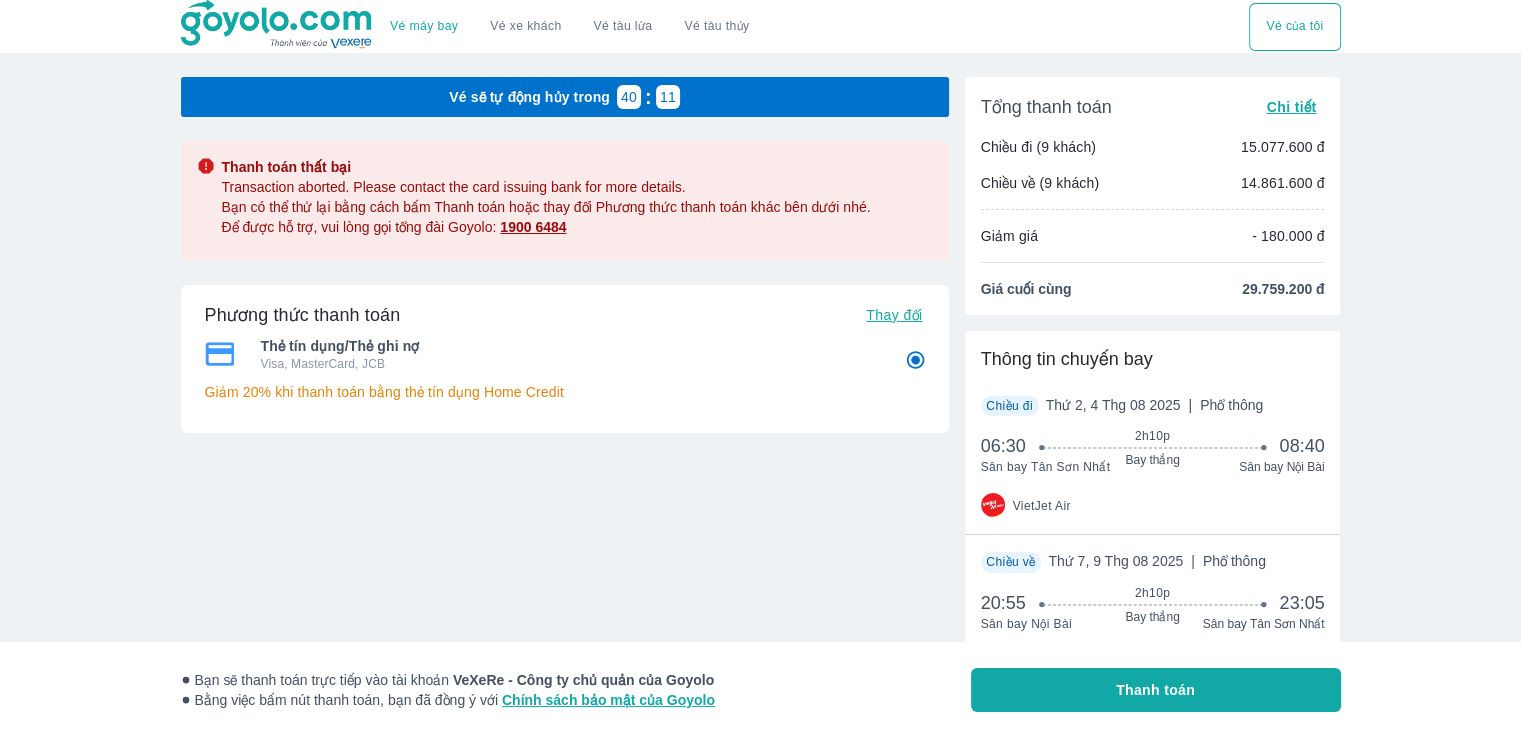radio on "false" 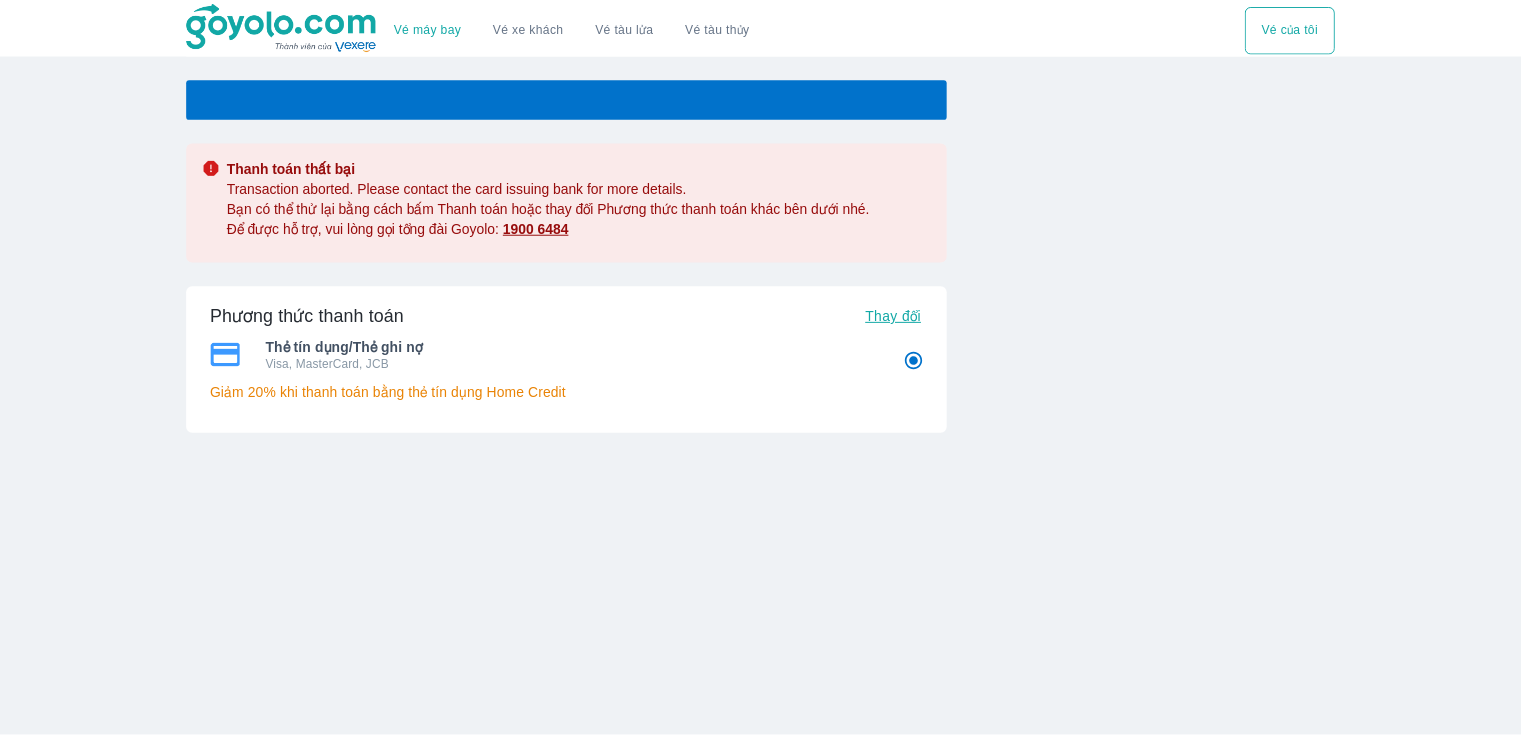 scroll, scrollTop: 0, scrollLeft: 0, axis: both 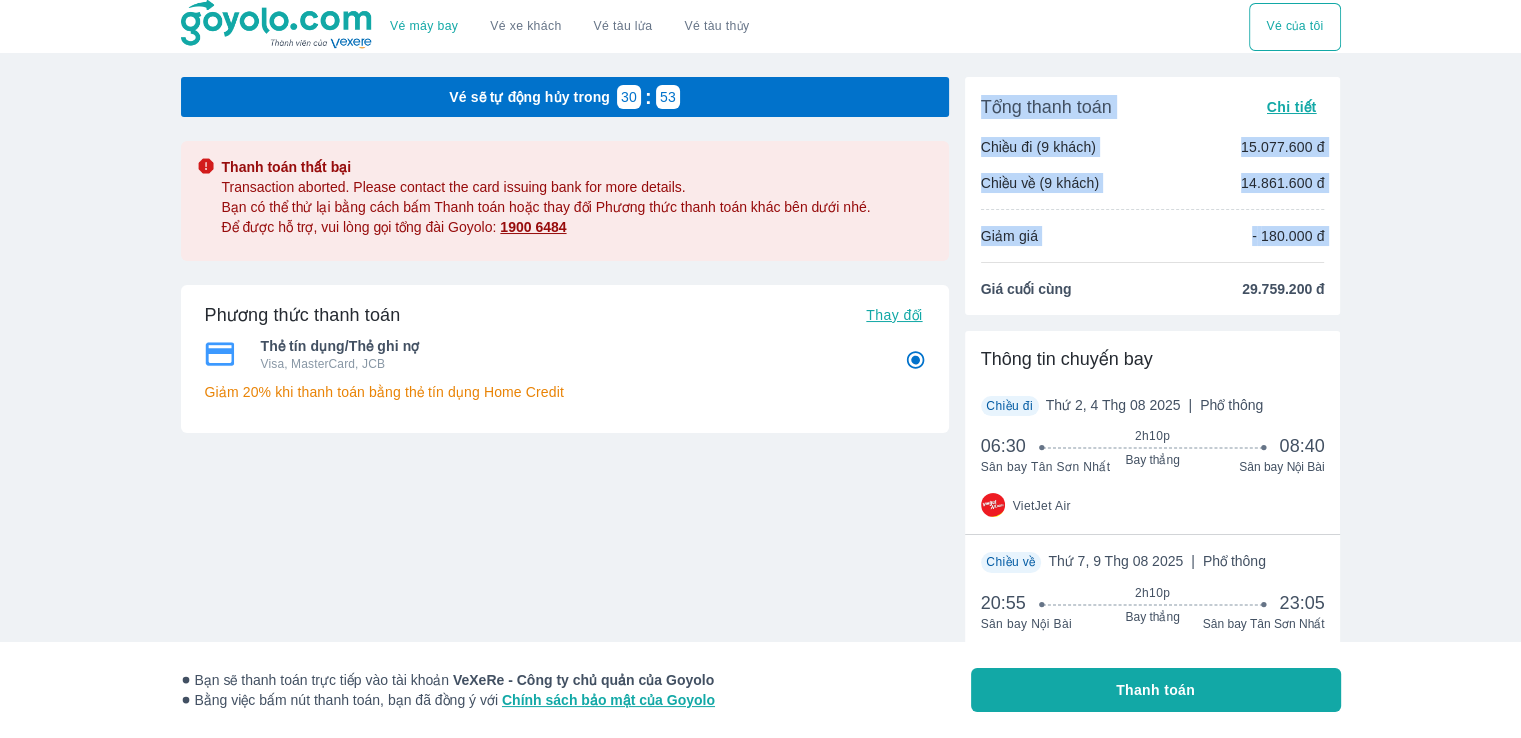 drag, startPoint x: 960, startPoint y: 81, endPoint x: 972, endPoint y: 305, distance: 224.3212 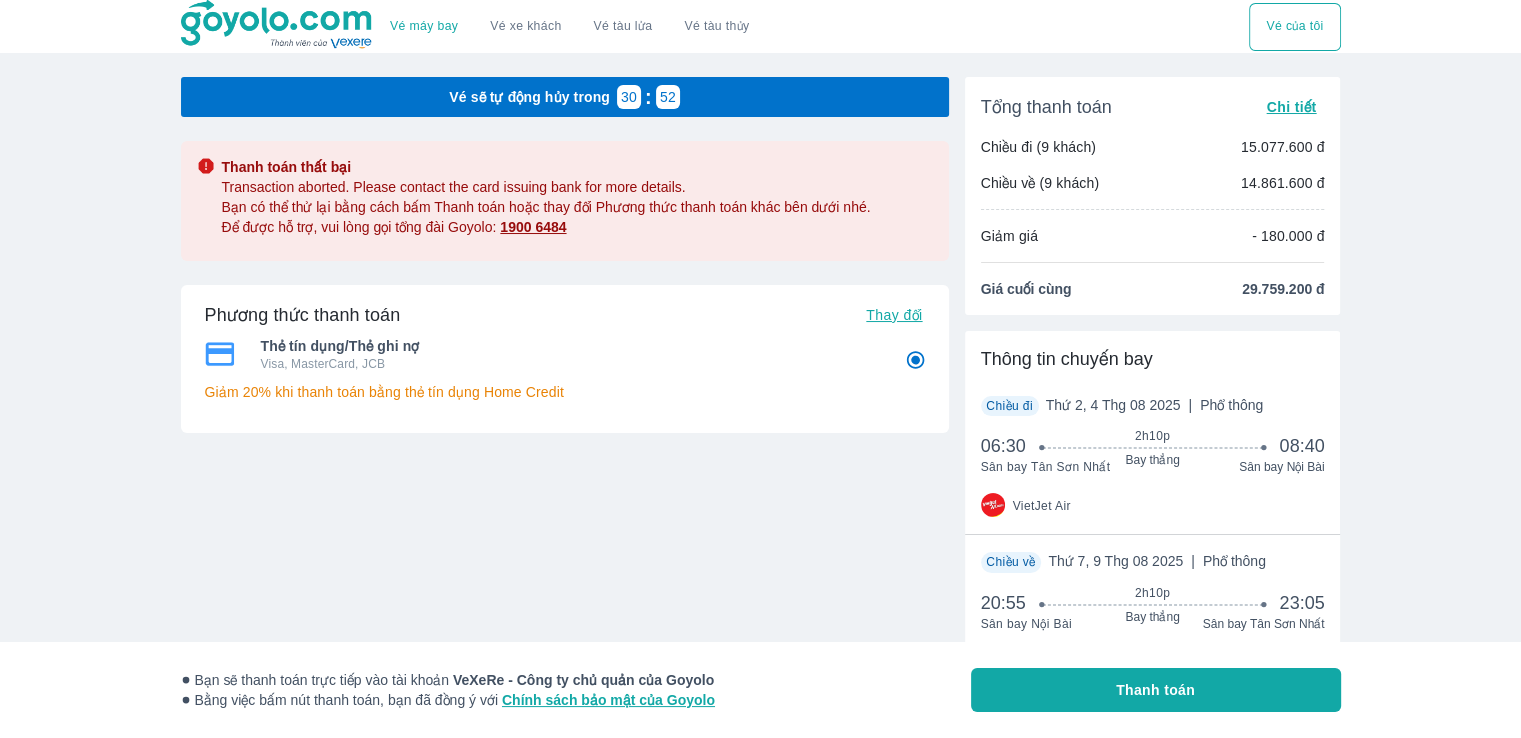 click on "Thông tin chuyến bay Chiều đi Thứ 2, 4 Thg 08 2025 | Phổ thông 06:30 2h10p Bay thẳng 08:40 Sân bay Tân Sơn Nhất Sân bay Nội Bài VietJet Air" at bounding box center [1153, 432] 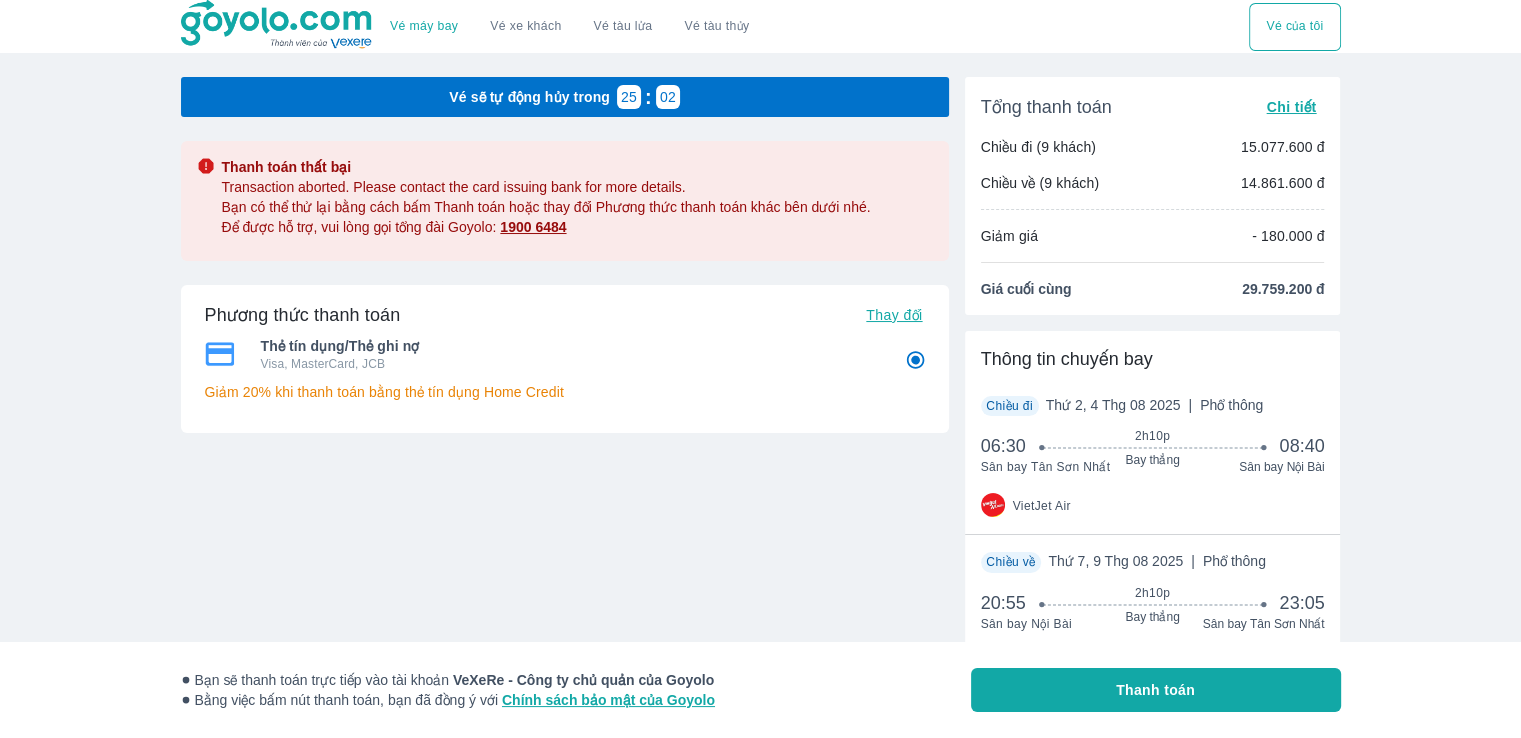 click on "Thanh toán" at bounding box center (1155, 690) 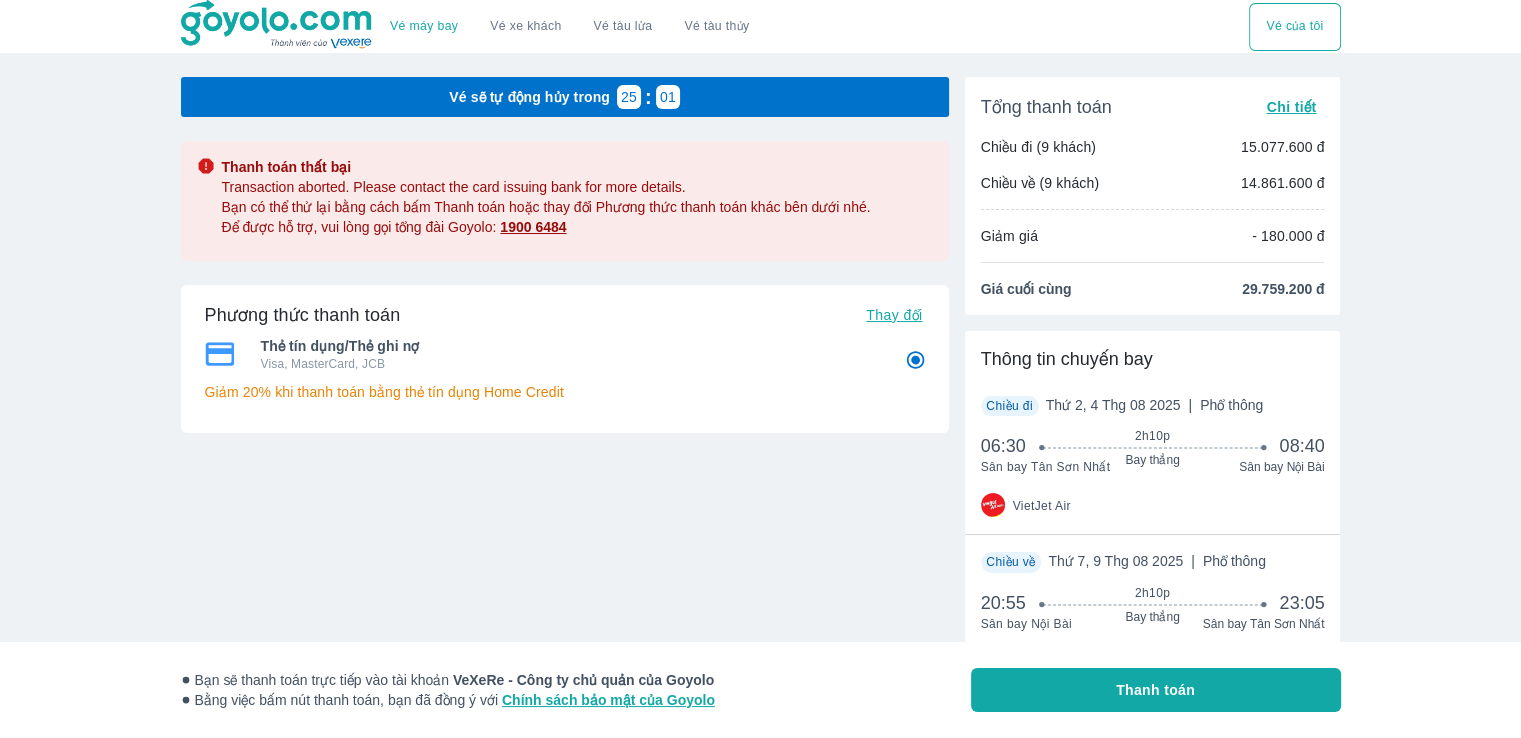 radio on "false" 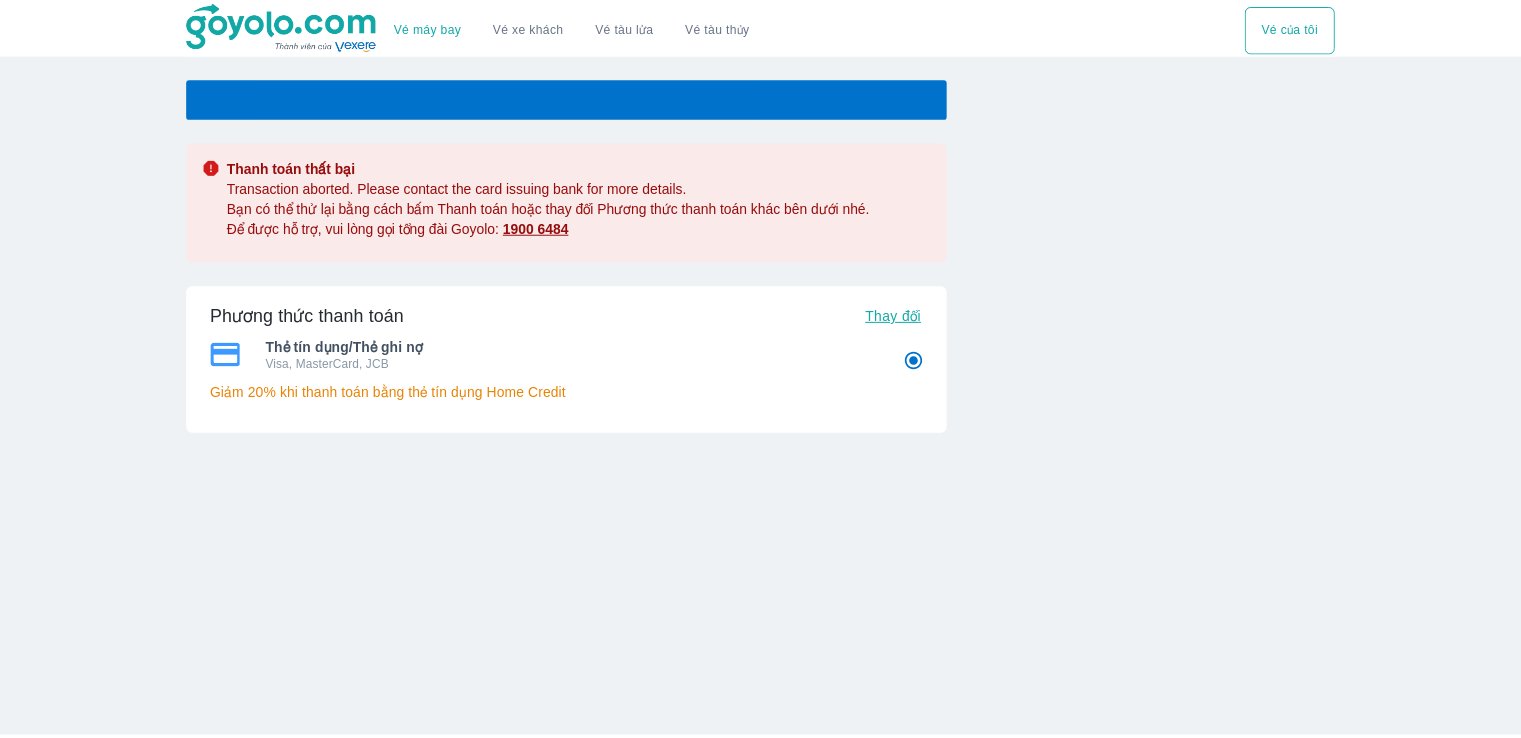 scroll, scrollTop: 0, scrollLeft: 0, axis: both 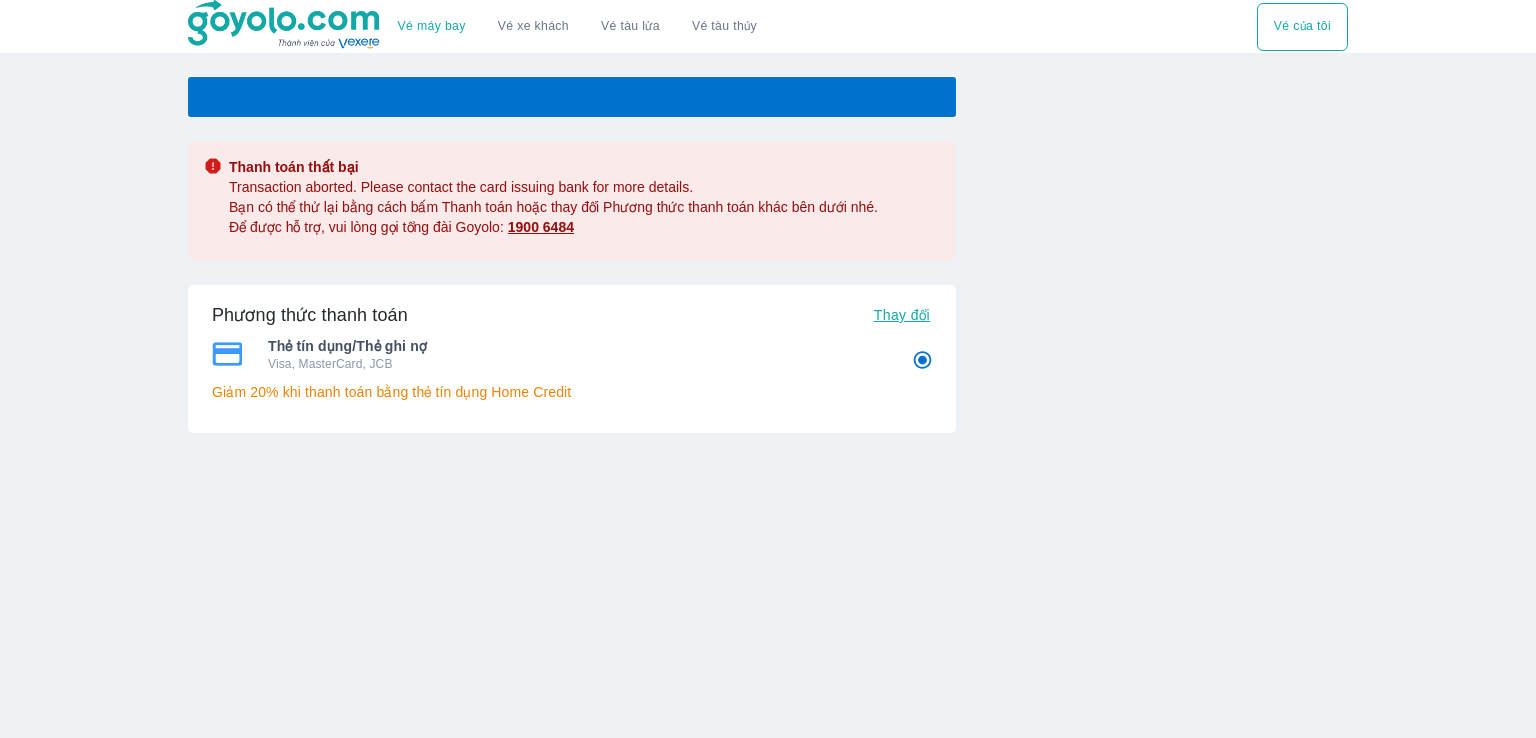 radio on "false" 